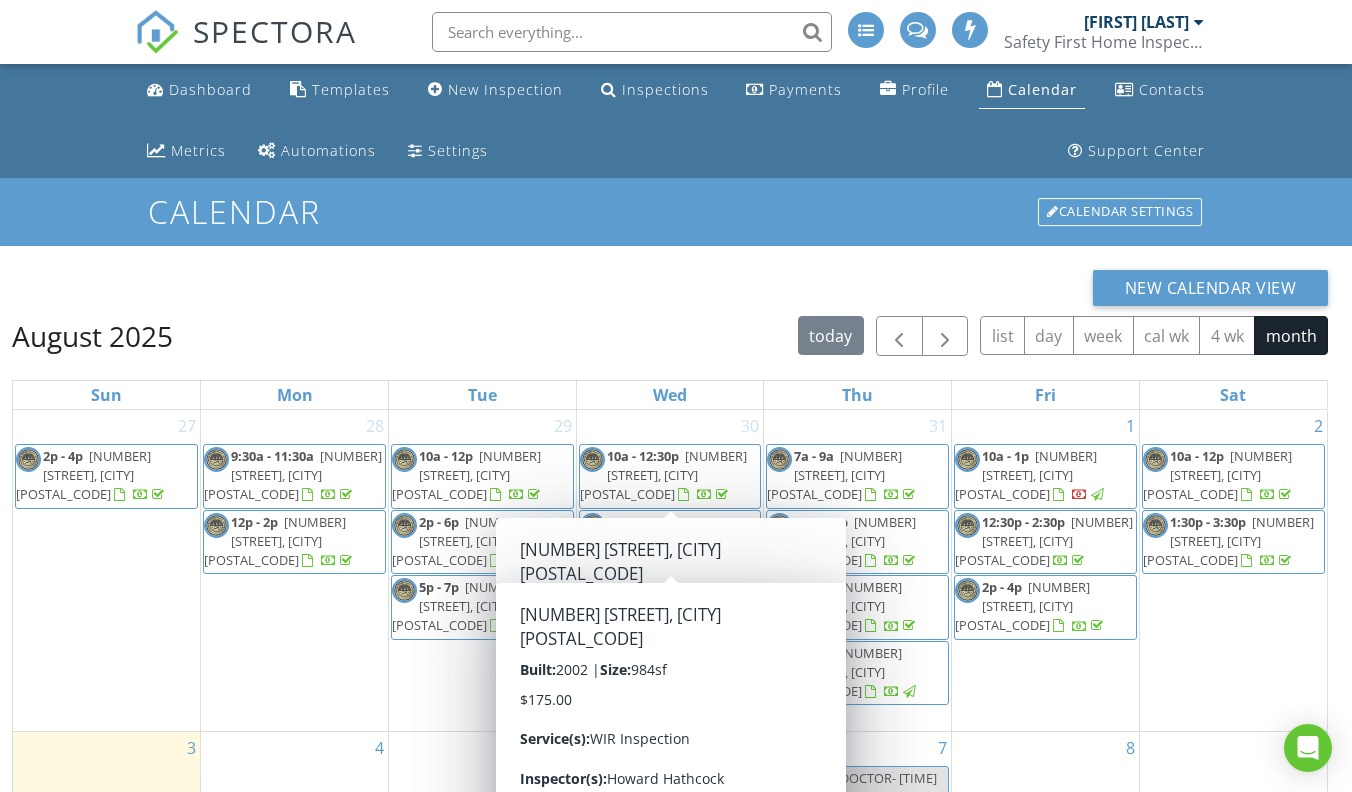 scroll, scrollTop: 327, scrollLeft: 0, axis: vertical 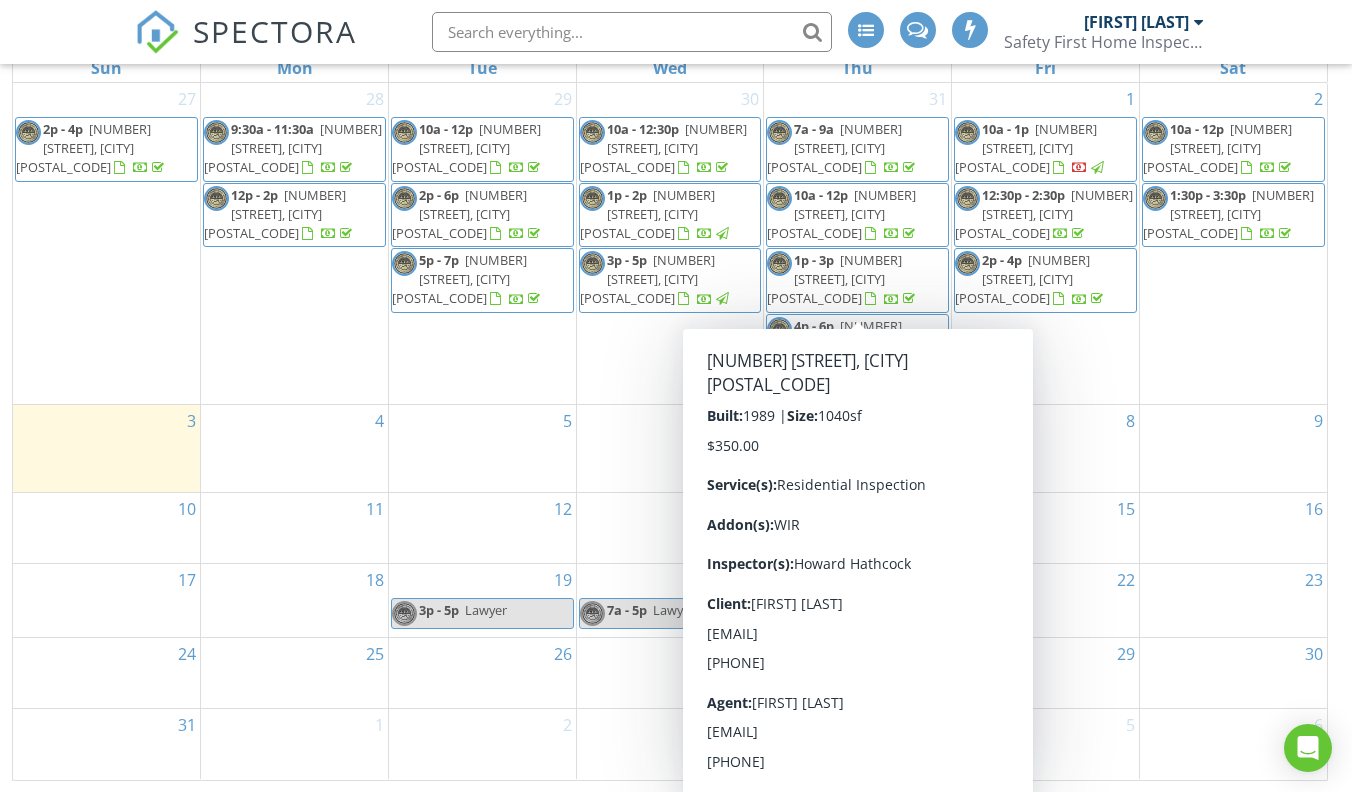 click on "8" at bounding box center [1045, 448] 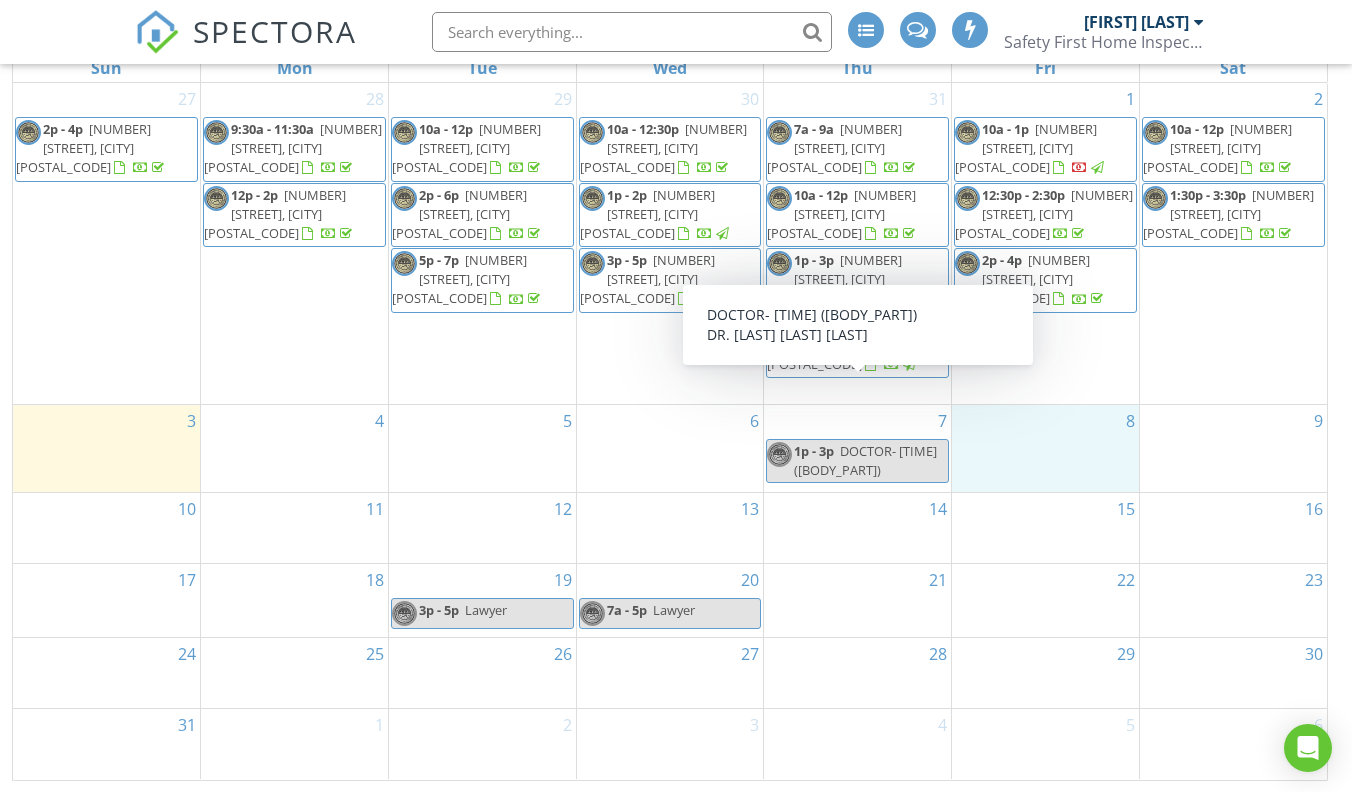 click on "1p - 3p
DOCTOR- 1:30PM (Finger)" at bounding box center [857, 461] 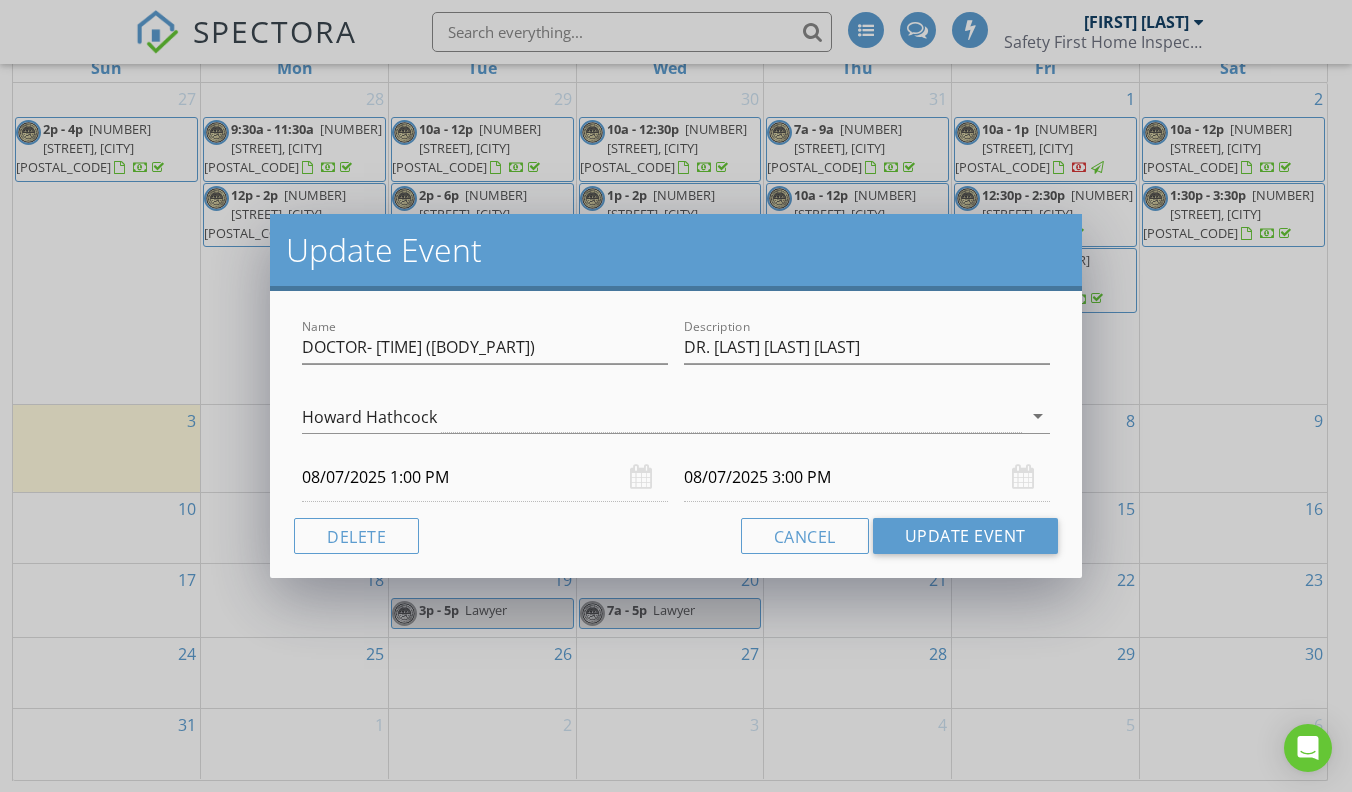 click on "Update Event   Name DOCTOR- 1:30PM (Finger)   Description DR. Ray H. McLaughlin   Howard Hathcock arrow_drop_down     08/07/2025 1:00 PM   08/07/2025 3:00 PM       Delete   Cancel   Update Event" at bounding box center (676, 396) 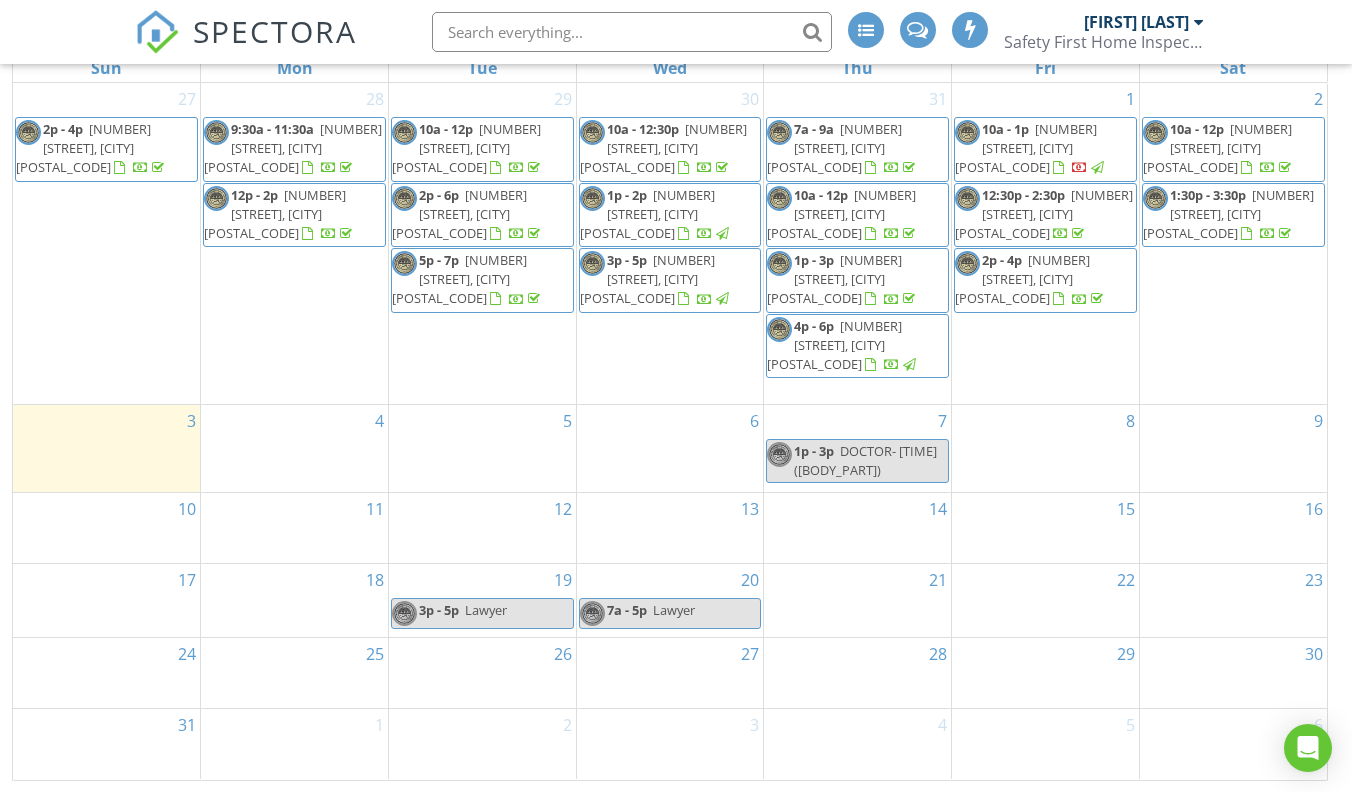 click on "7
1p - 3p
DOCTOR- 1:30PM (Finger)" at bounding box center (857, 448) 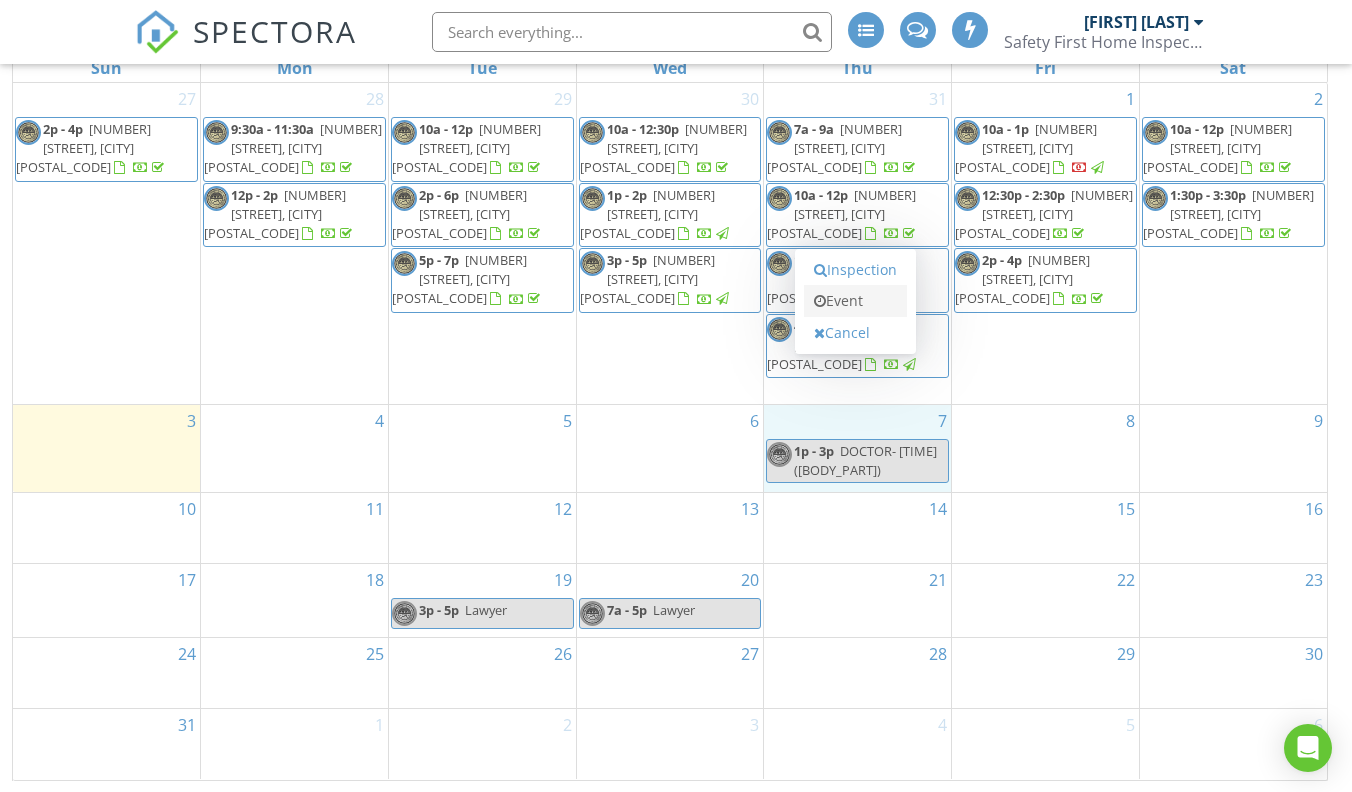 click on "Event" at bounding box center [855, 301] 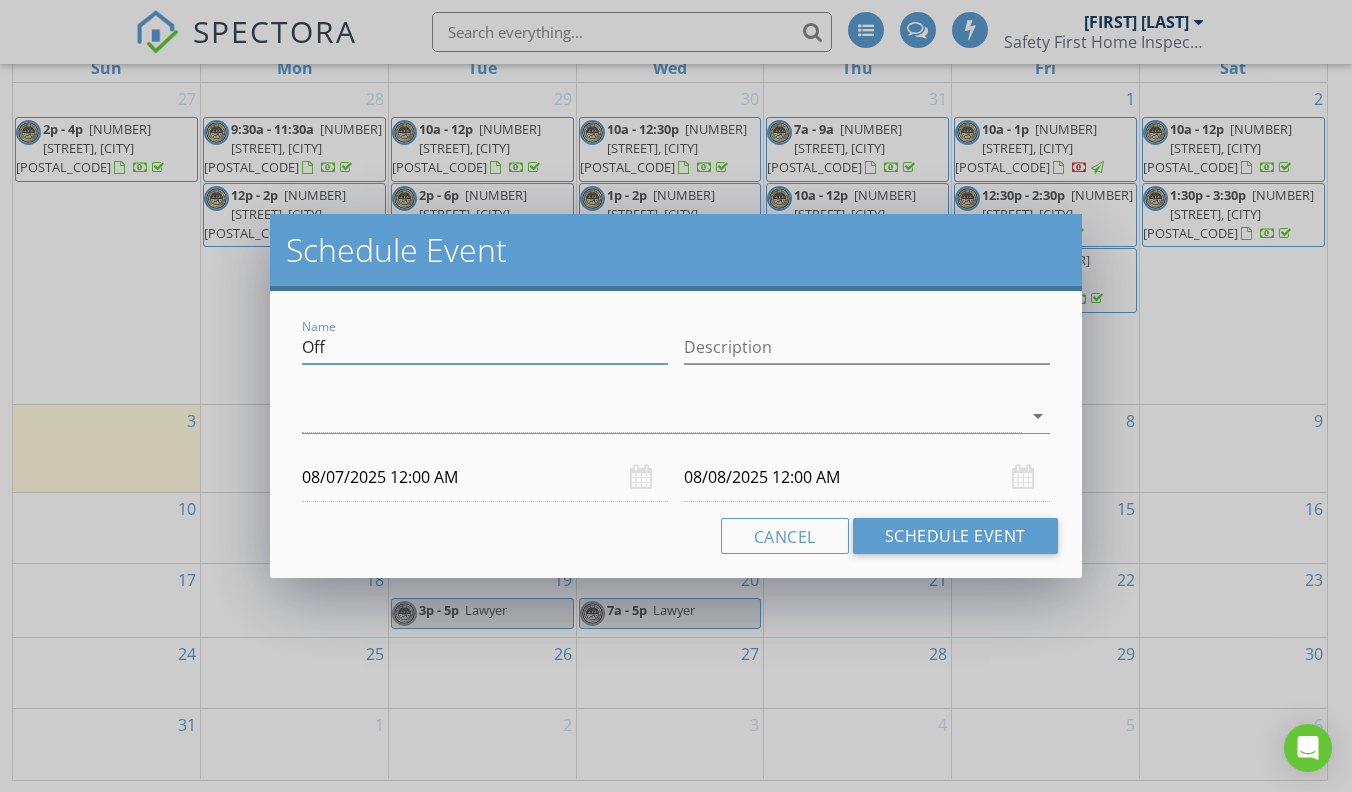 click on "Off" at bounding box center [485, 347] 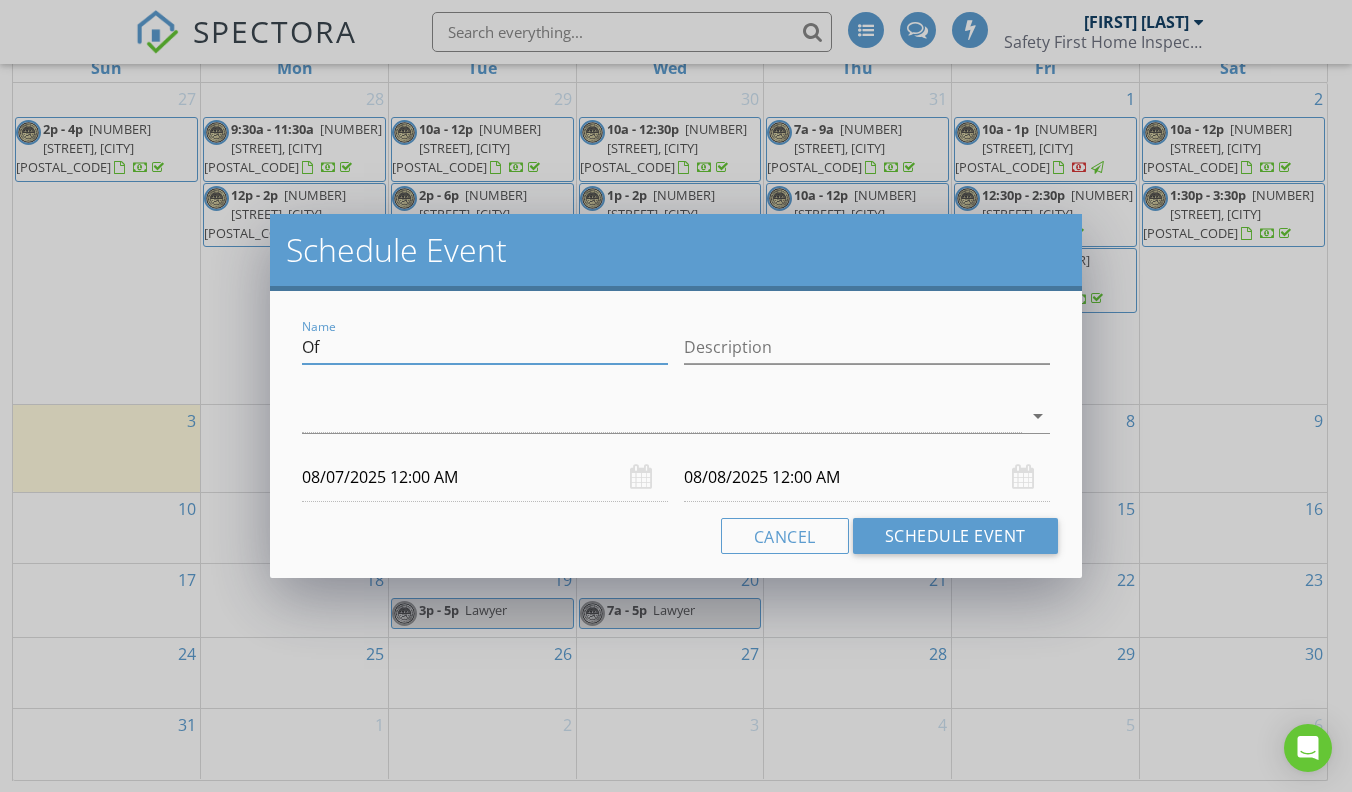 type on "O" 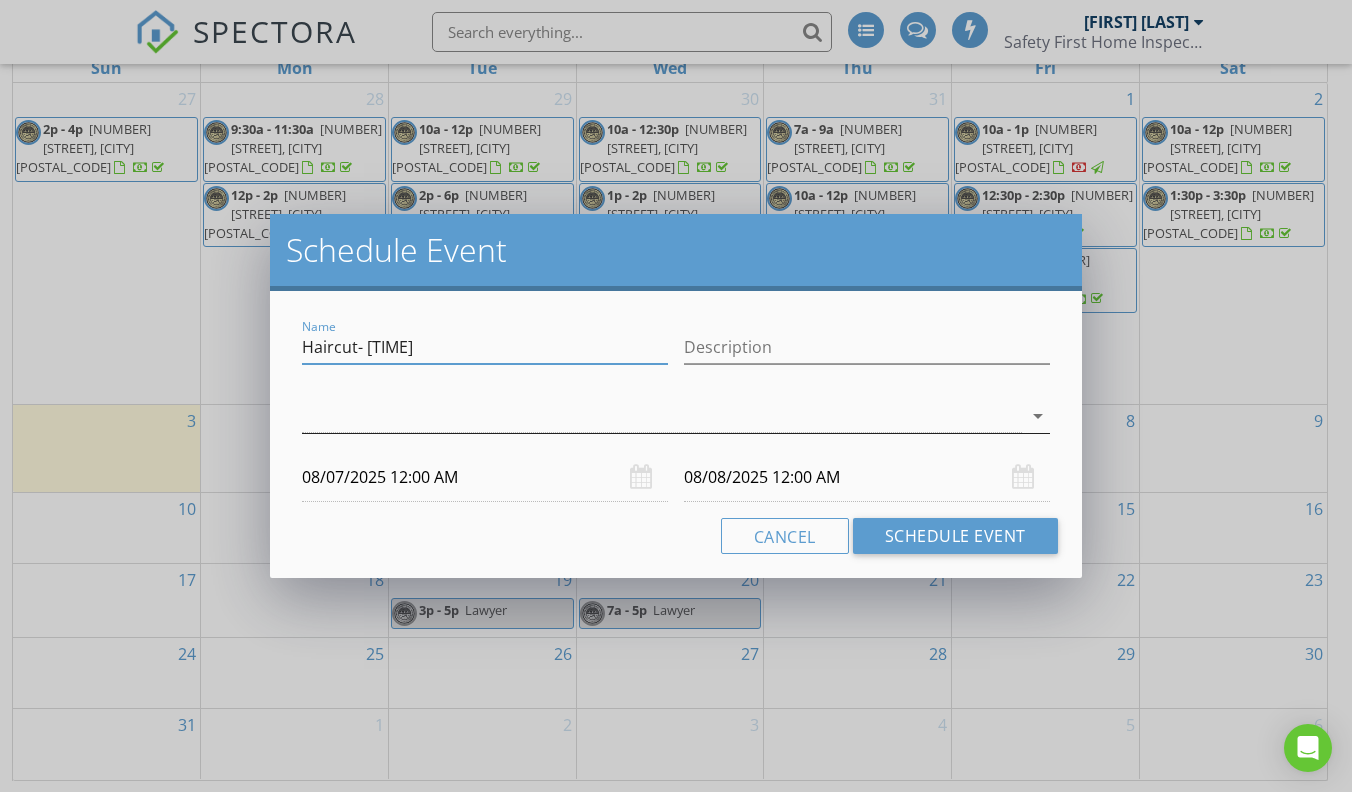 type on "Haircut- [TIME]" 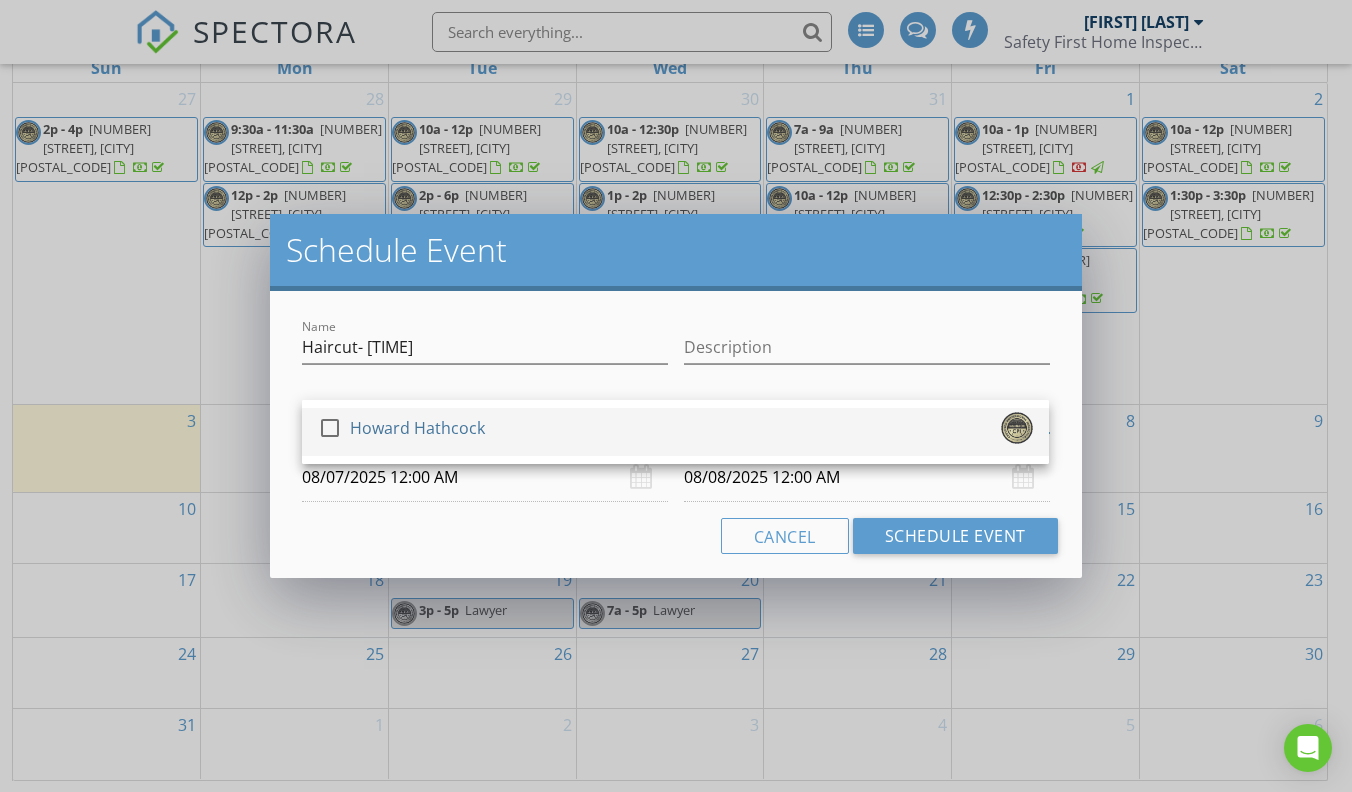 click on "Howard Hathcock" at bounding box center (417, 428) 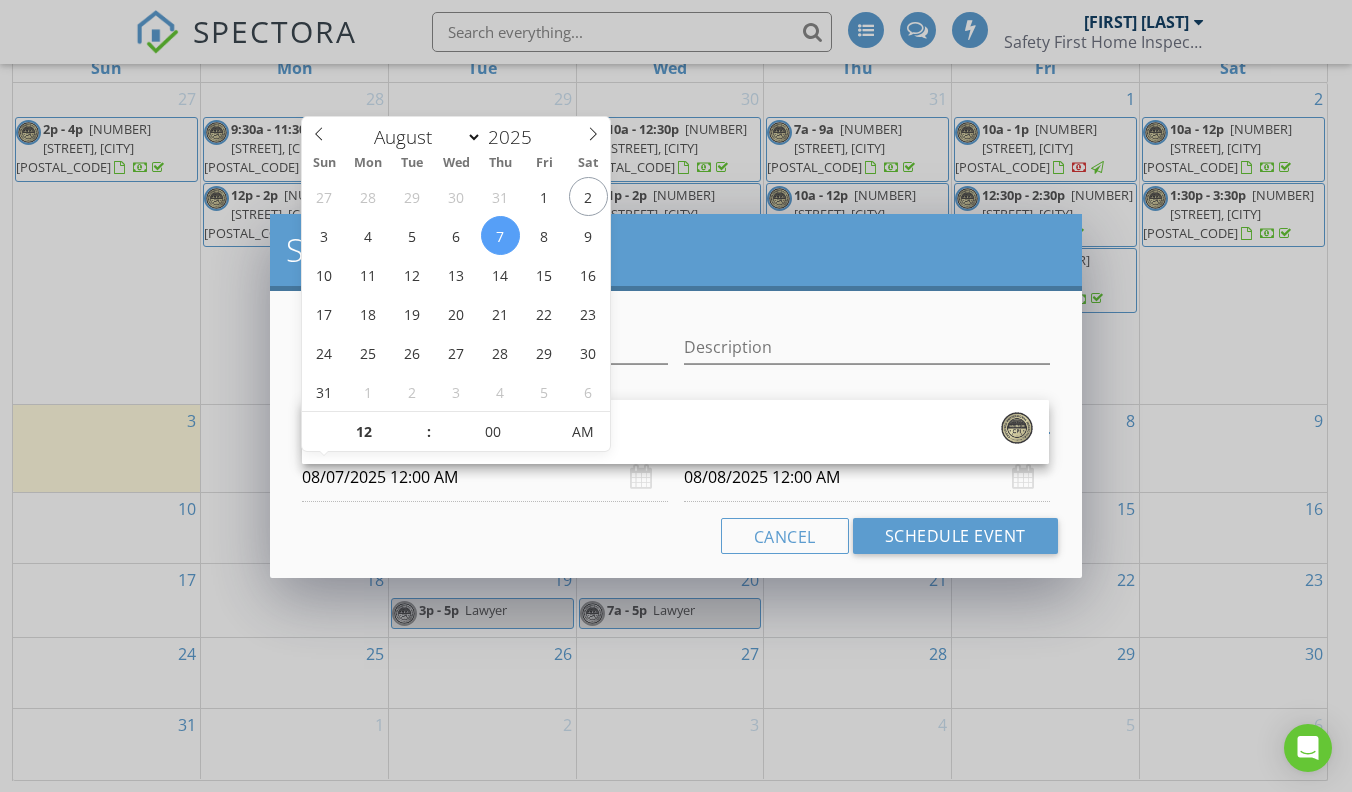 click on "08/07/2025 12:00 AM" at bounding box center (485, 477) 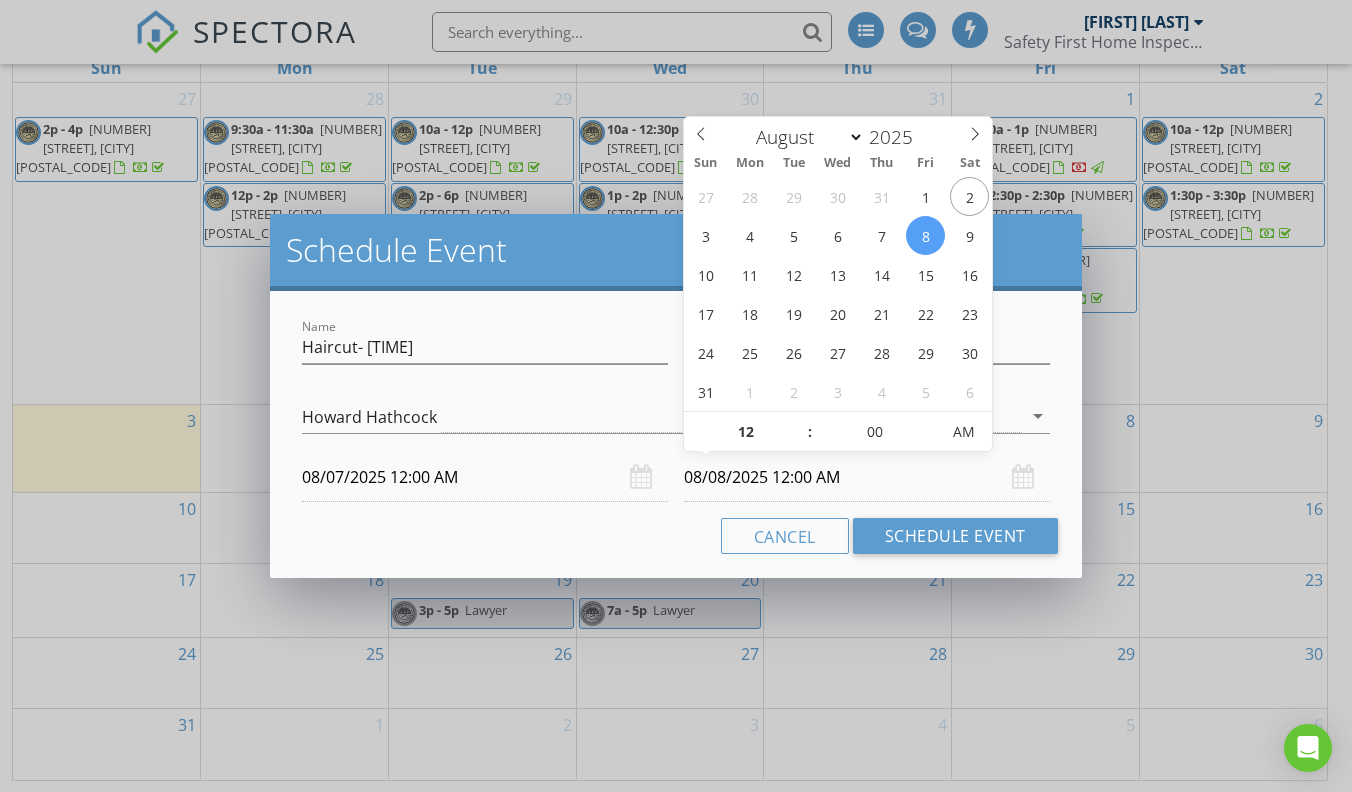 click on "08/08/2025 12:00 AM" at bounding box center (867, 477) 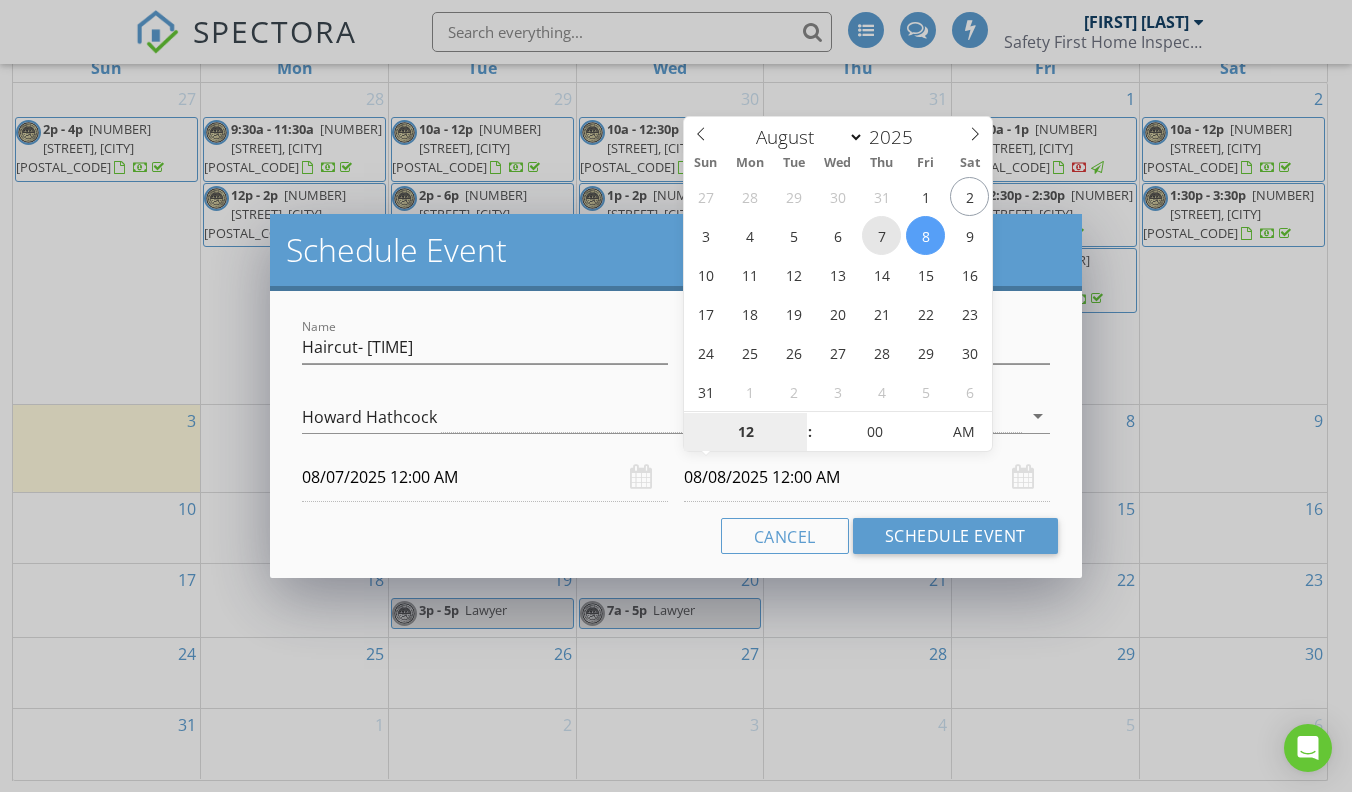 type on "08/07/2025 12:00 AM" 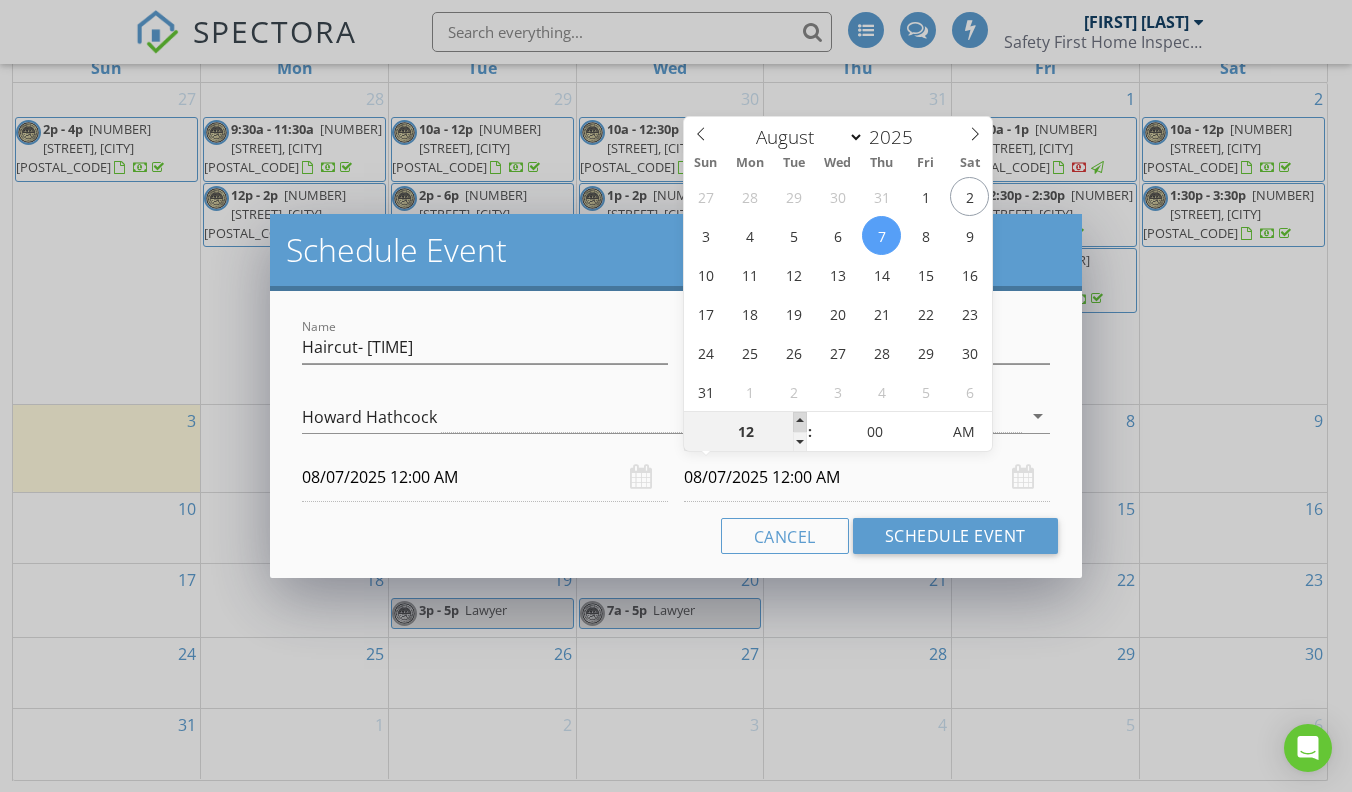 type on "01" 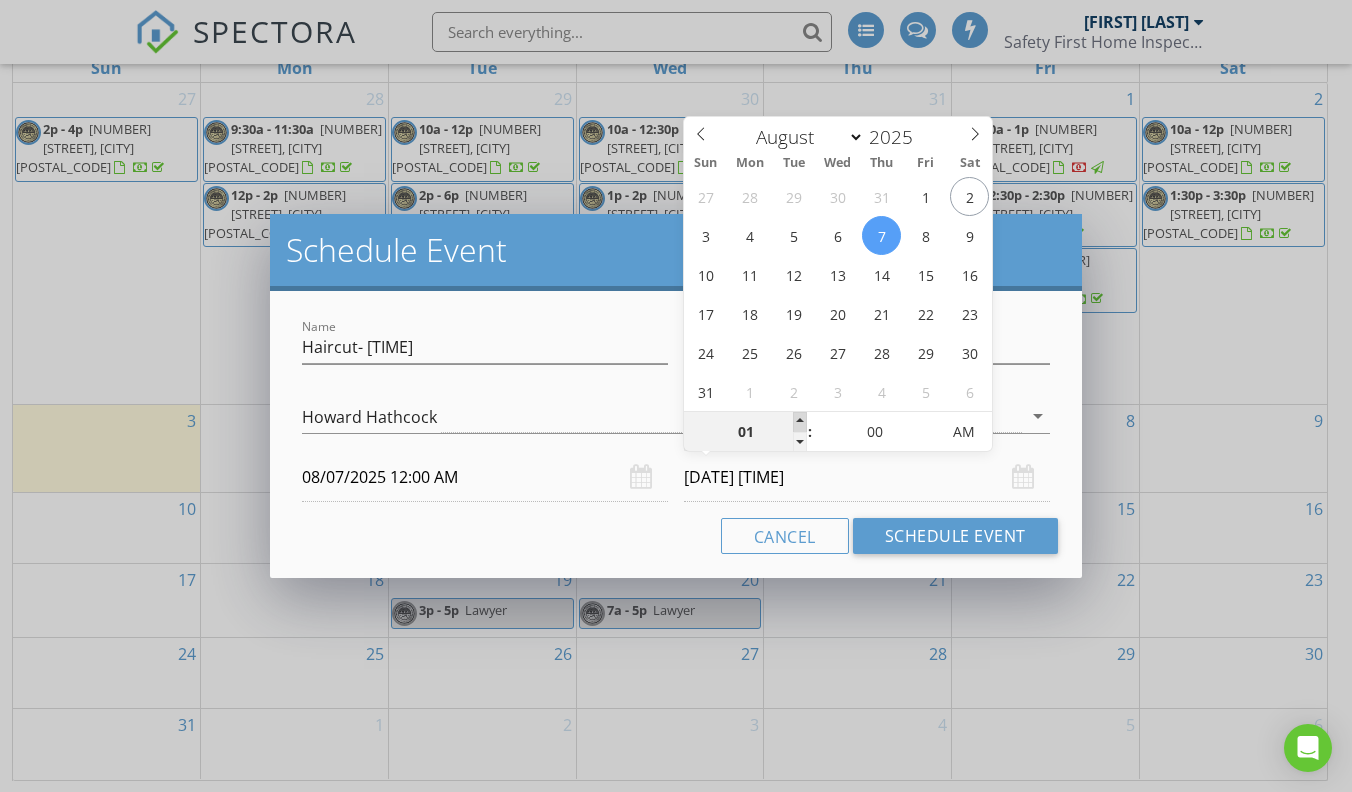 click at bounding box center [800, 422] 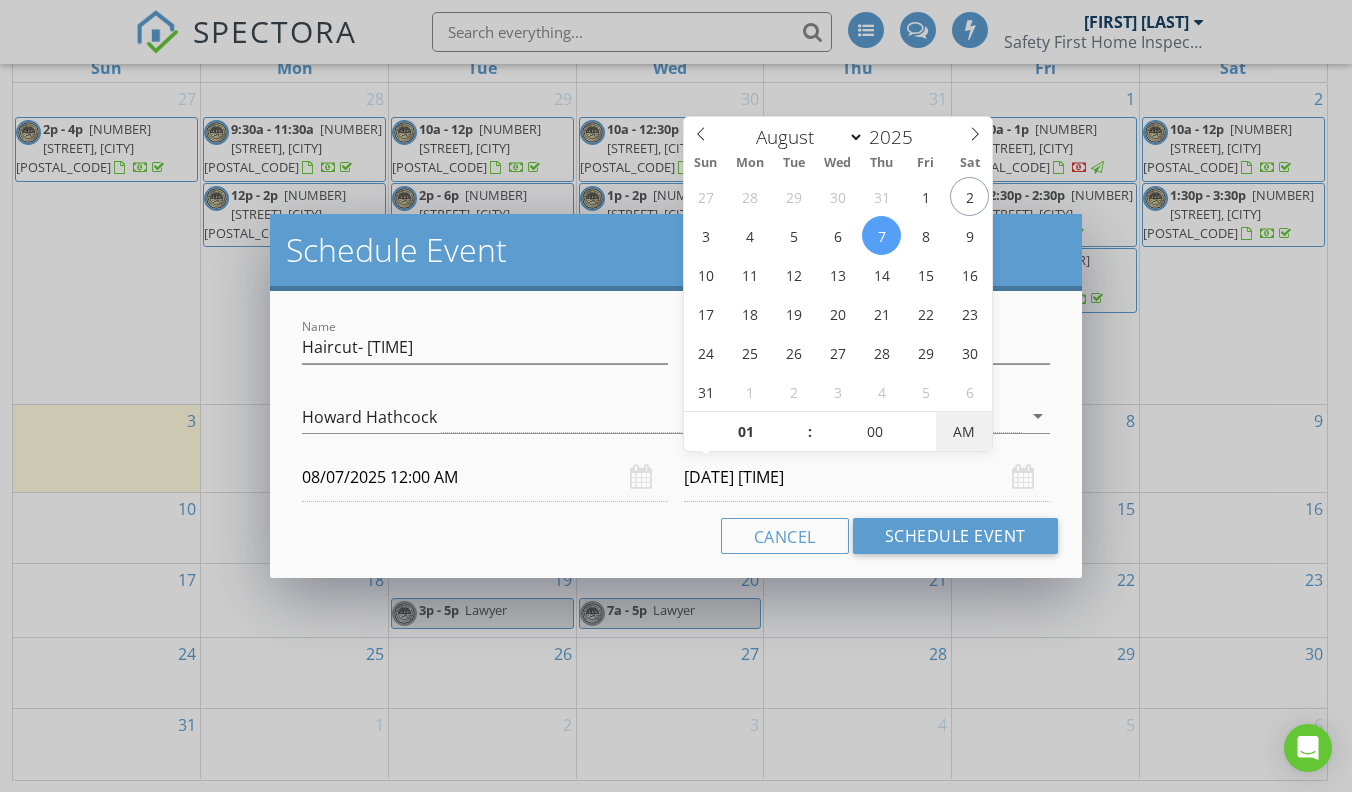 type on "08/07/2025 1:00 PM" 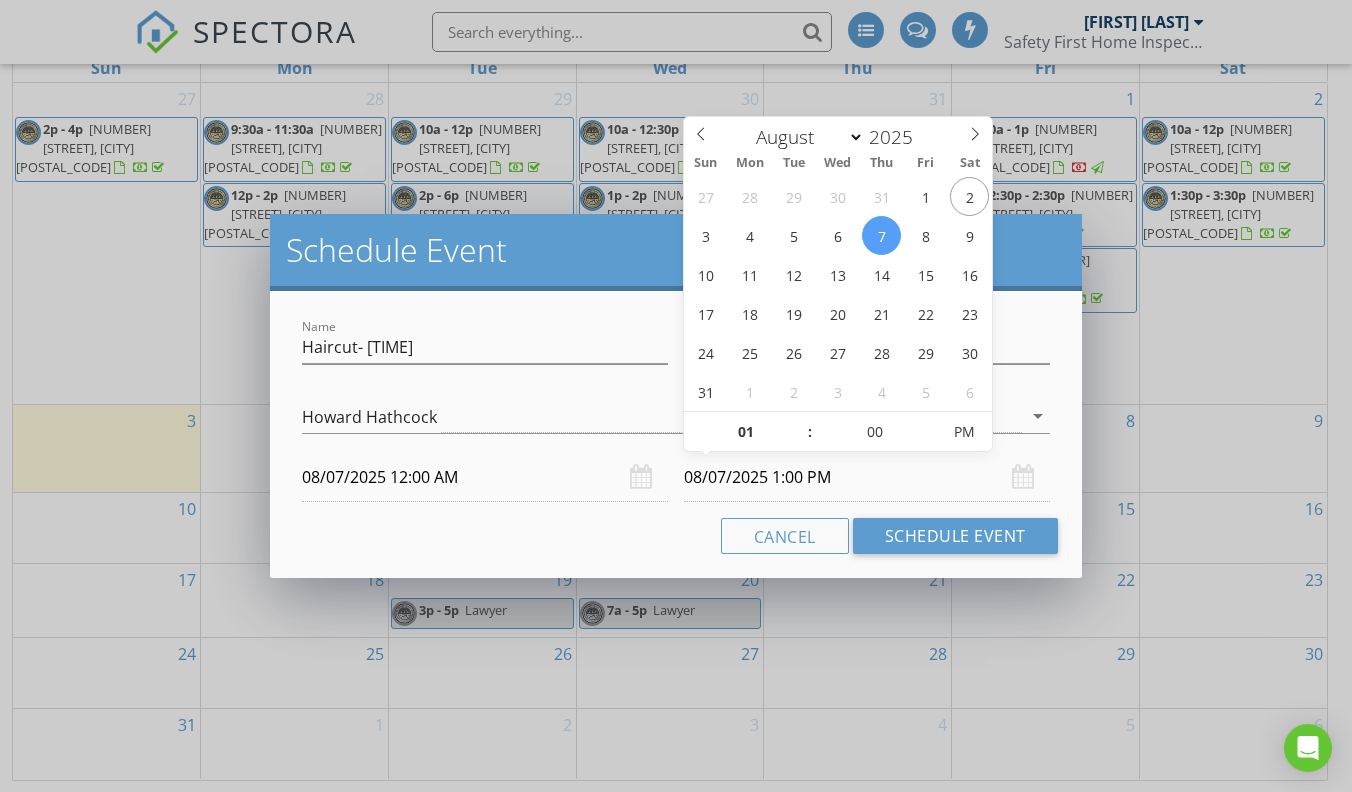 click on "08/07/2025 12:00 AM" at bounding box center (485, 477) 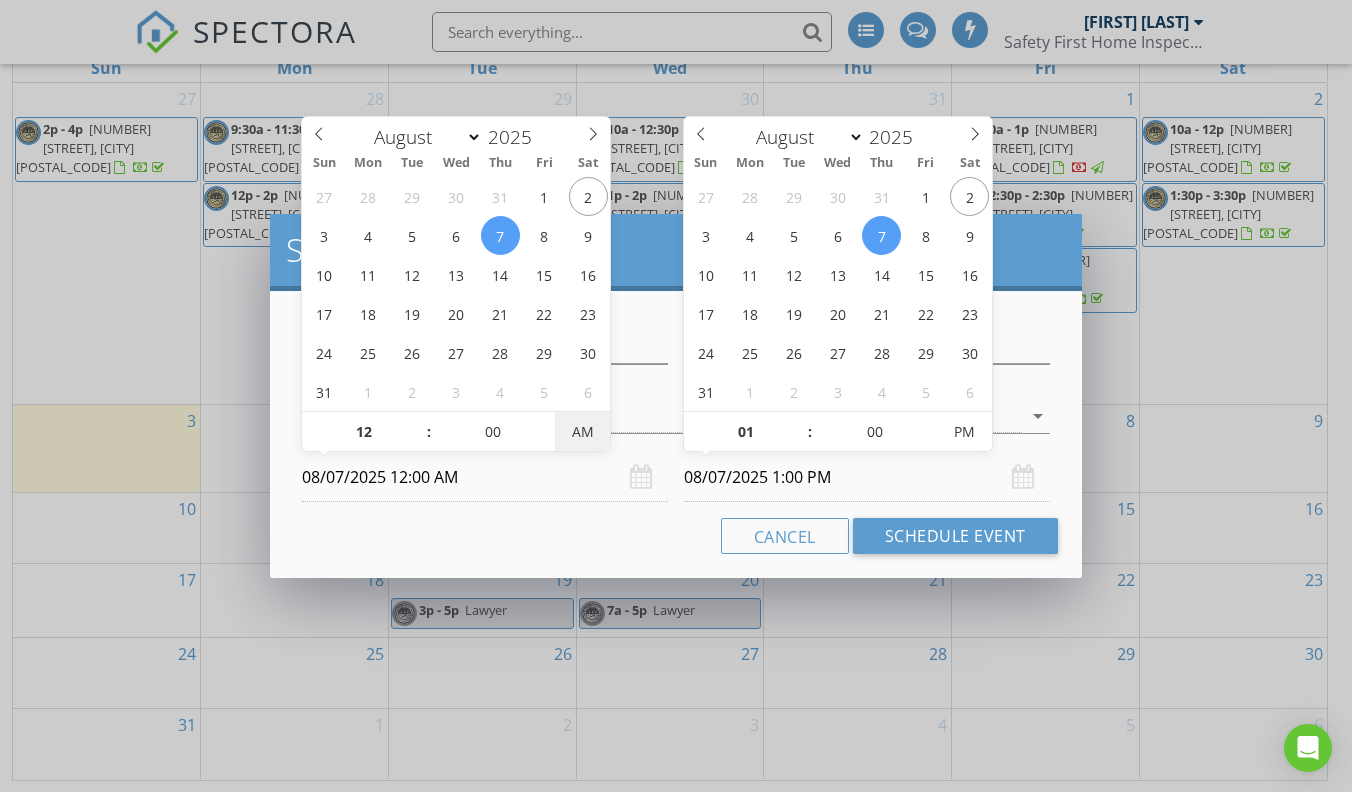 type on "08/07/2025 12:00 PM" 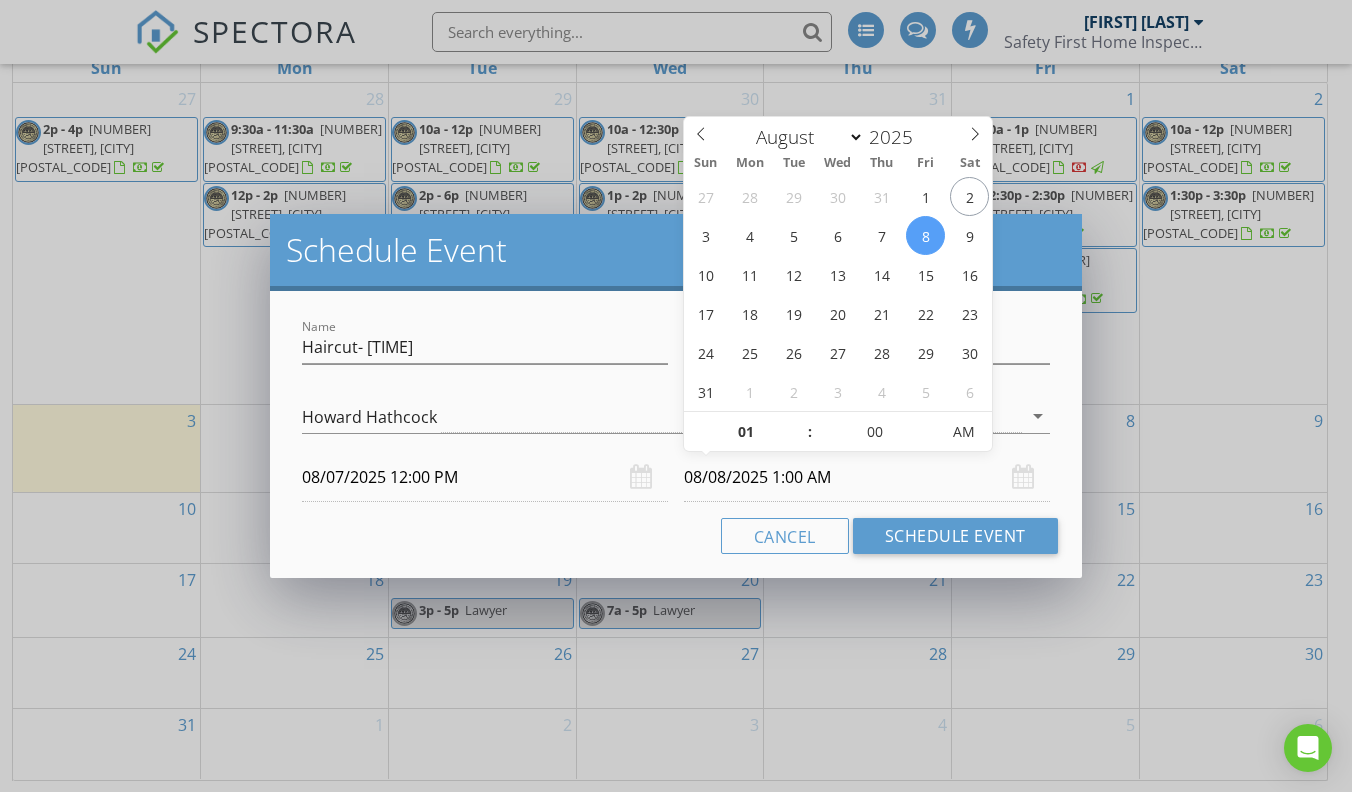 click on "08/08/2025 1:00 AM" at bounding box center (867, 477) 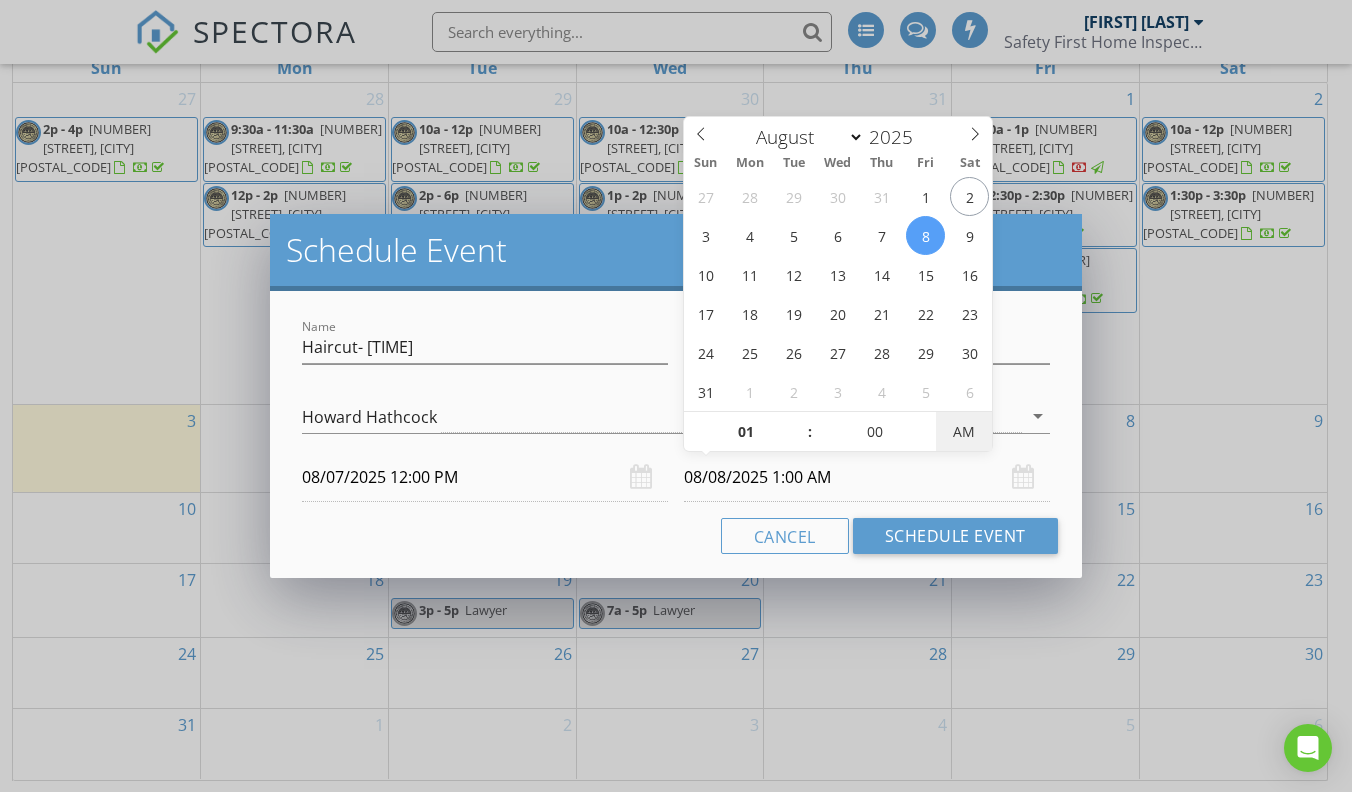 type on "08/08/2025 1:00 PM" 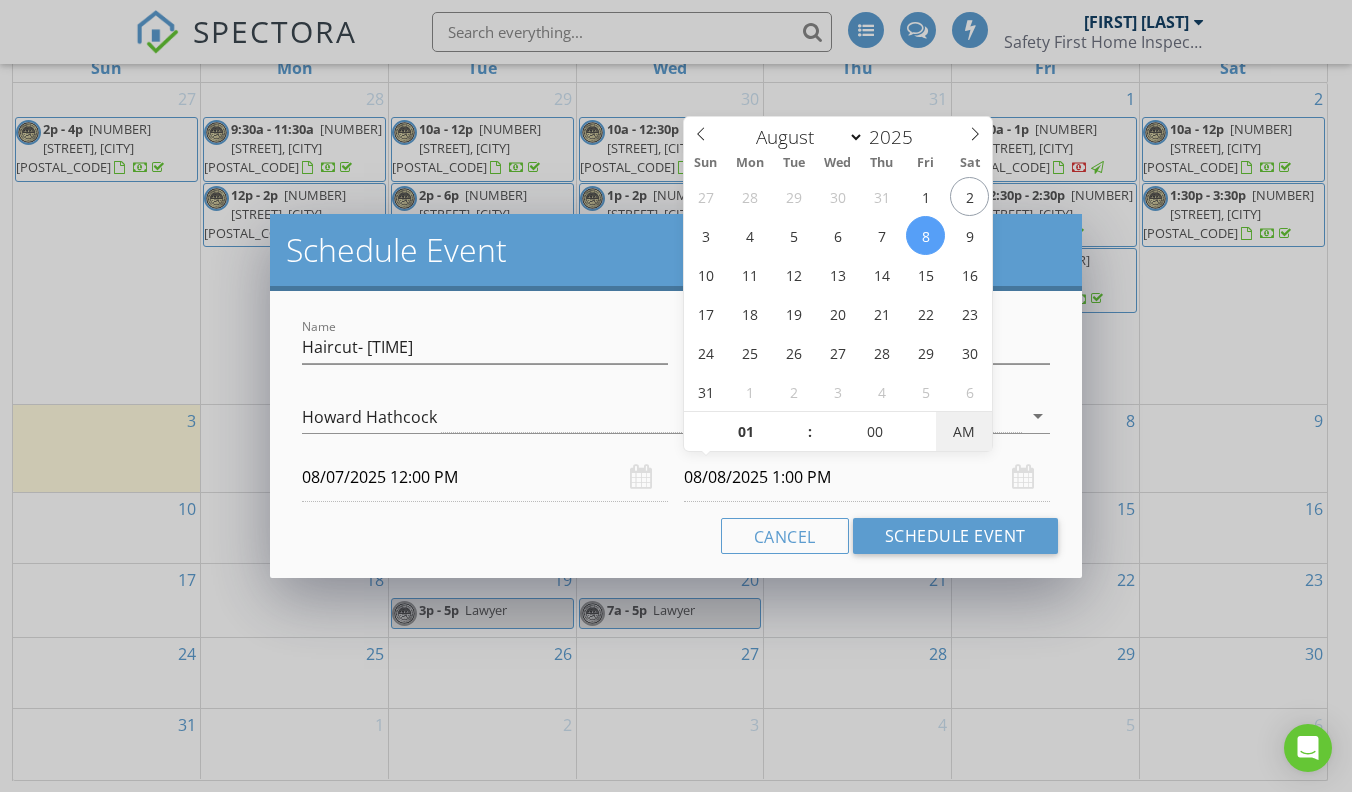 click on "AM" at bounding box center (963, 432) 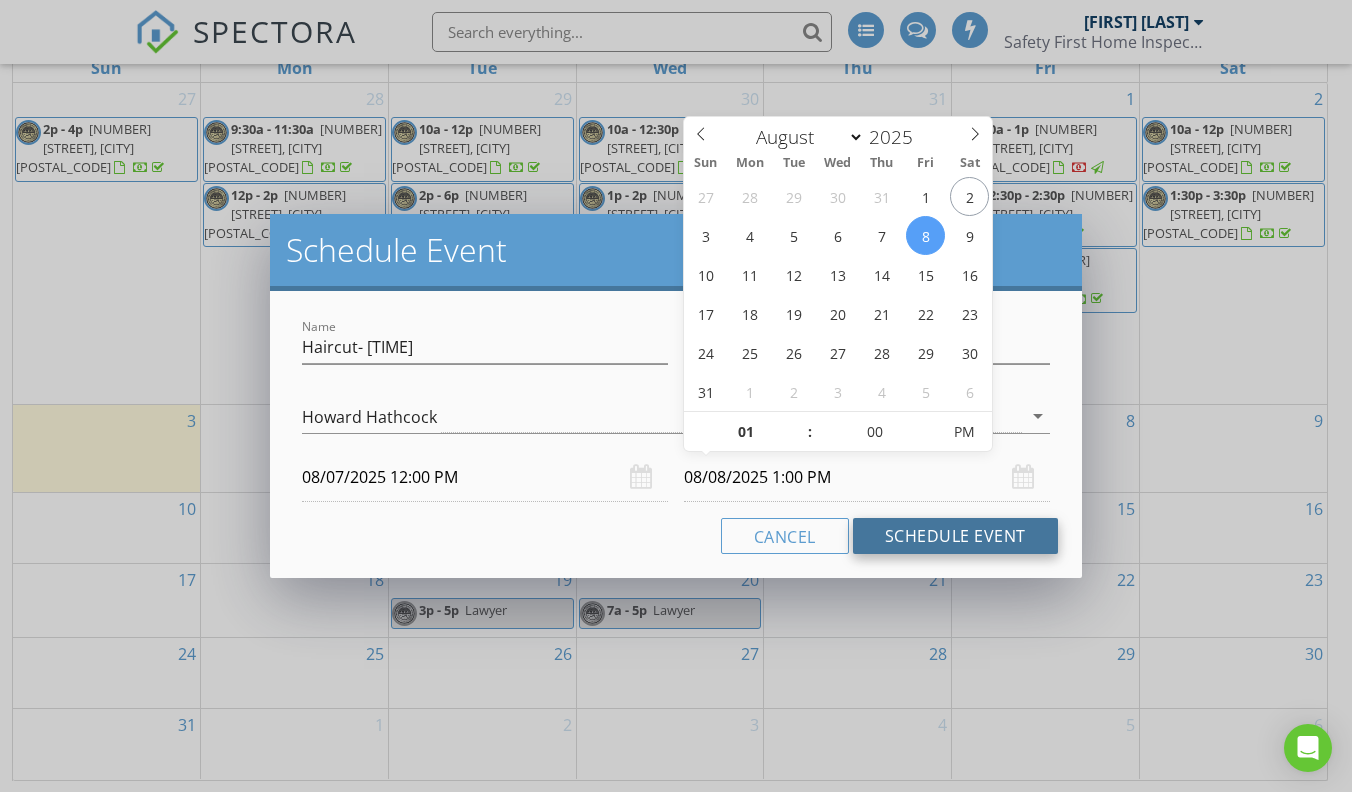 click on "Schedule Event" at bounding box center [955, 536] 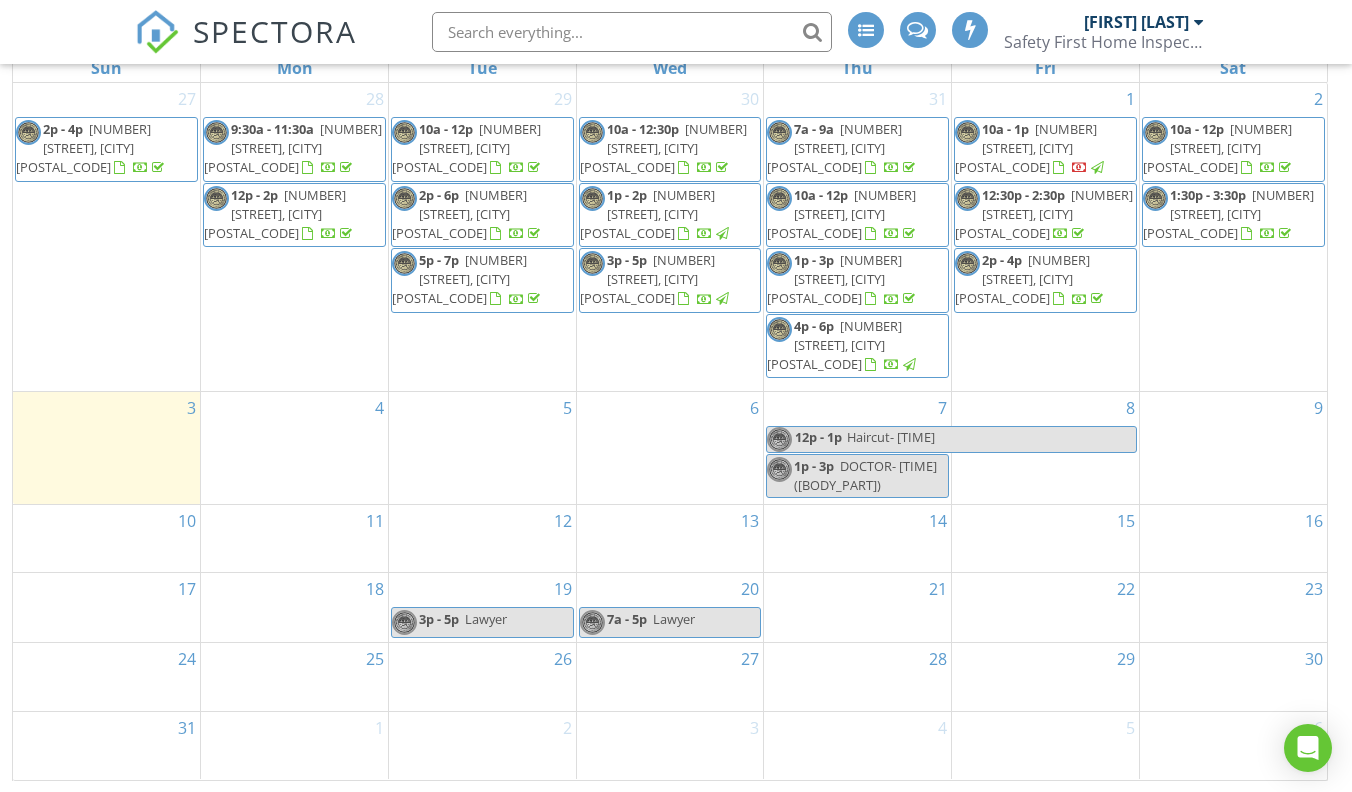 click on "Haircut- [TIME]" at bounding box center [891, 437] 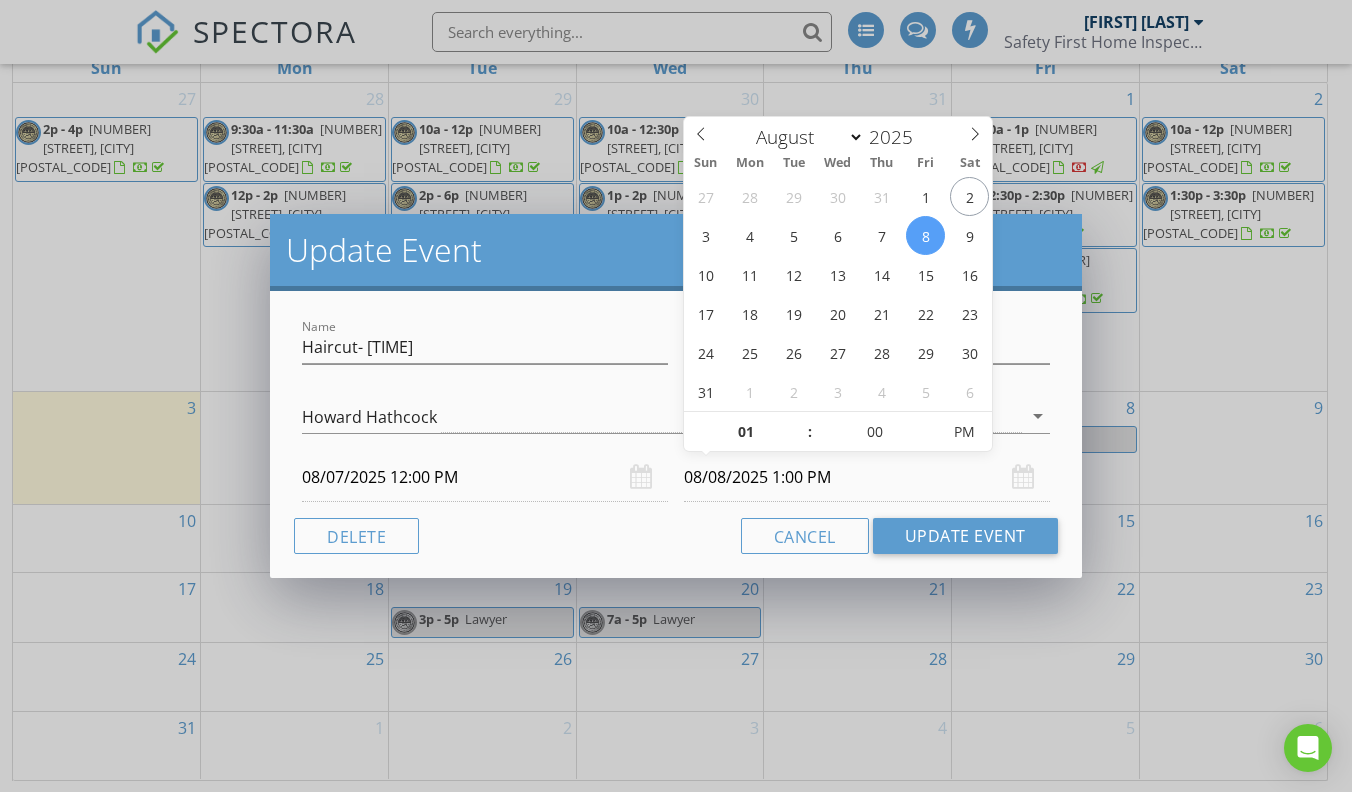 click on "08/08/2025 1:00 PM" at bounding box center [867, 477] 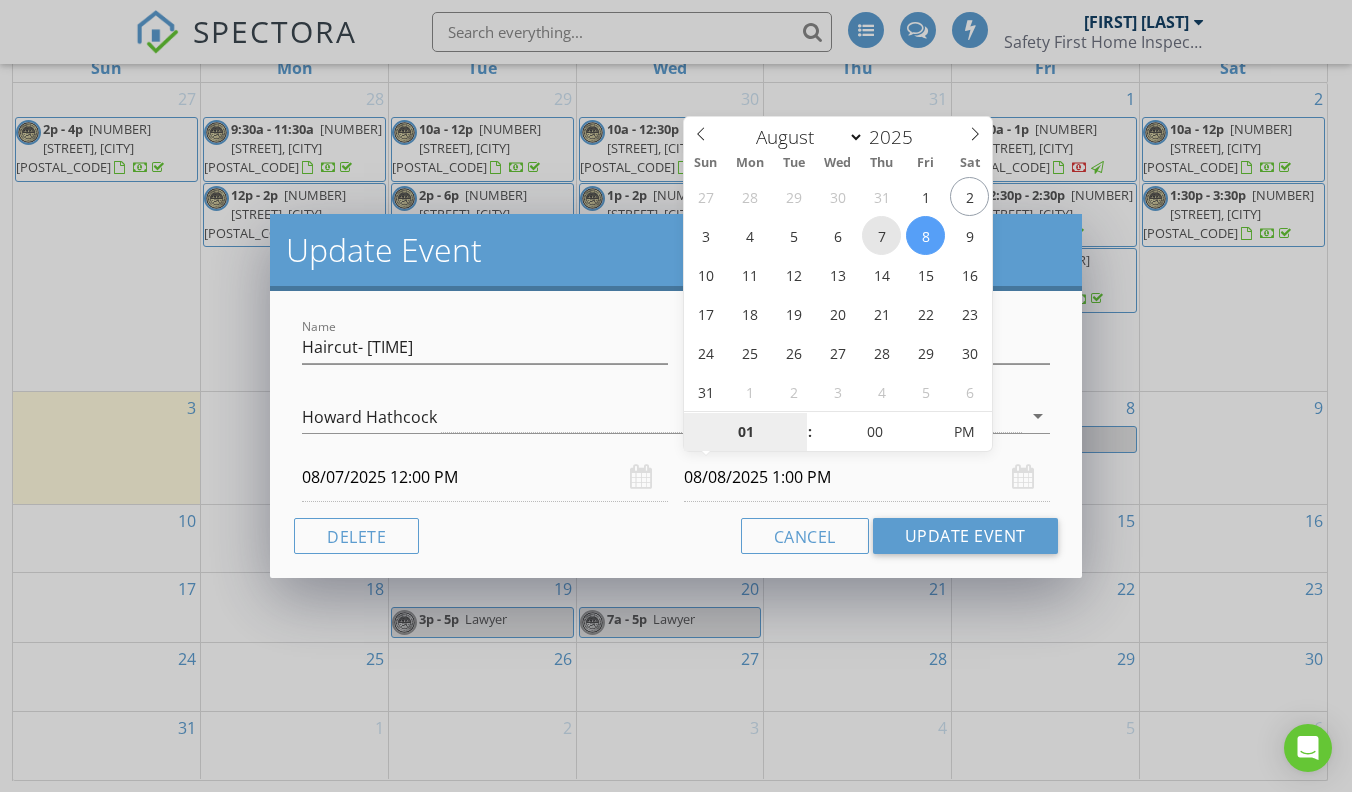 type on "08/07/2025 1:00 PM" 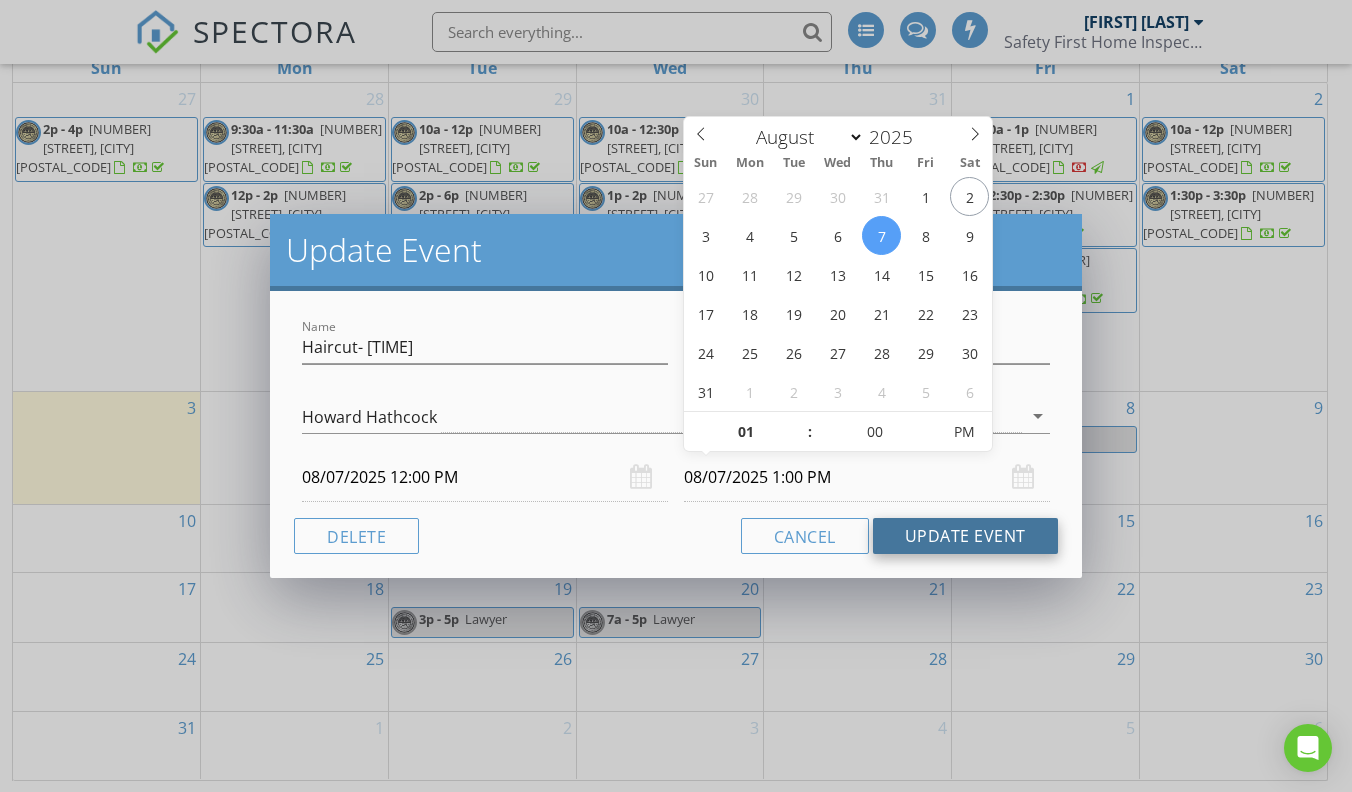 click on "Update Event" at bounding box center (965, 536) 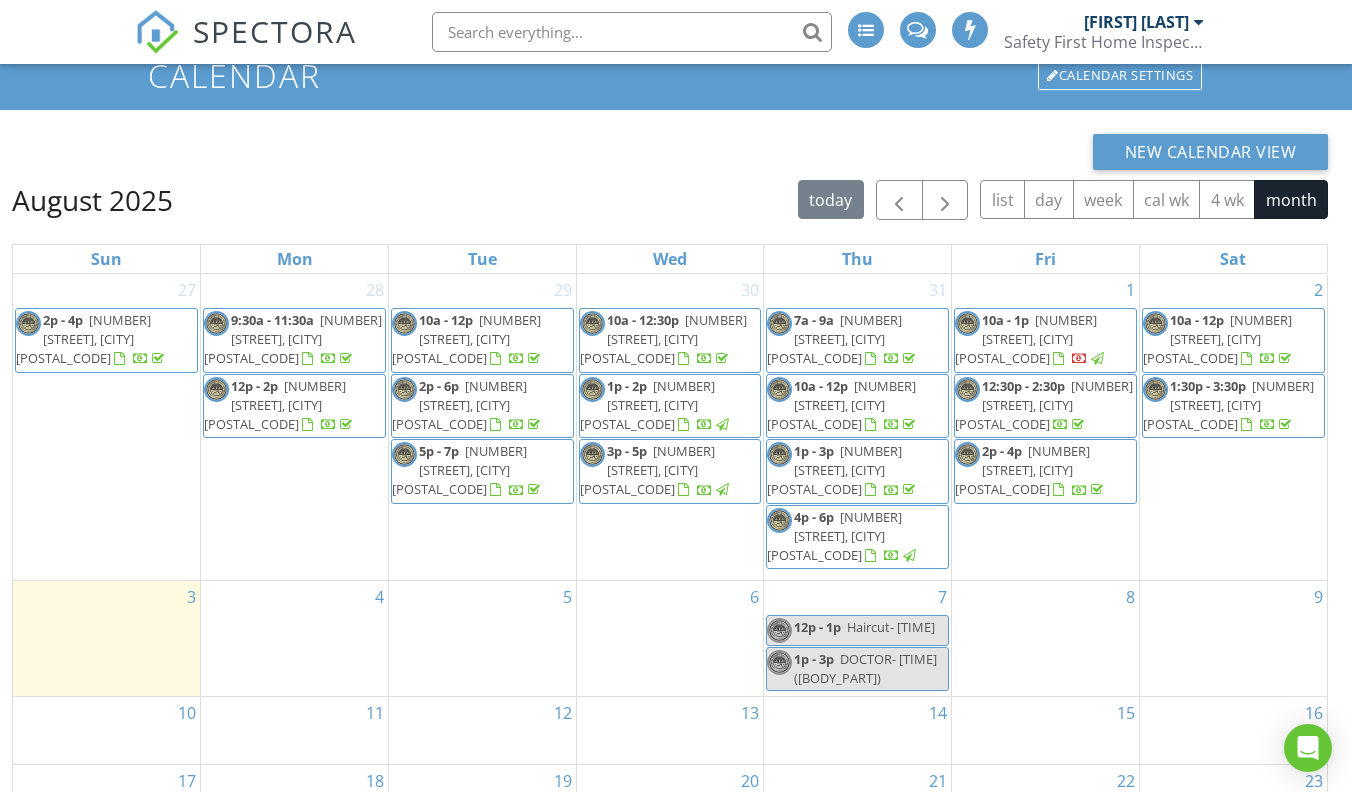 scroll, scrollTop: 133, scrollLeft: 0, axis: vertical 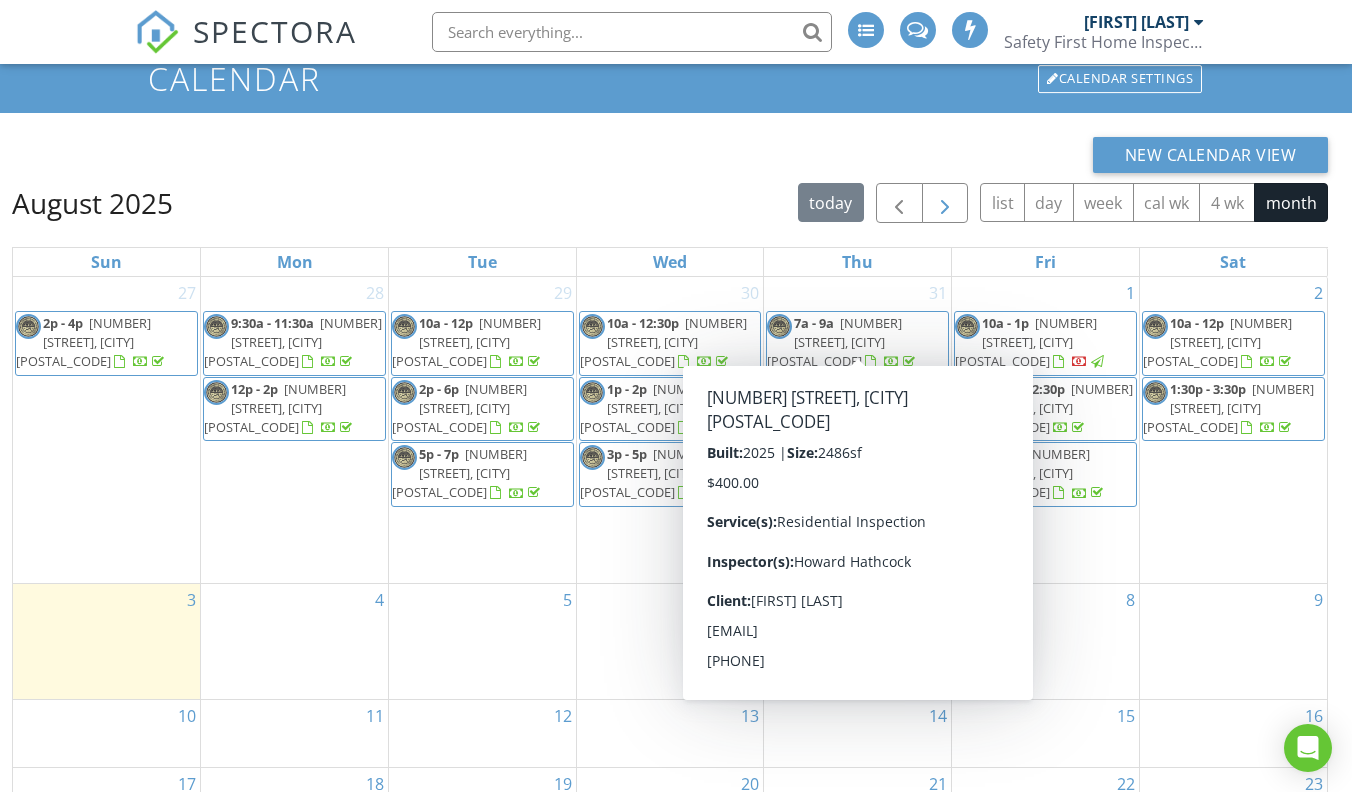click at bounding box center (945, 204) 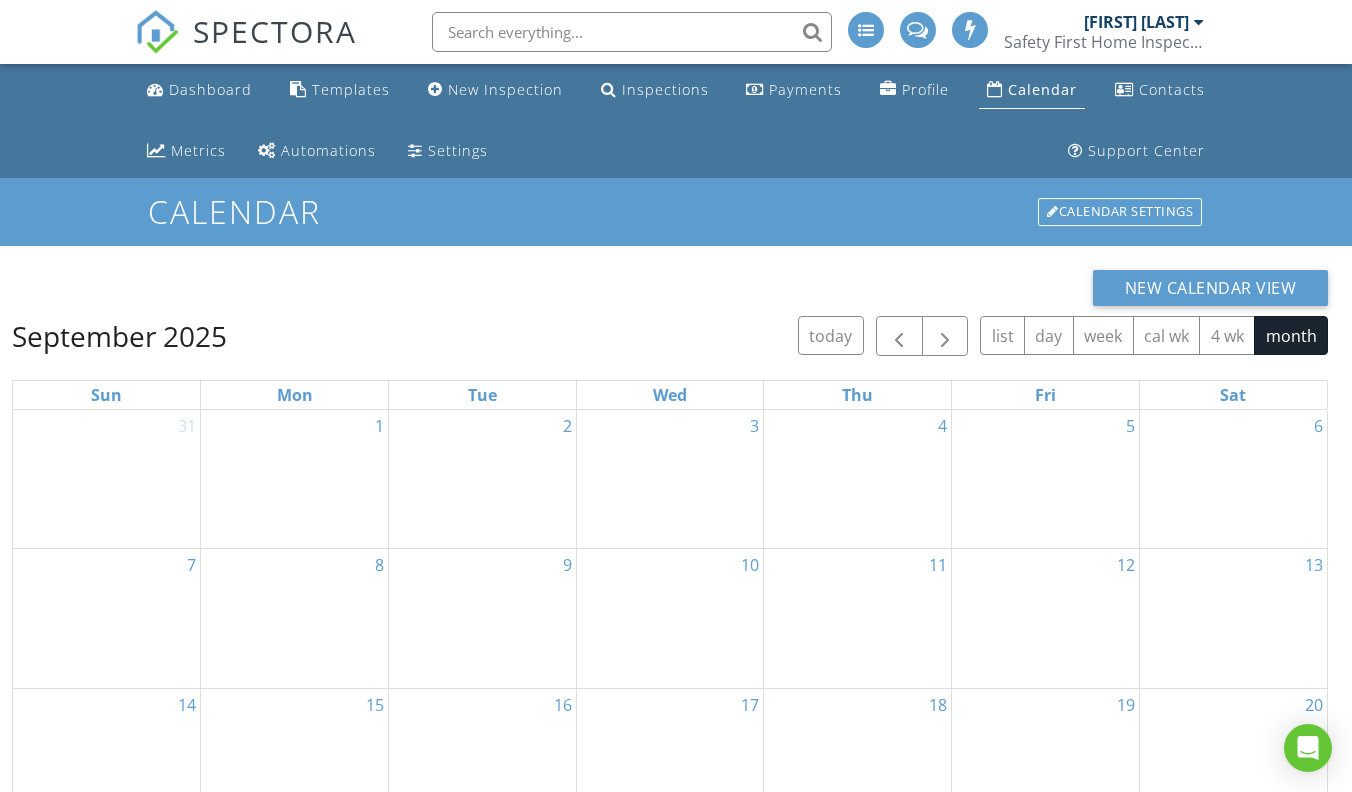 scroll, scrollTop: 0, scrollLeft: 0, axis: both 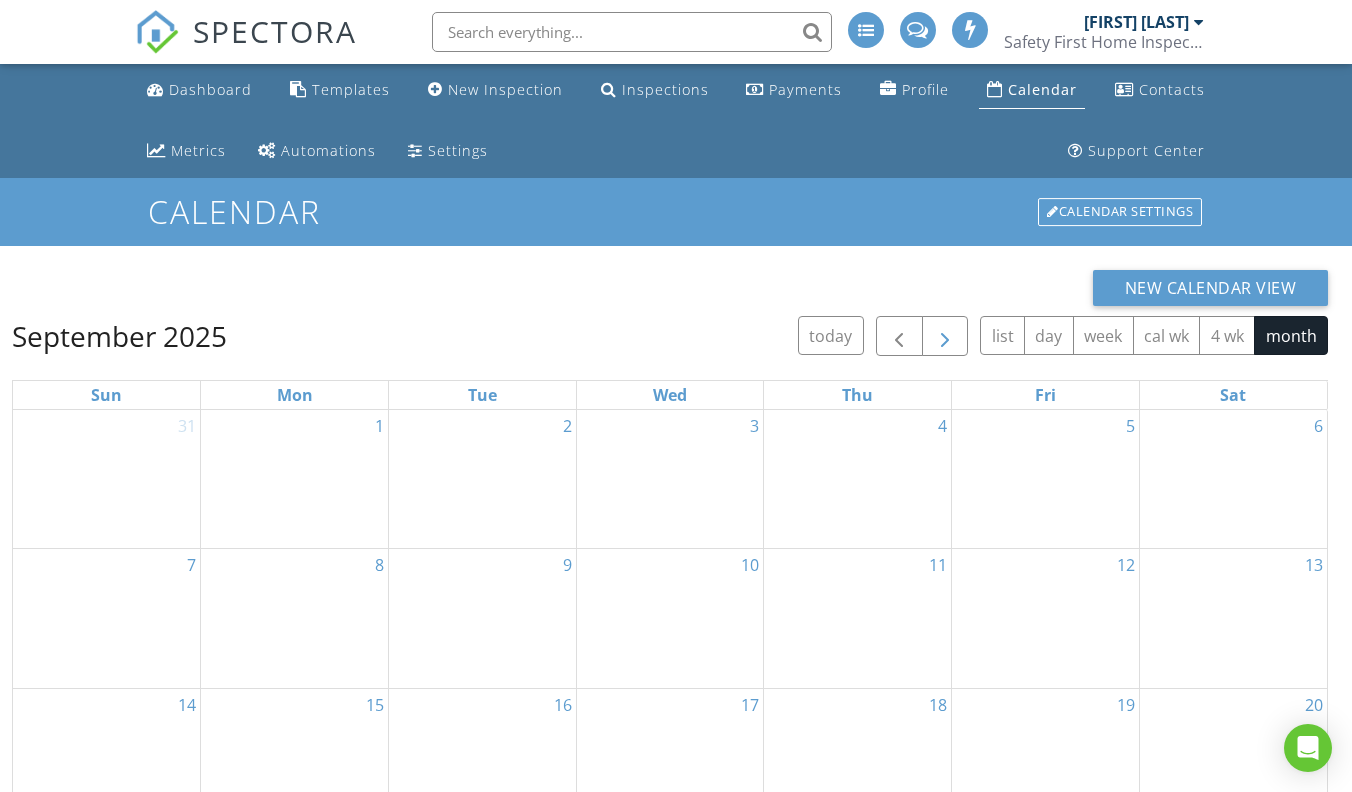 click at bounding box center [945, 337] 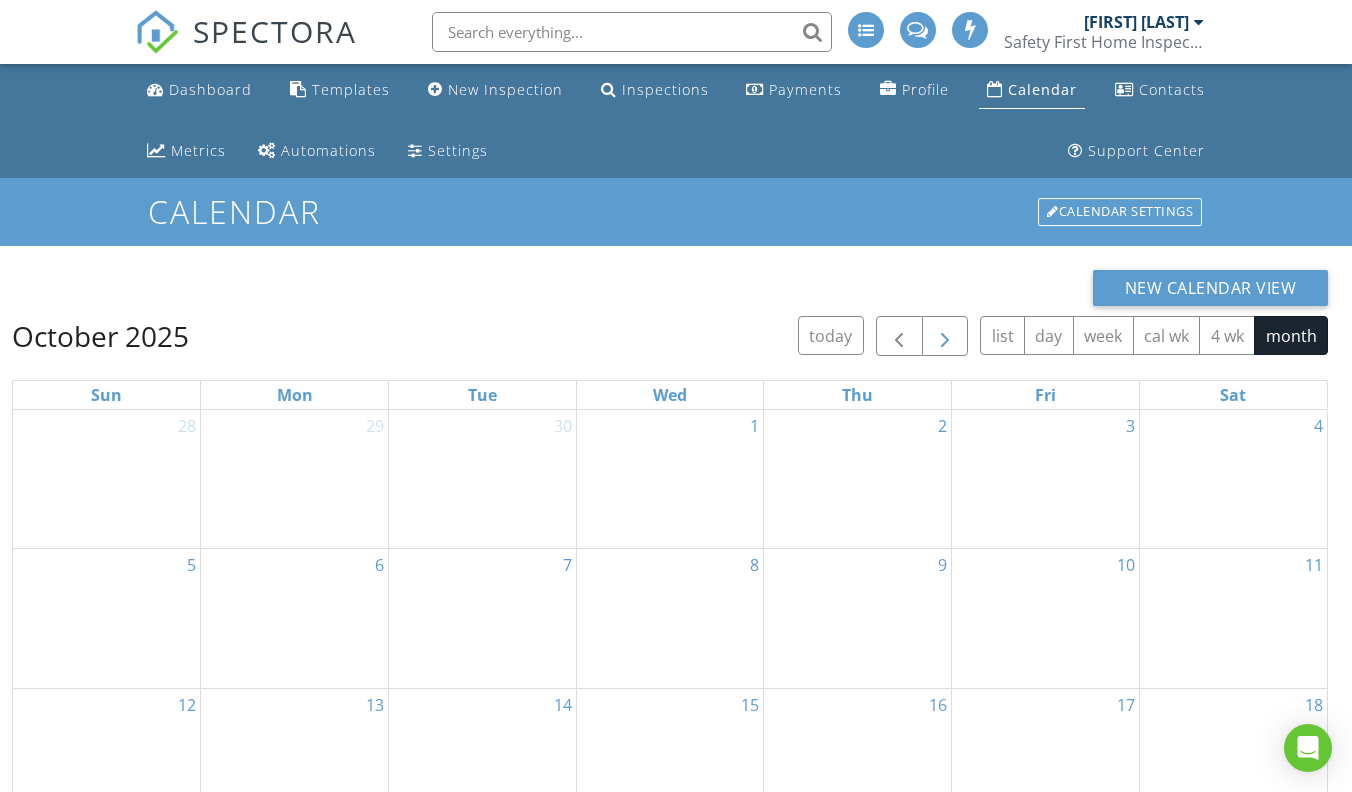 scroll, scrollTop: 0, scrollLeft: 0, axis: both 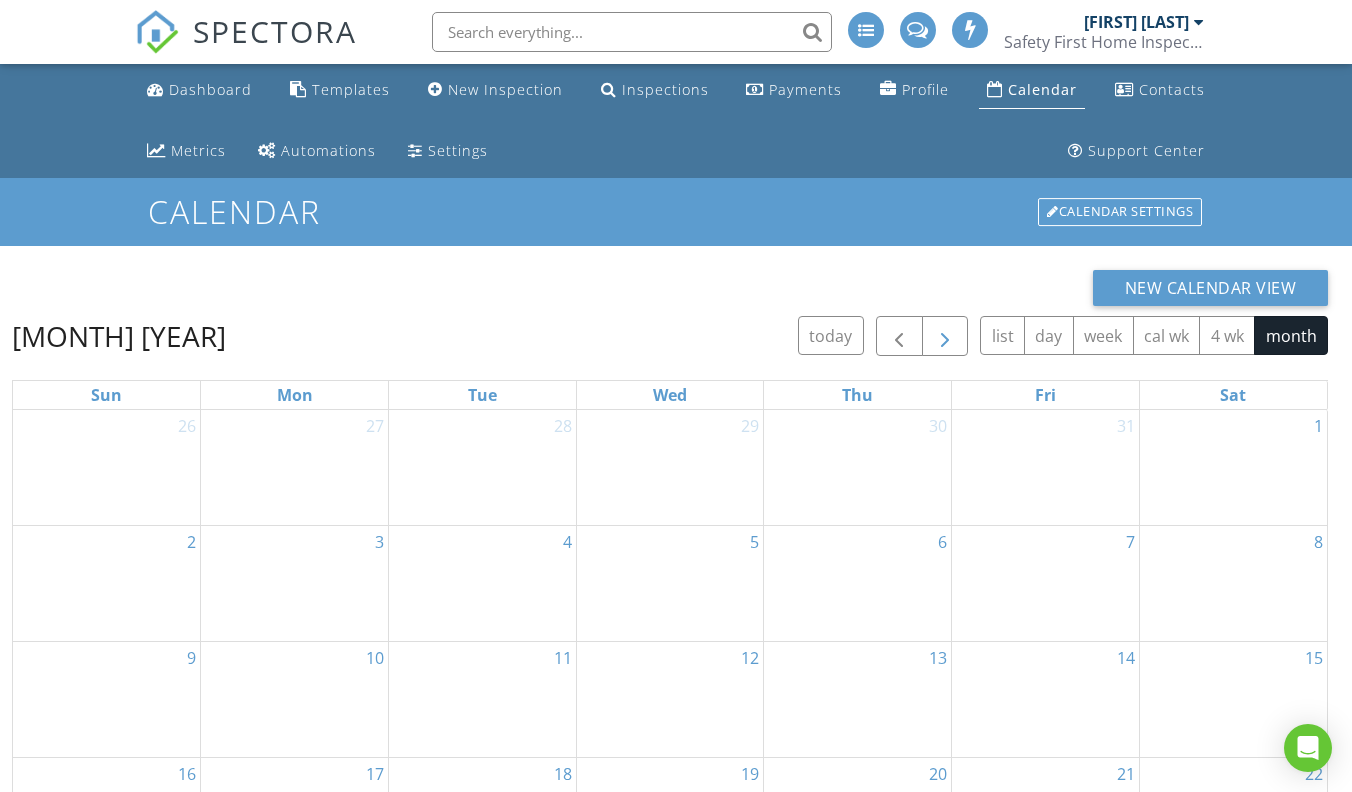 click at bounding box center [945, 336] 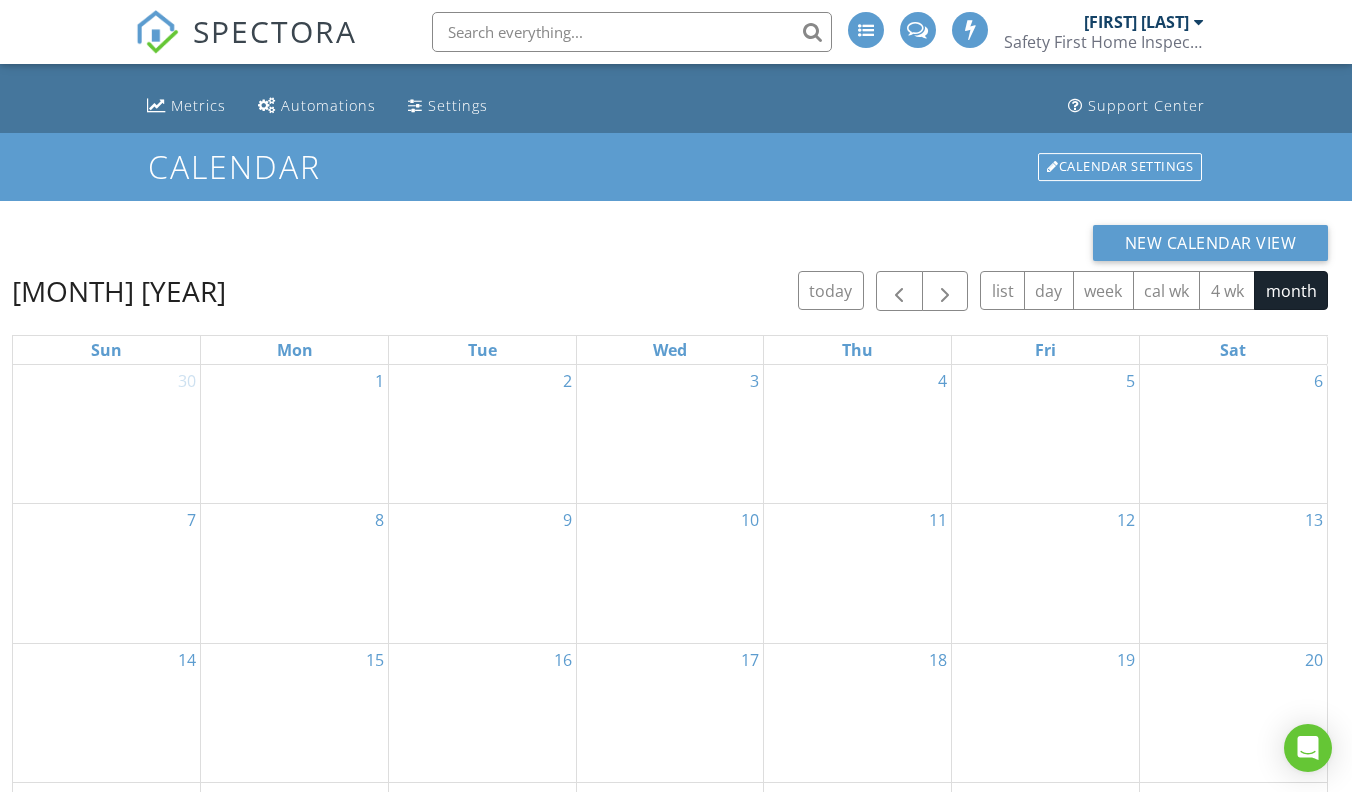 scroll, scrollTop: 29, scrollLeft: 0, axis: vertical 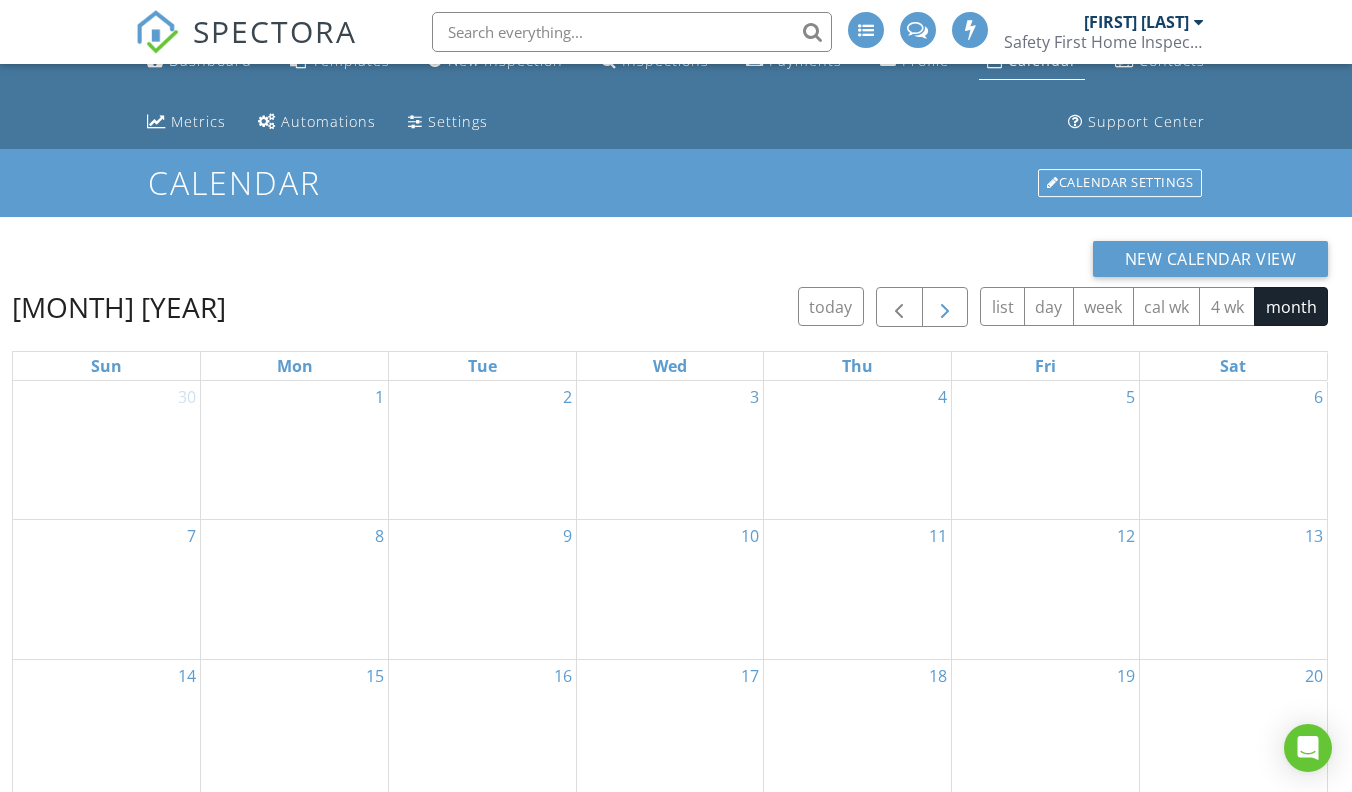 click at bounding box center [945, 308] 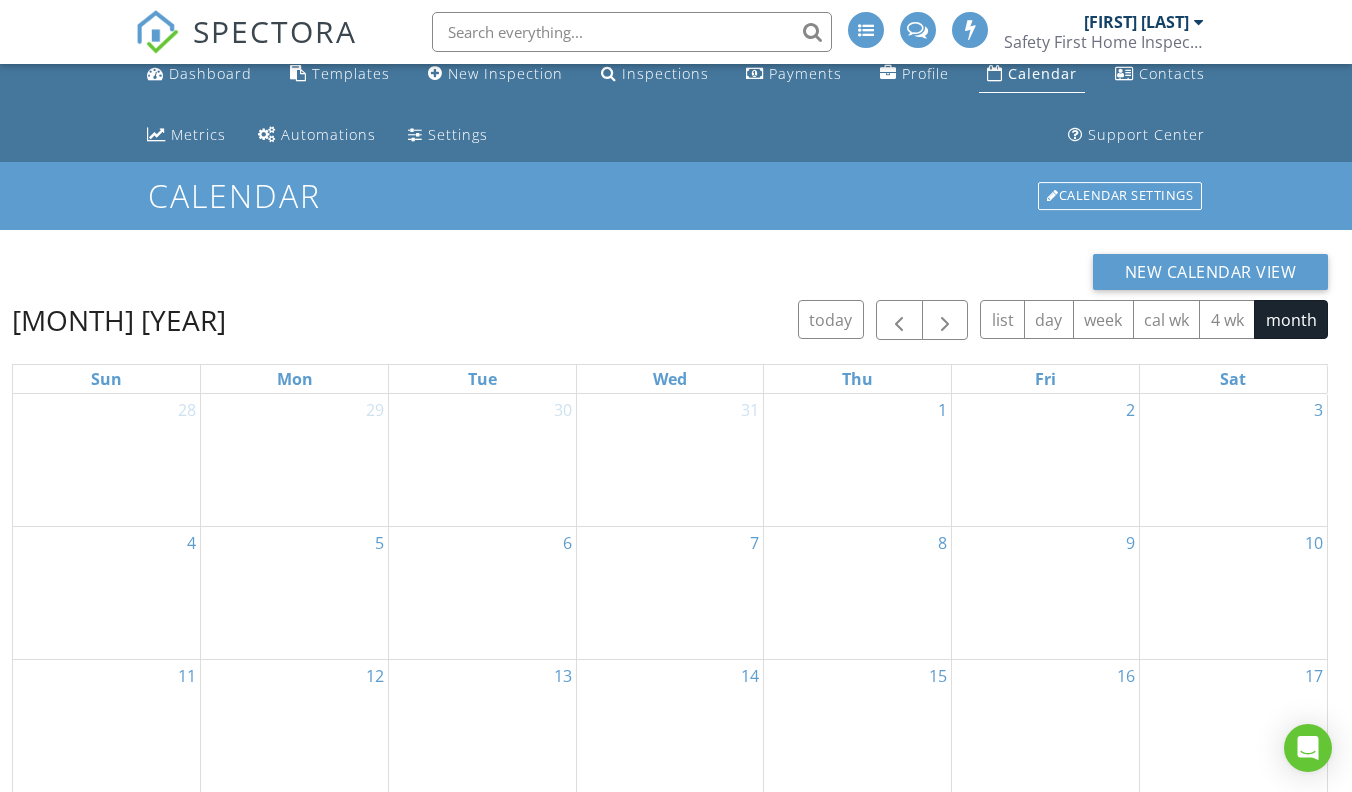 scroll, scrollTop: 13, scrollLeft: 0, axis: vertical 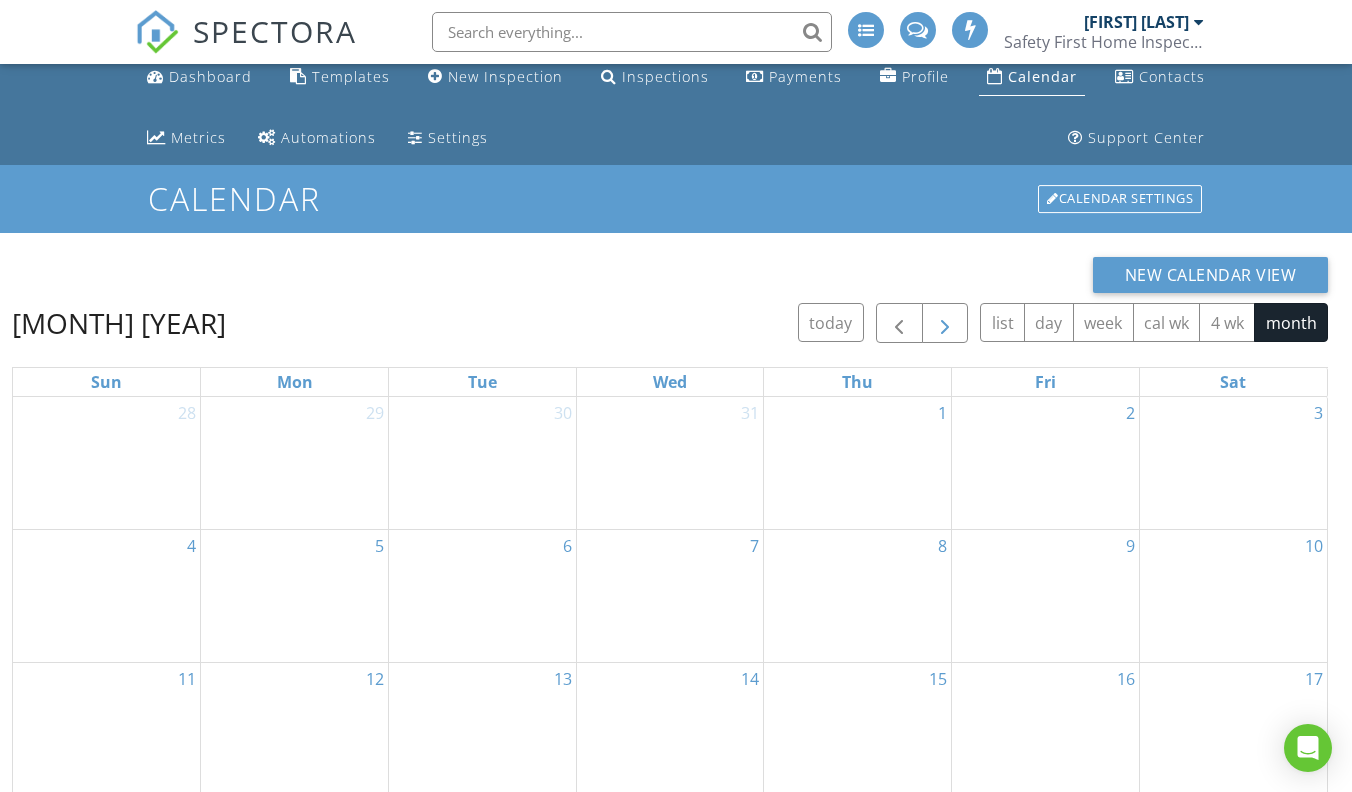 click at bounding box center (945, 324) 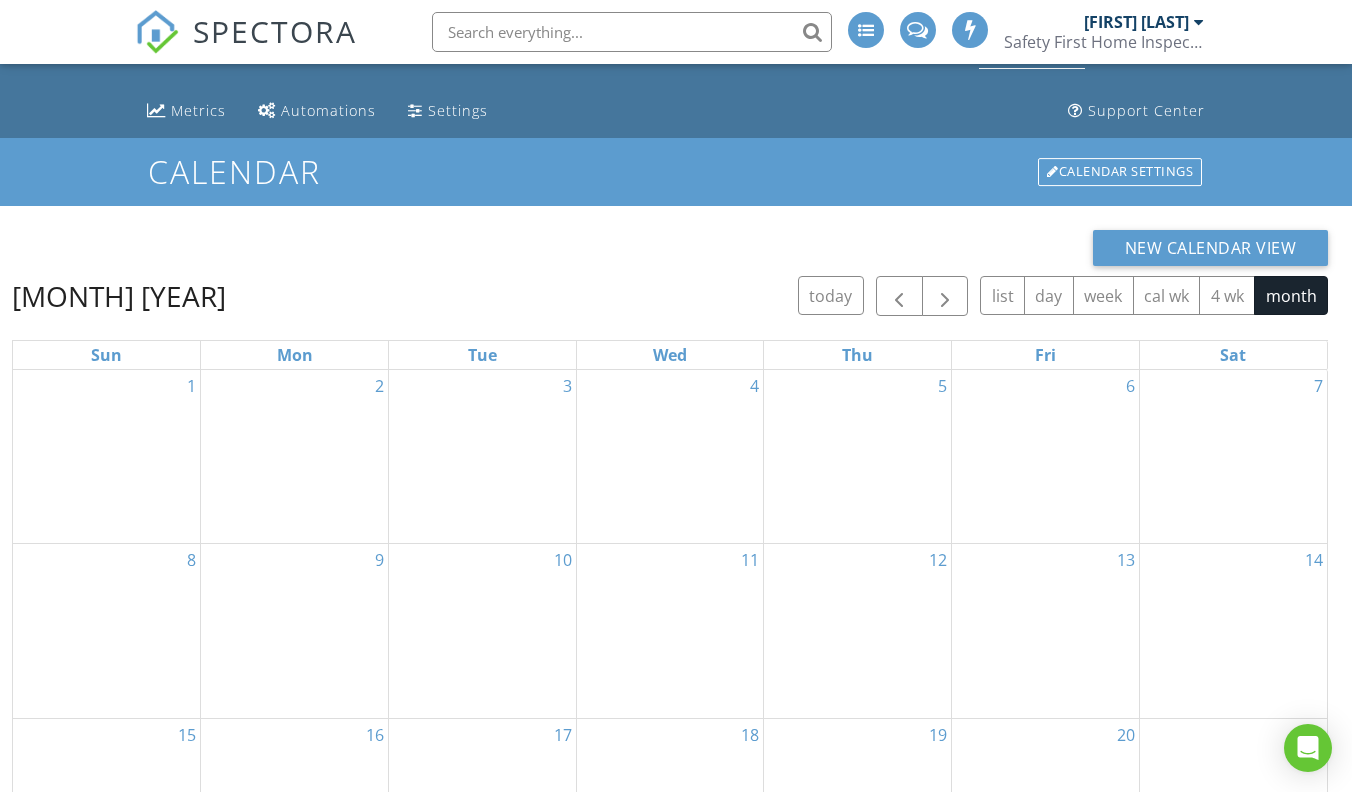 scroll, scrollTop: 20, scrollLeft: 0, axis: vertical 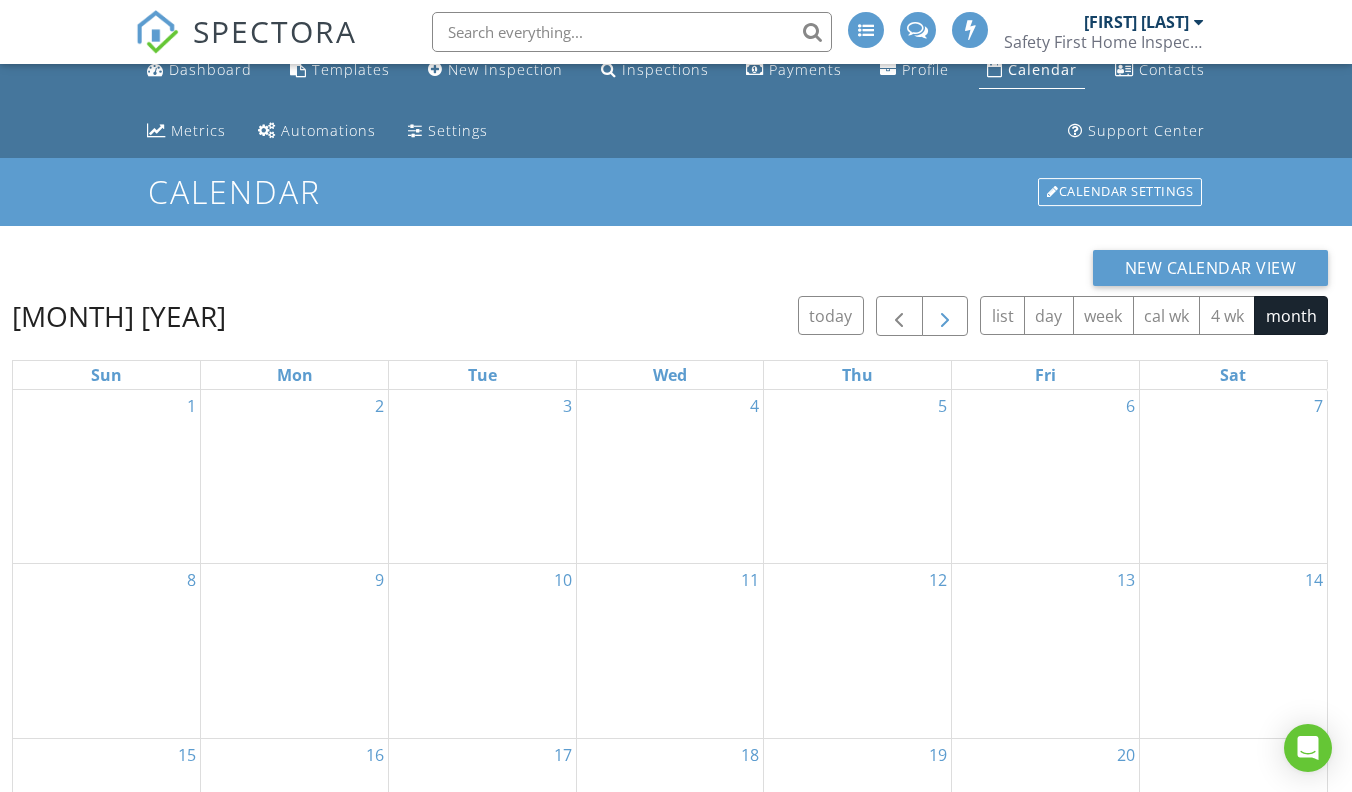 click at bounding box center (945, 317) 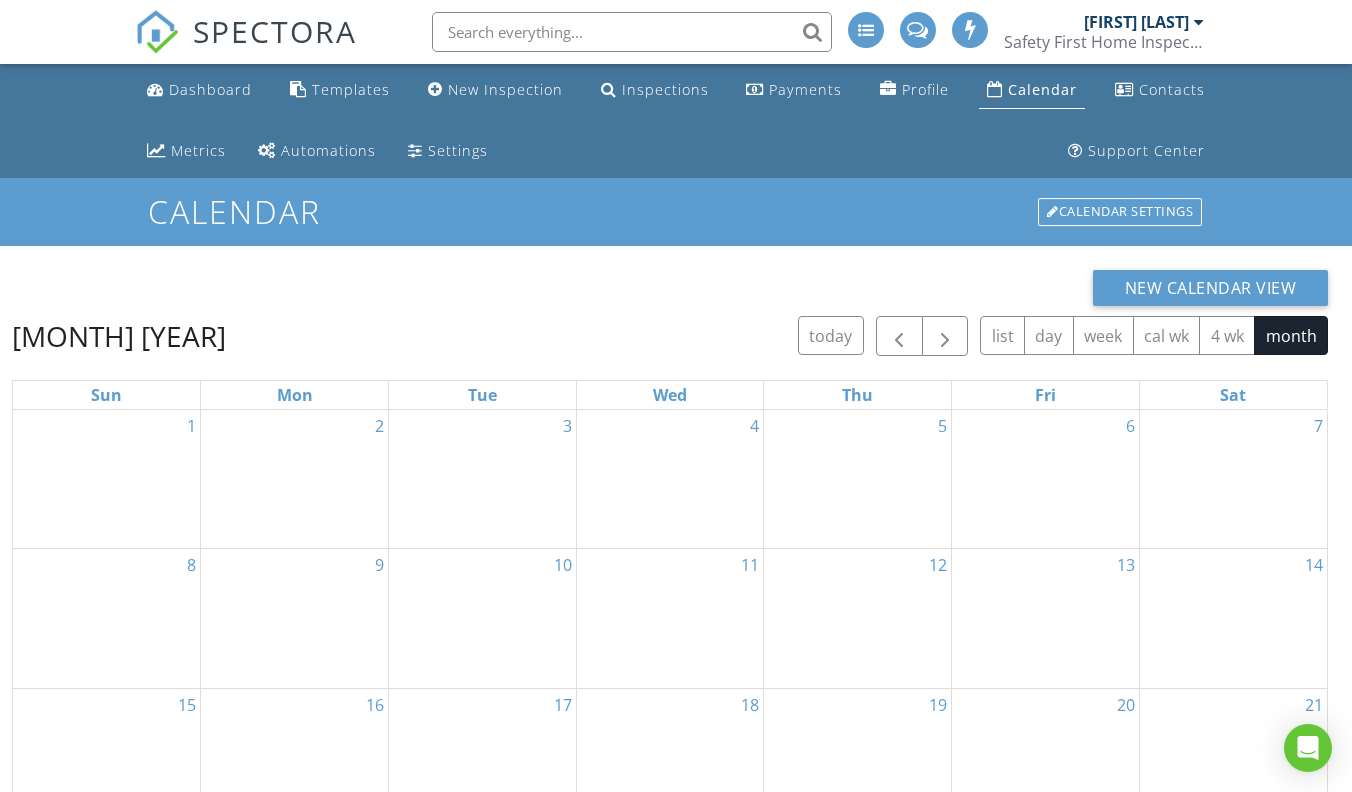 scroll, scrollTop: 0, scrollLeft: 0, axis: both 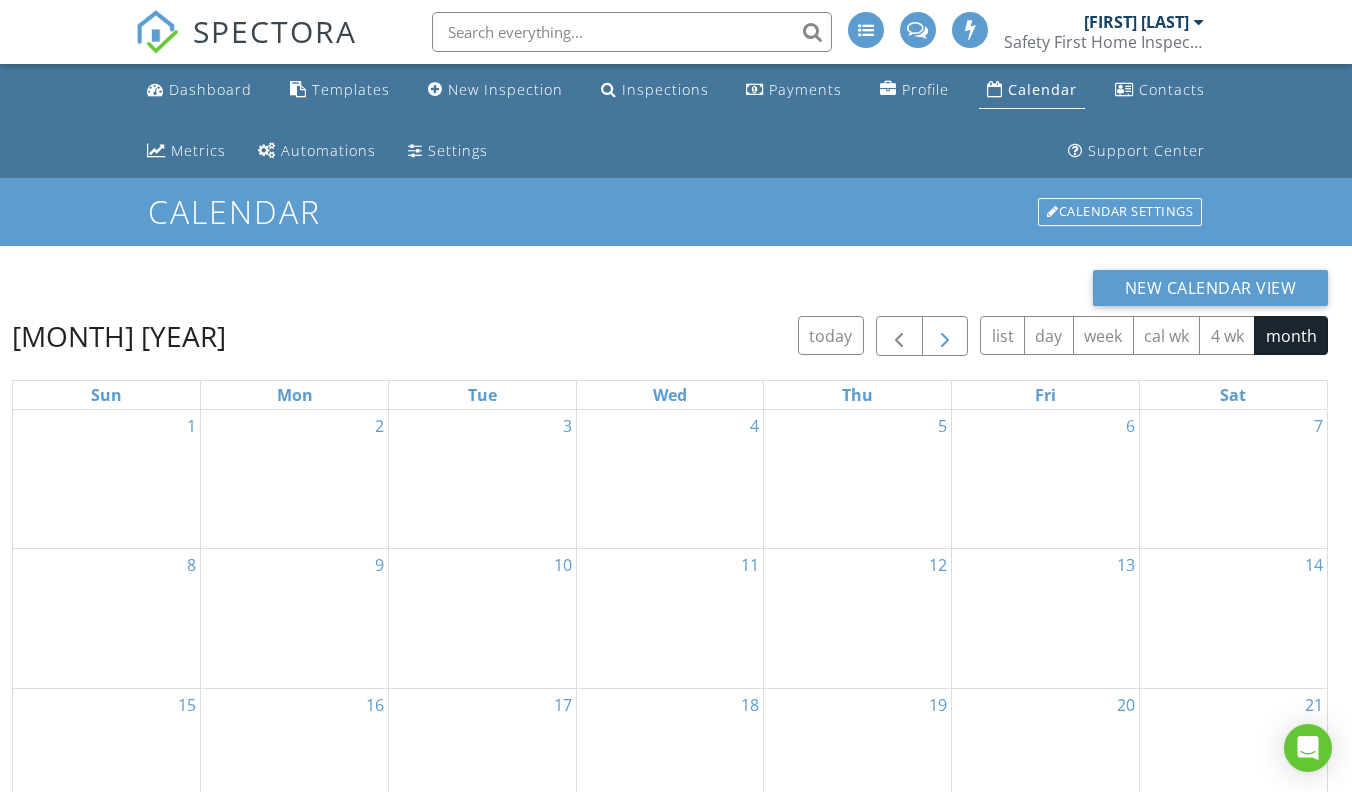 click at bounding box center (945, 337) 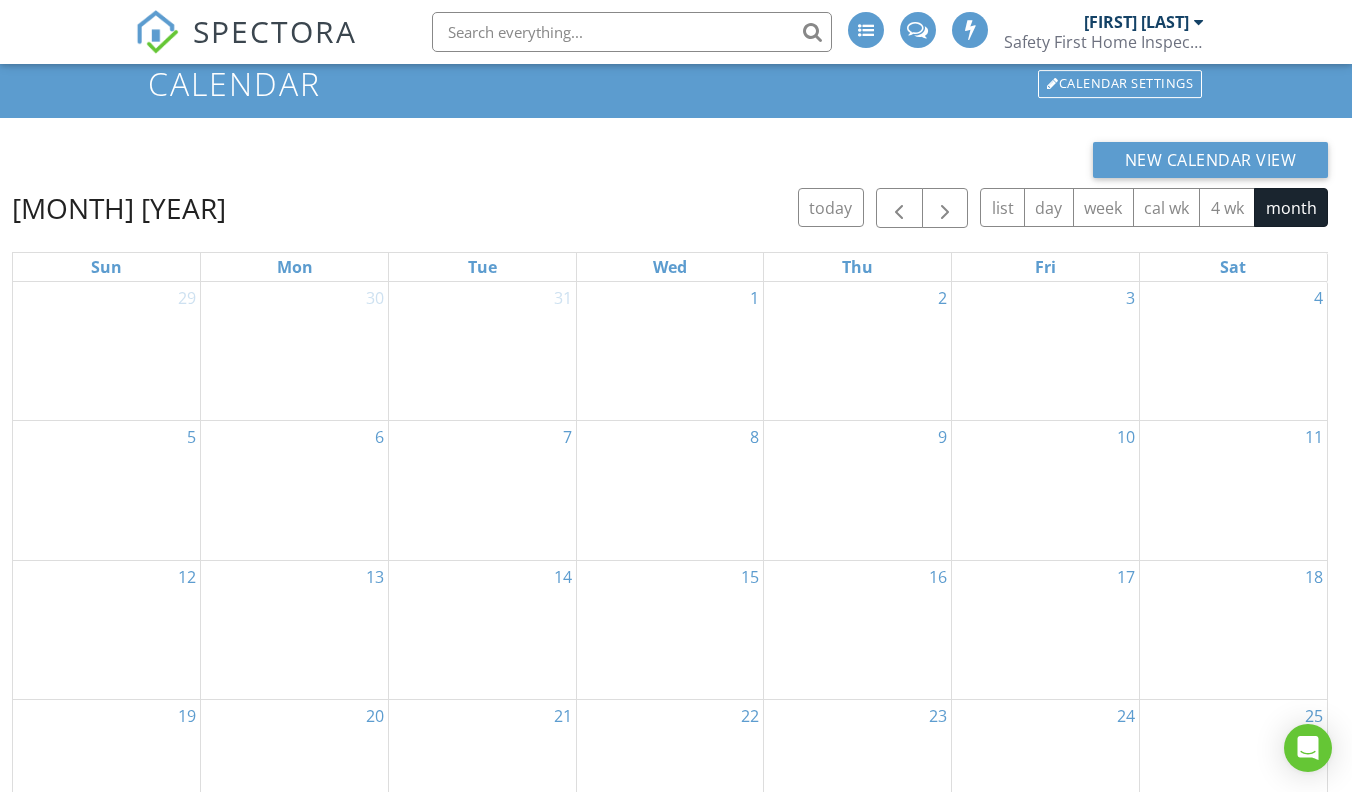 scroll, scrollTop: 67, scrollLeft: 0, axis: vertical 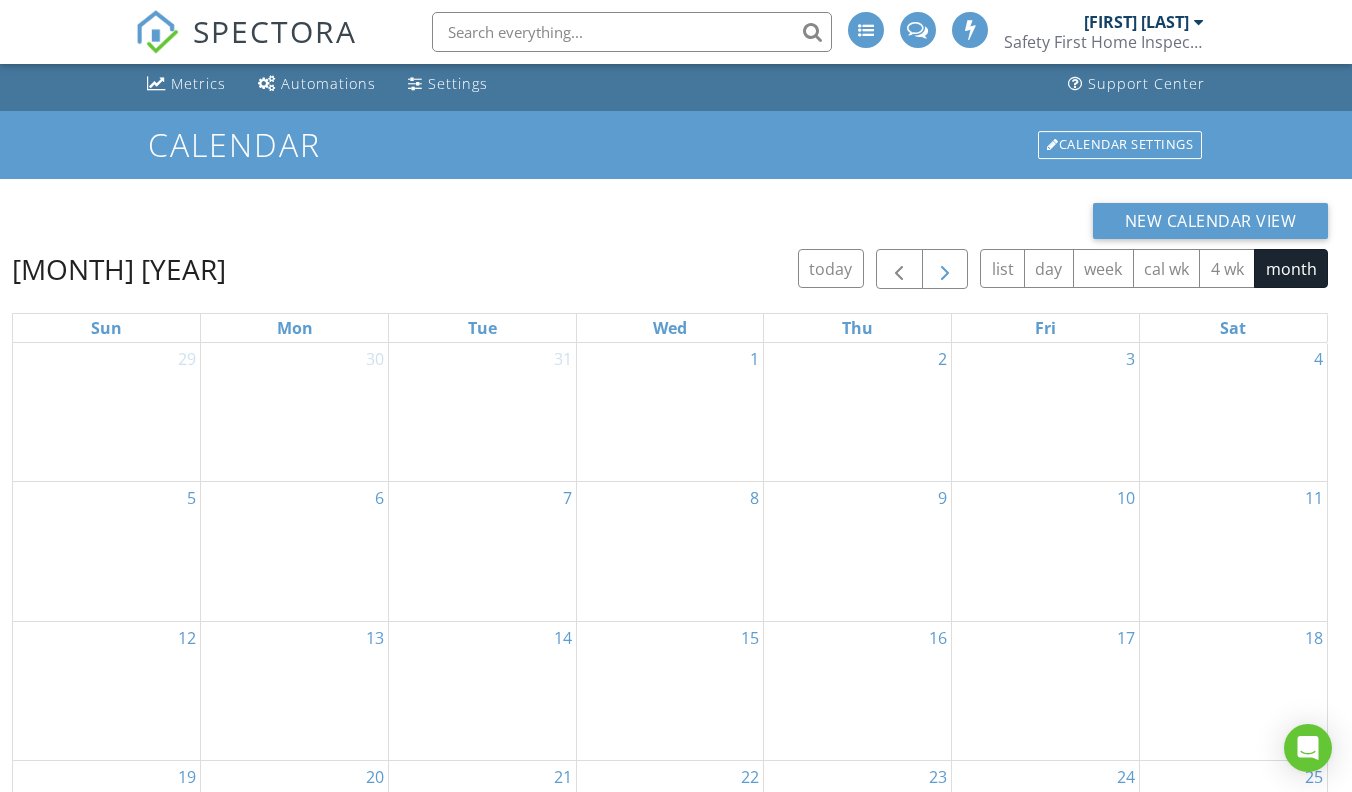click at bounding box center (945, 270) 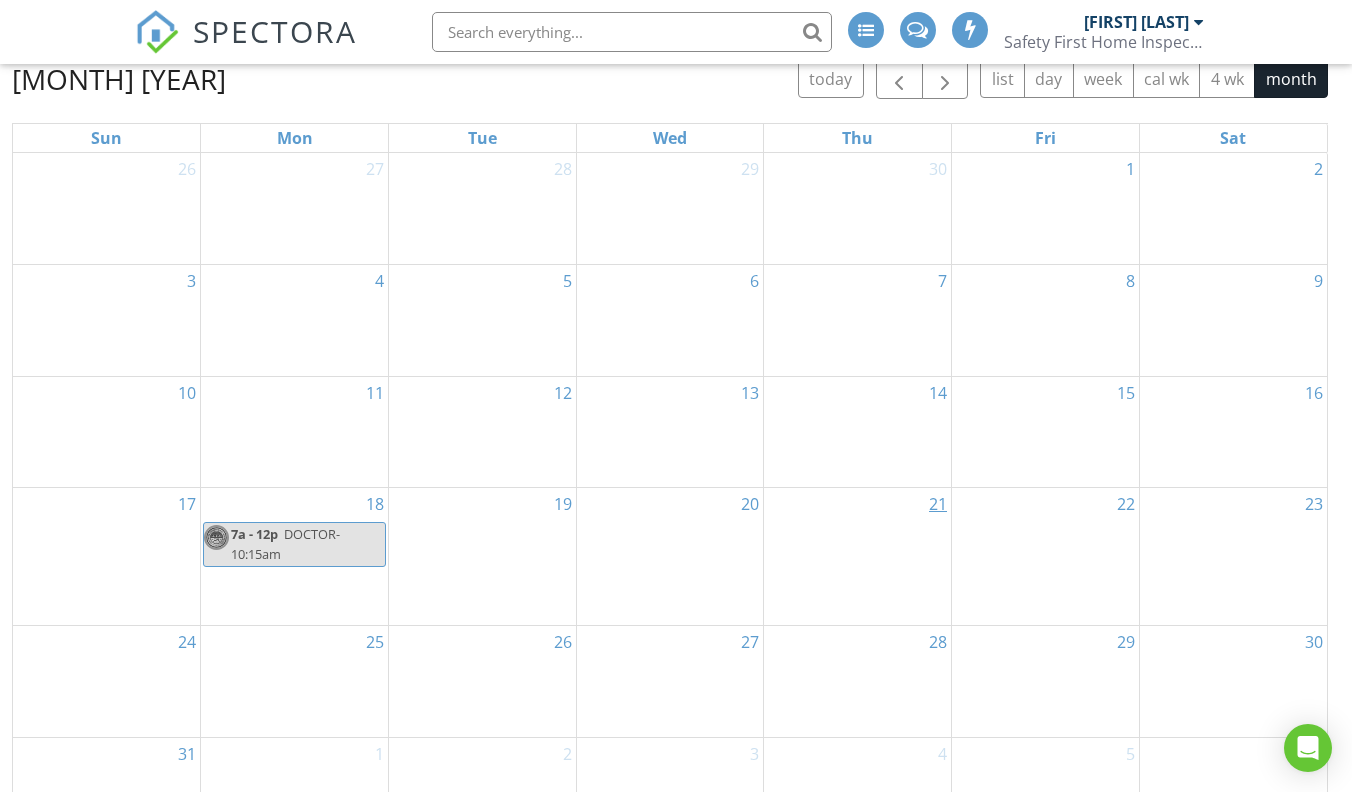 scroll, scrollTop: 257, scrollLeft: 0, axis: vertical 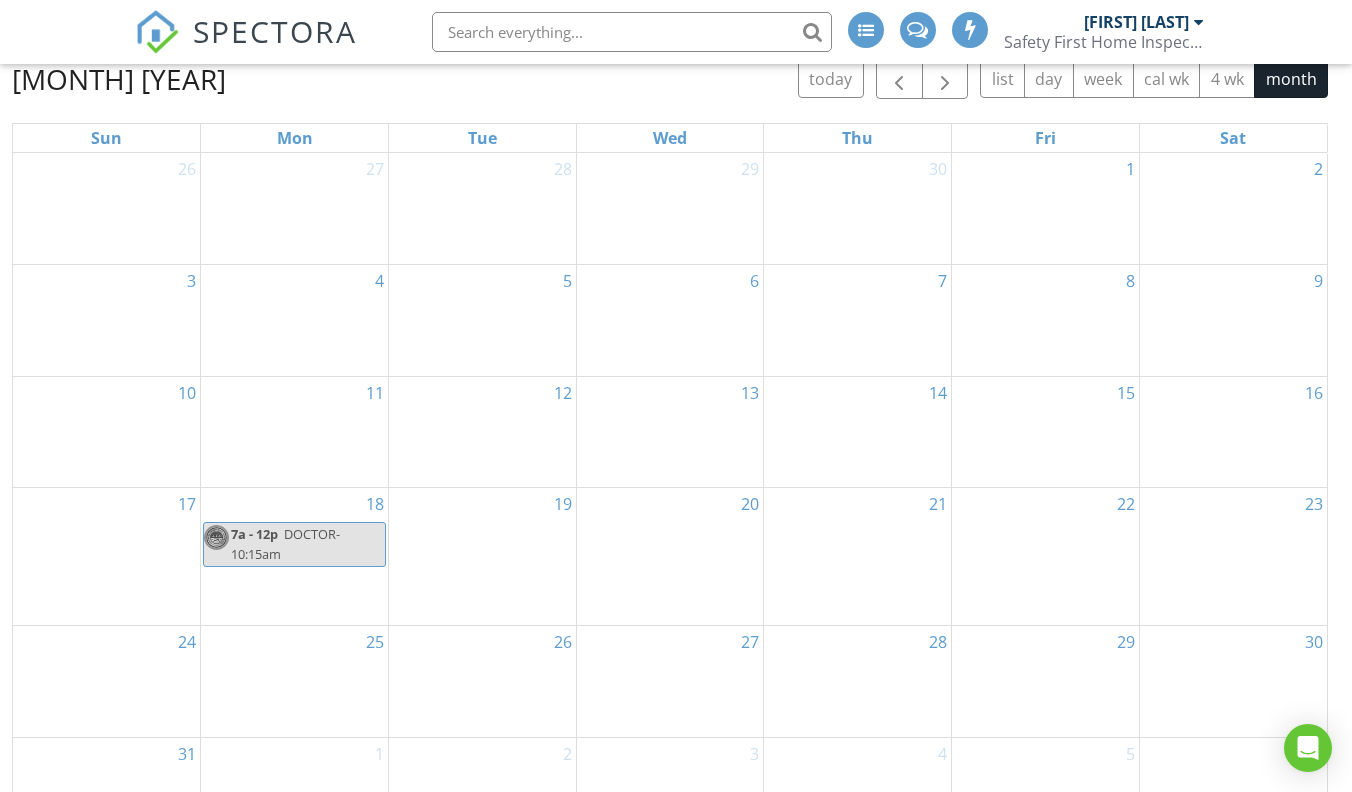 click on "DOCTOR-10:15am" at bounding box center [285, 543] 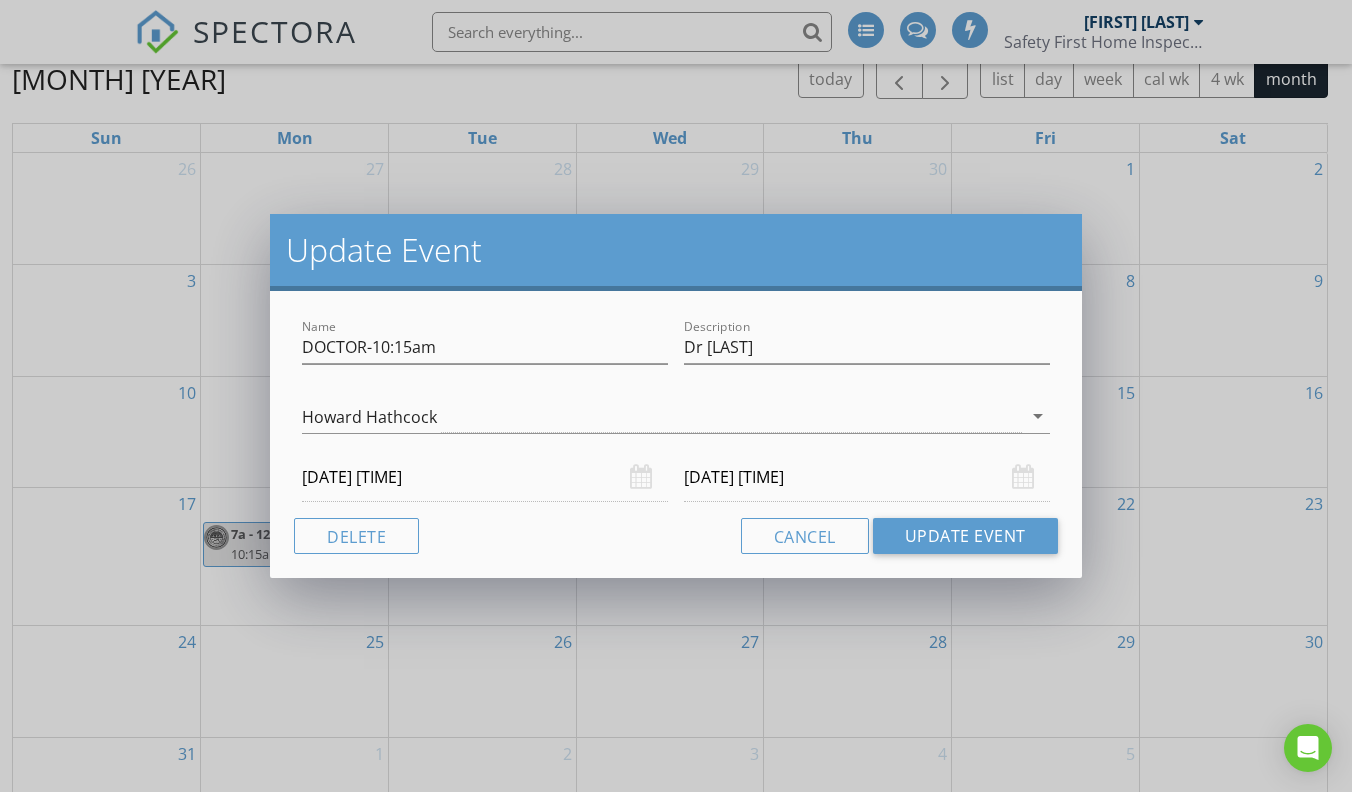 click on "Update Event   Name DOCTOR-10:15am   Description Dr Hollensworth   Howard Hathcock arrow_drop_down     05/18/2026 7:00 AM   05/18/2026 12:00 PM       Delete   Cancel   Update Event" at bounding box center (676, 396) 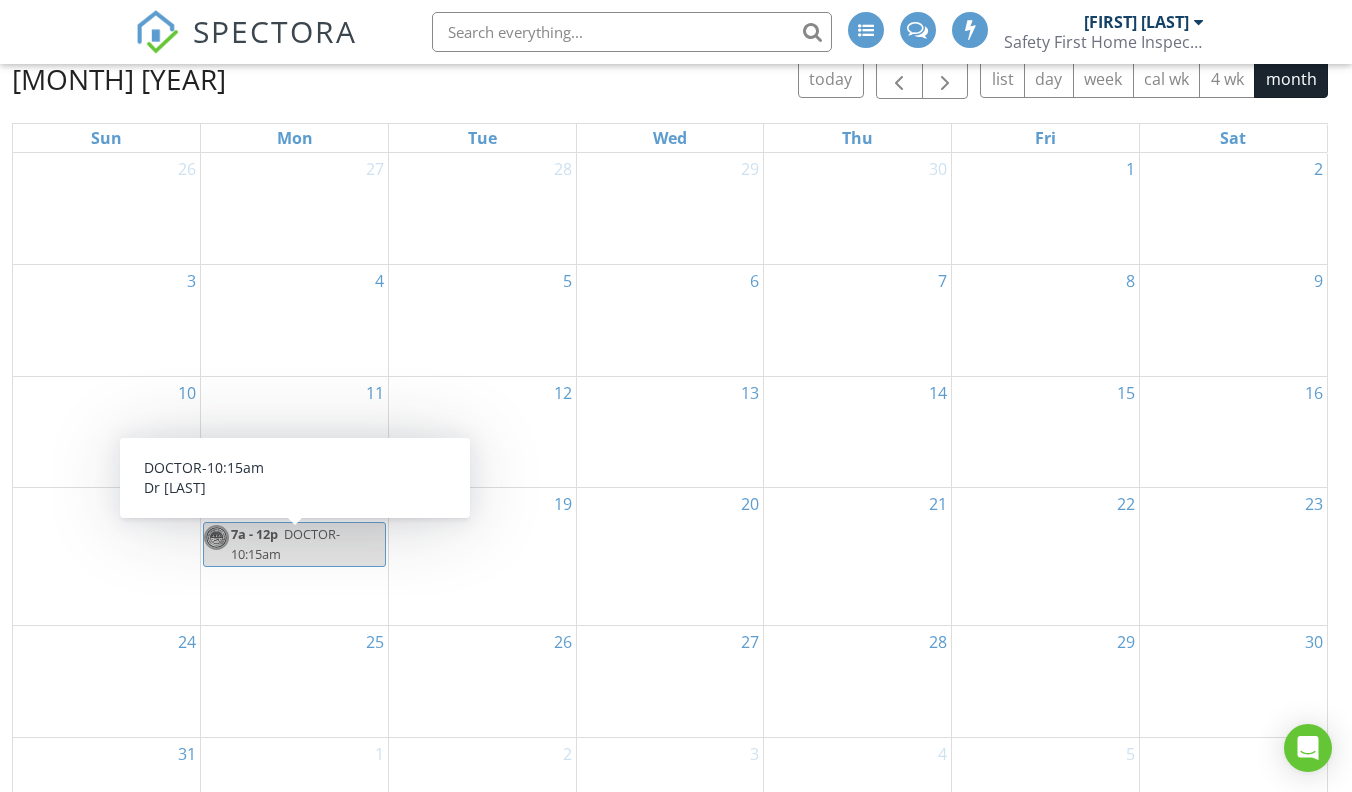 click on "DOCTOR-10:15am" at bounding box center [285, 543] 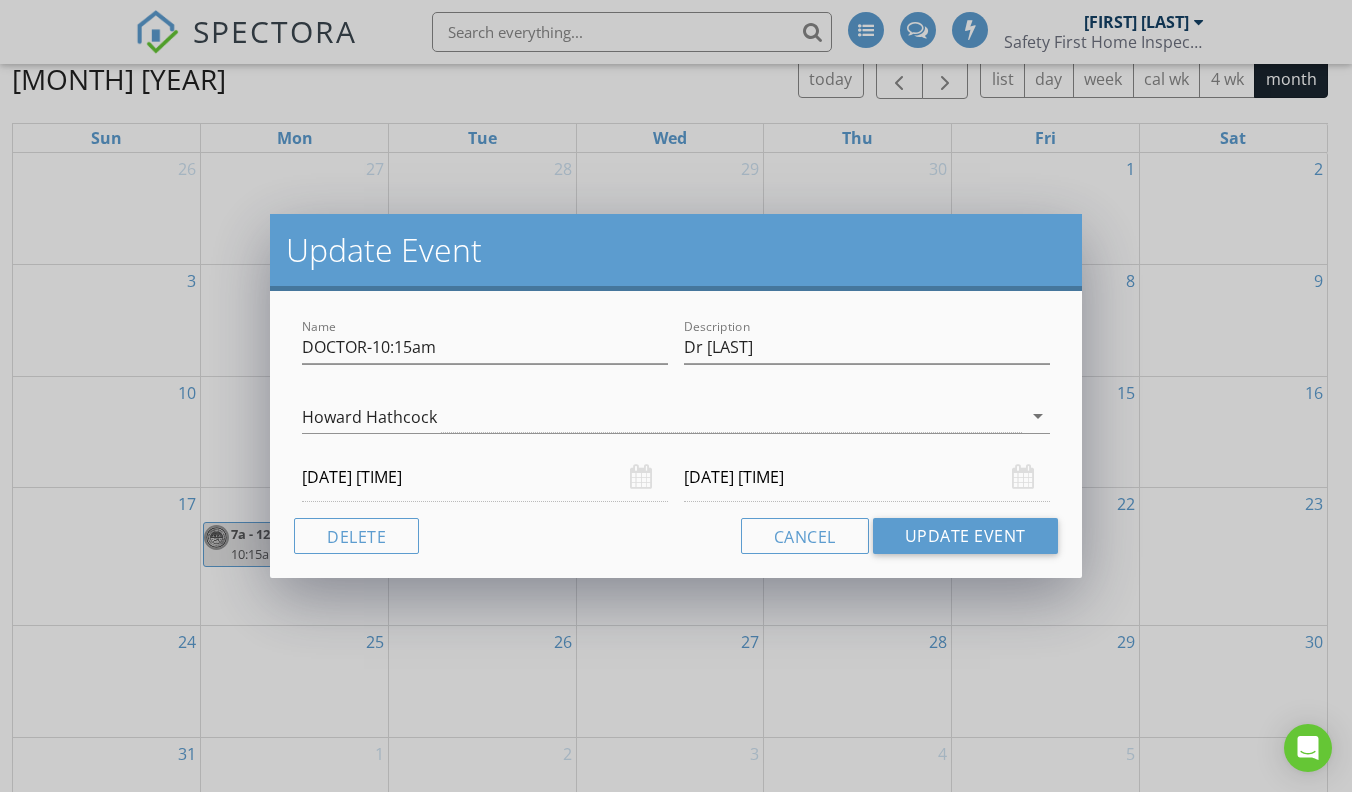 click on "Update Event   Name DOCTOR-10:15am   Description Dr Hollensworth   Howard Hathcock arrow_drop_down     05/18/2026 7:00 AM   05/18/2026 12:00 PM       Delete   Cancel   Update Event" at bounding box center (676, 396) 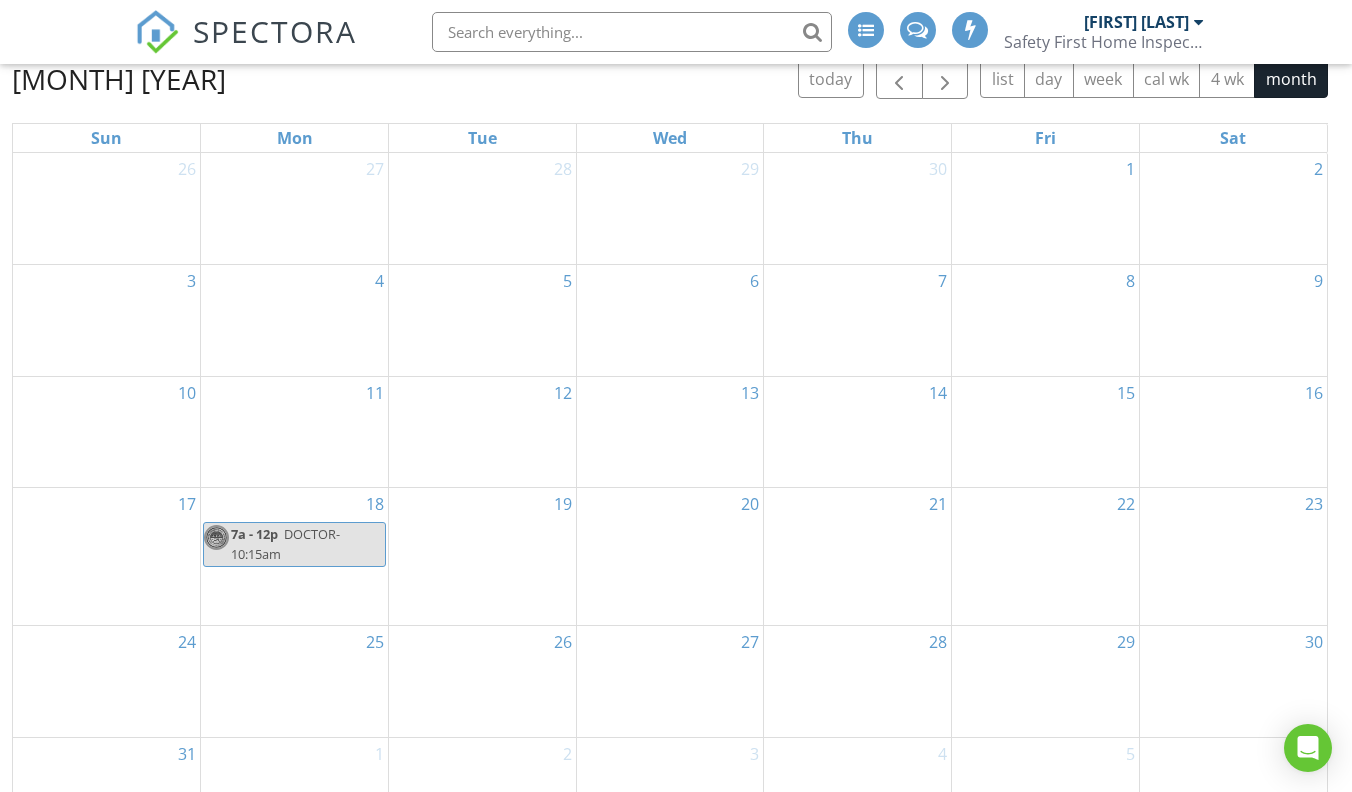scroll, scrollTop: 223, scrollLeft: 0, axis: vertical 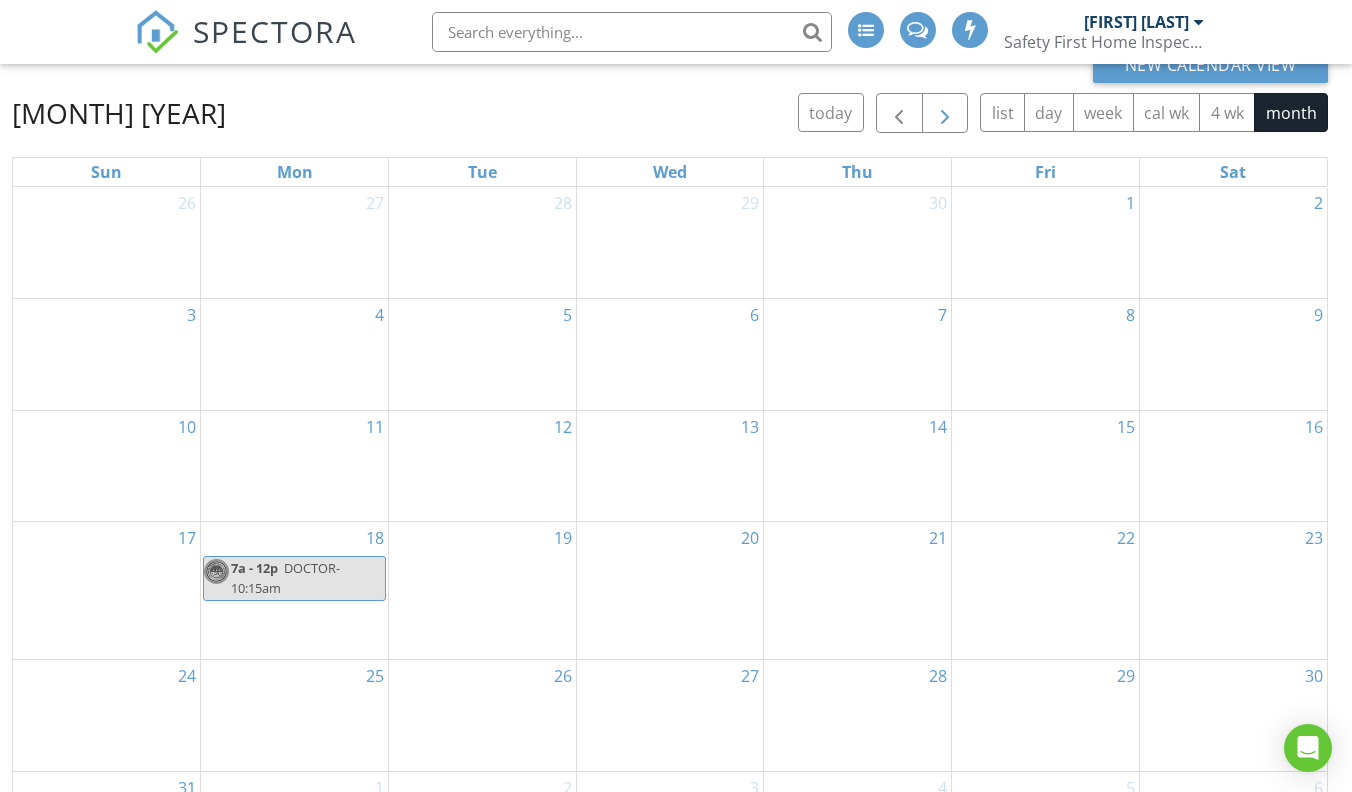 click at bounding box center [945, 114] 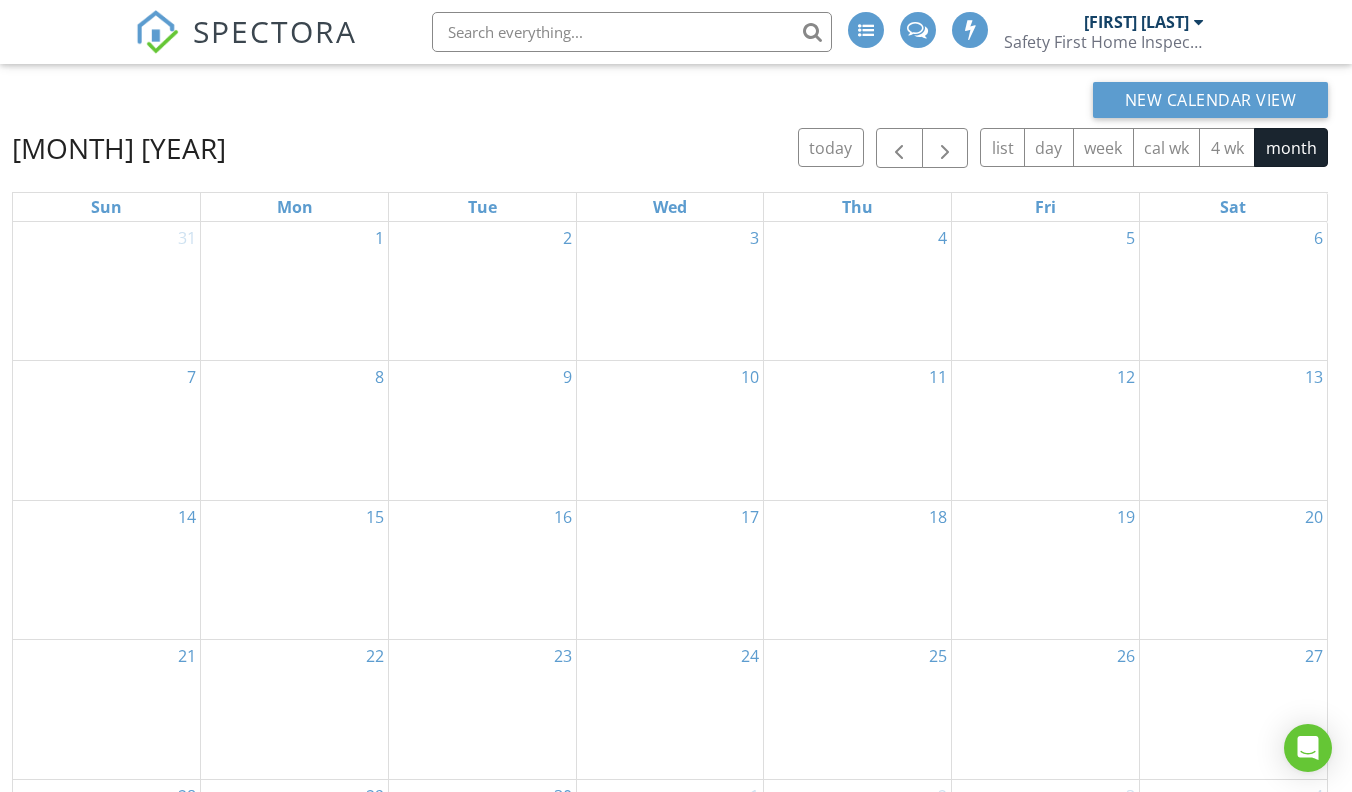 scroll, scrollTop: 140, scrollLeft: 0, axis: vertical 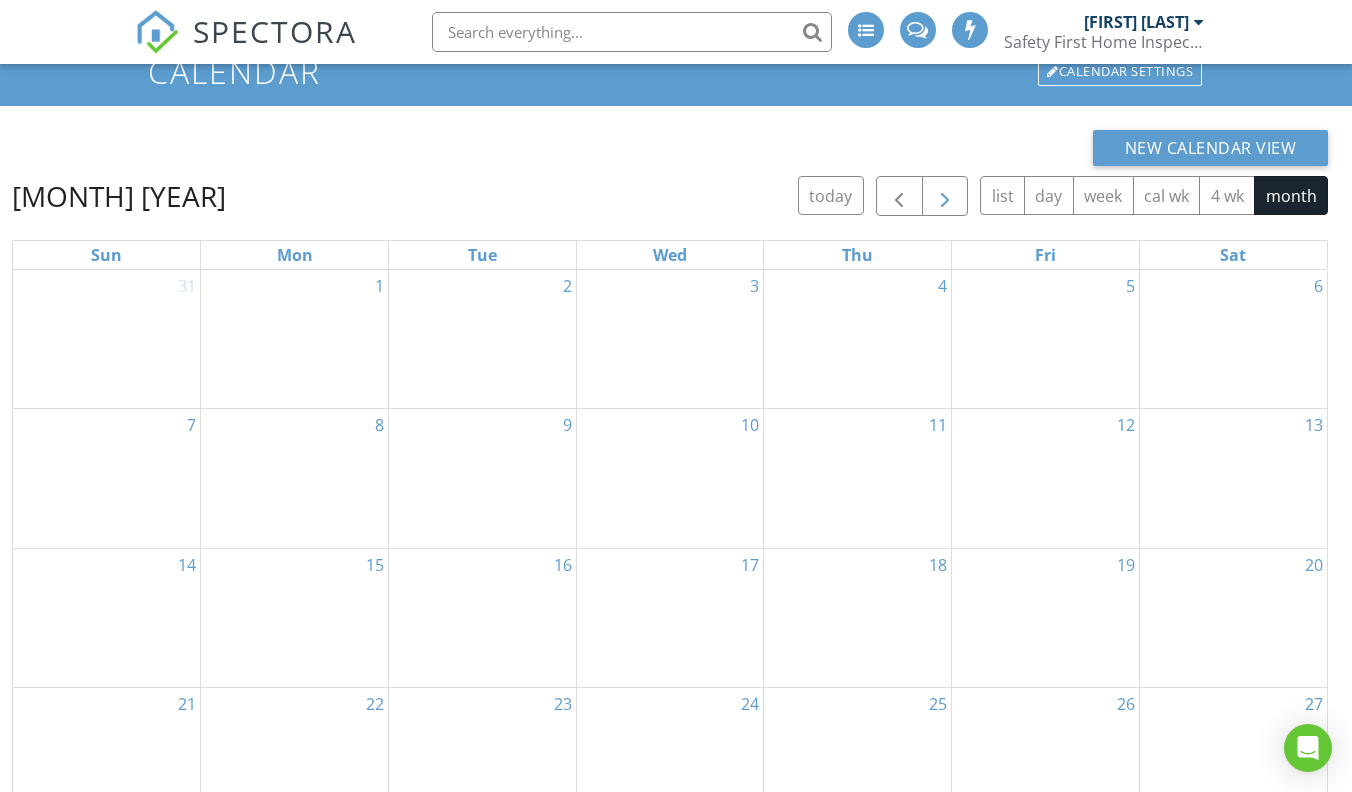 click at bounding box center [945, 197] 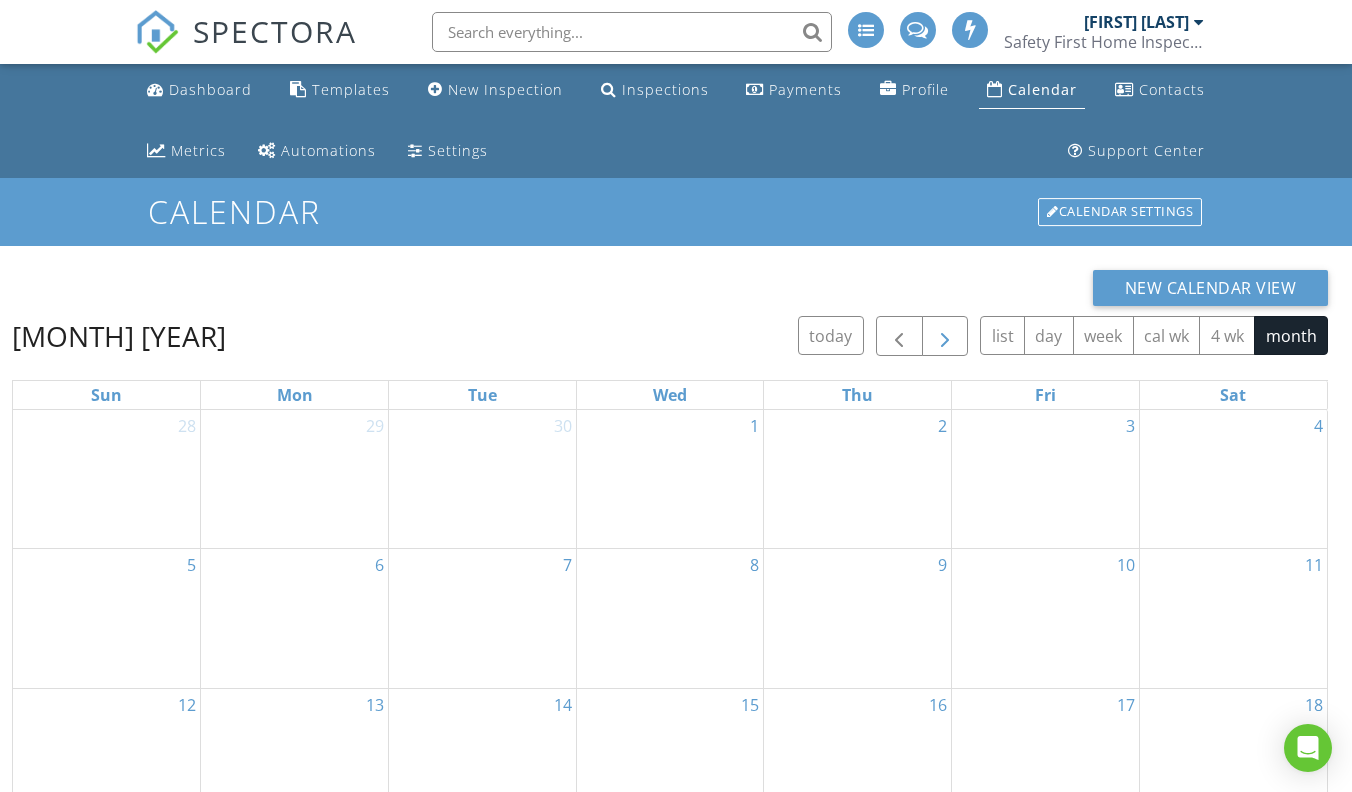 scroll, scrollTop: 0, scrollLeft: 0, axis: both 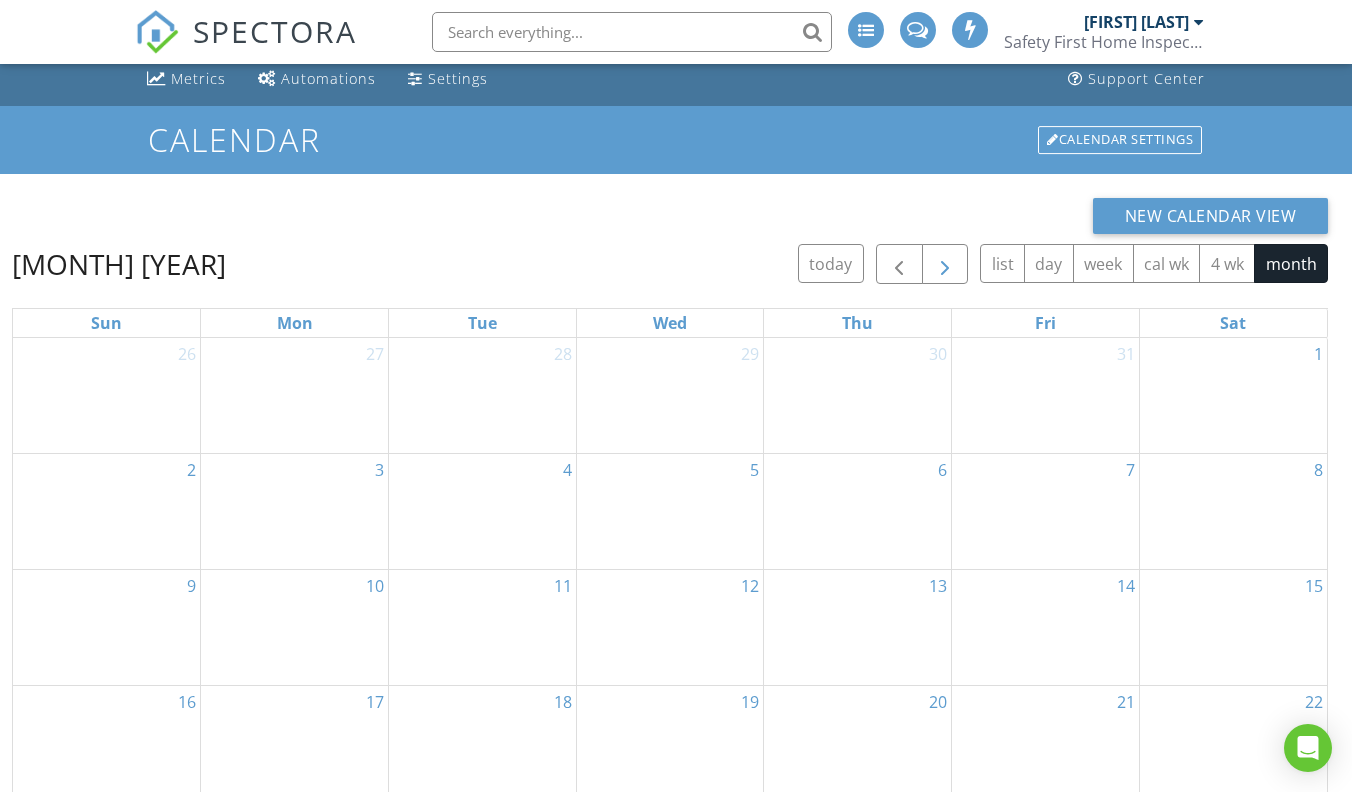 click at bounding box center (945, 265) 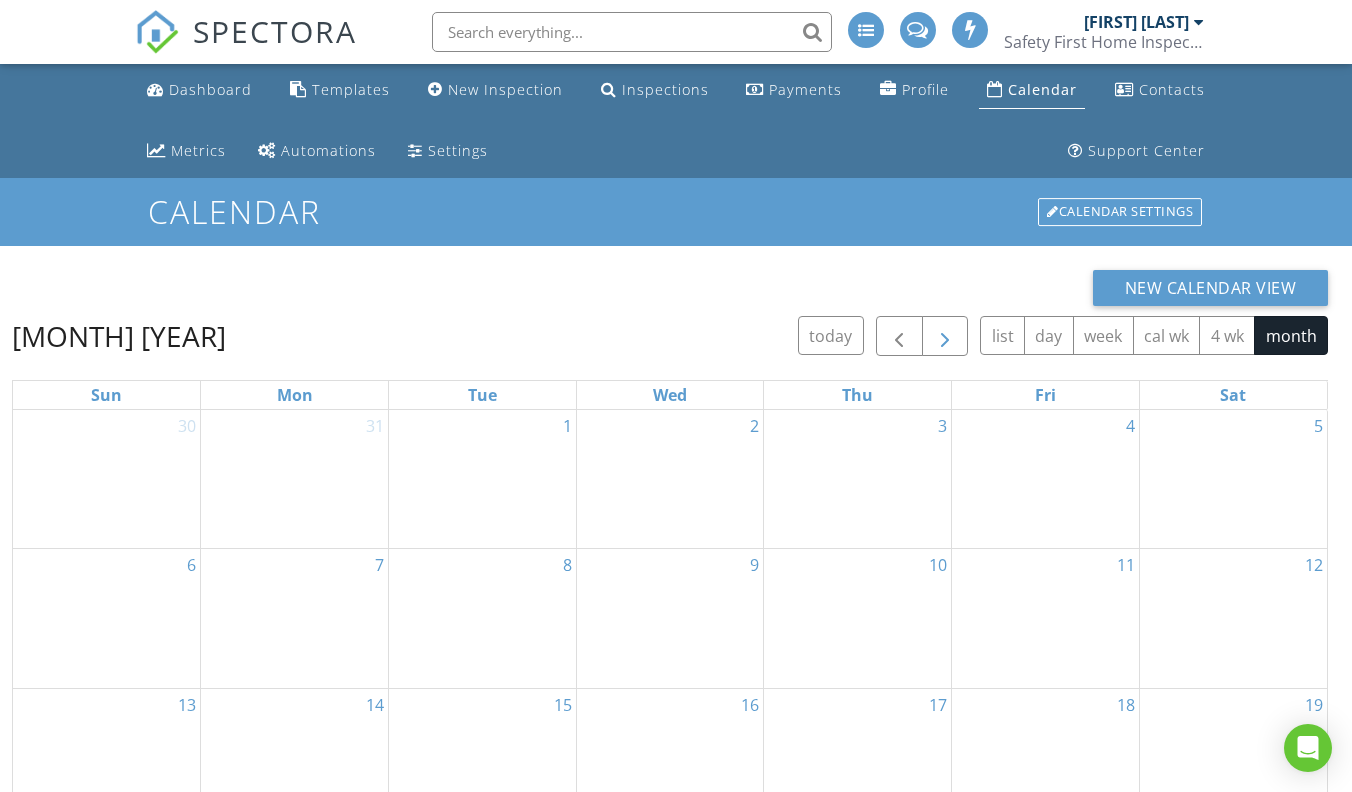 scroll, scrollTop: 0, scrollLeft: 0, axis: both 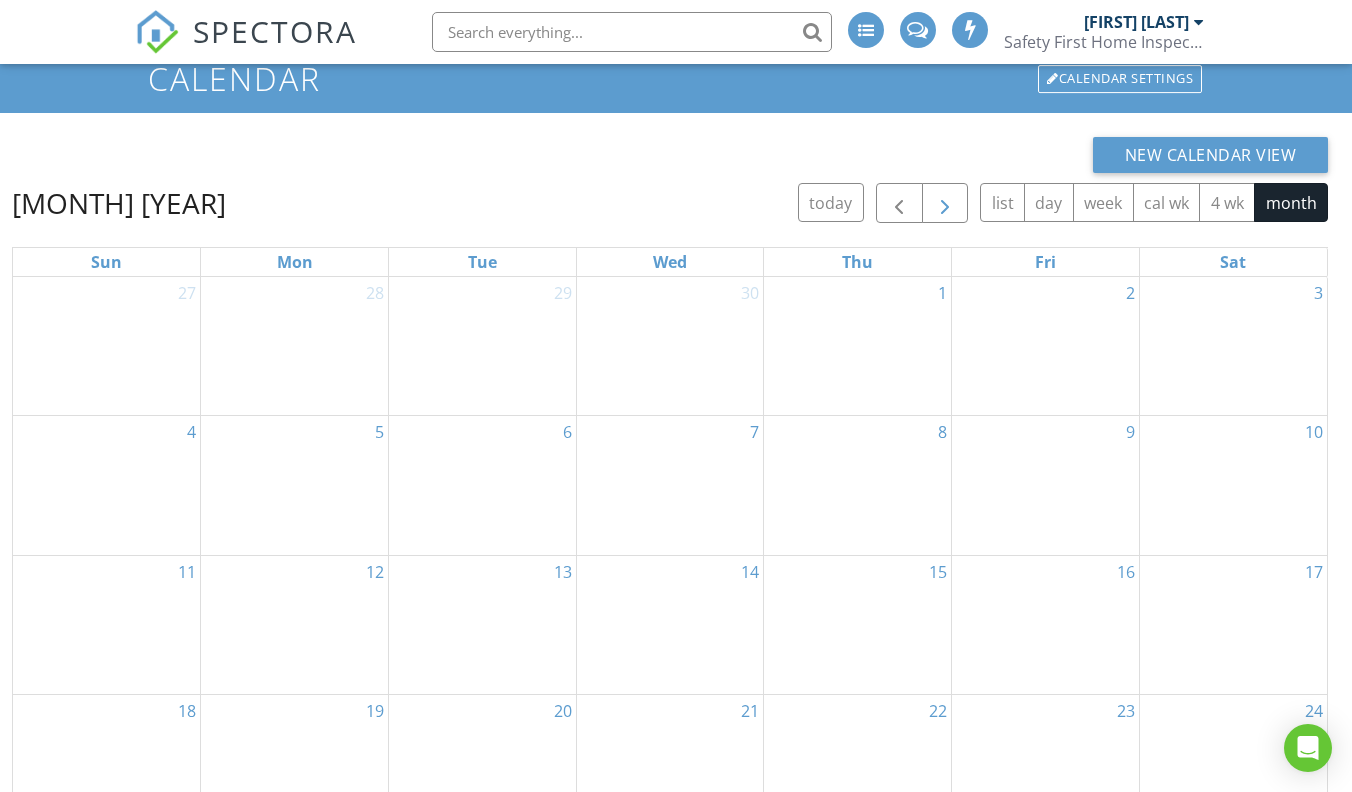 click at bounding box center (945, 204) 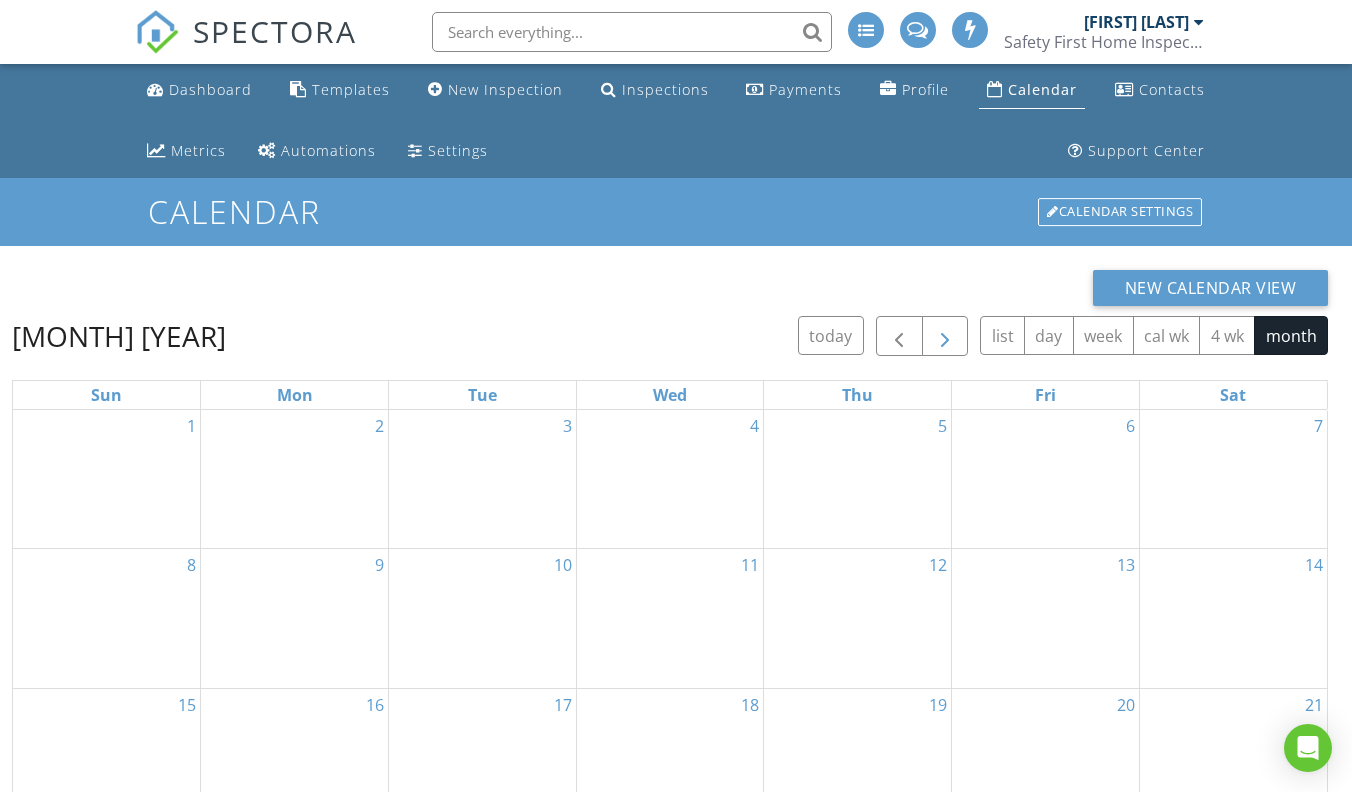 scroll, scrollTop: -1, scrollLeft: 0, axis: vertical 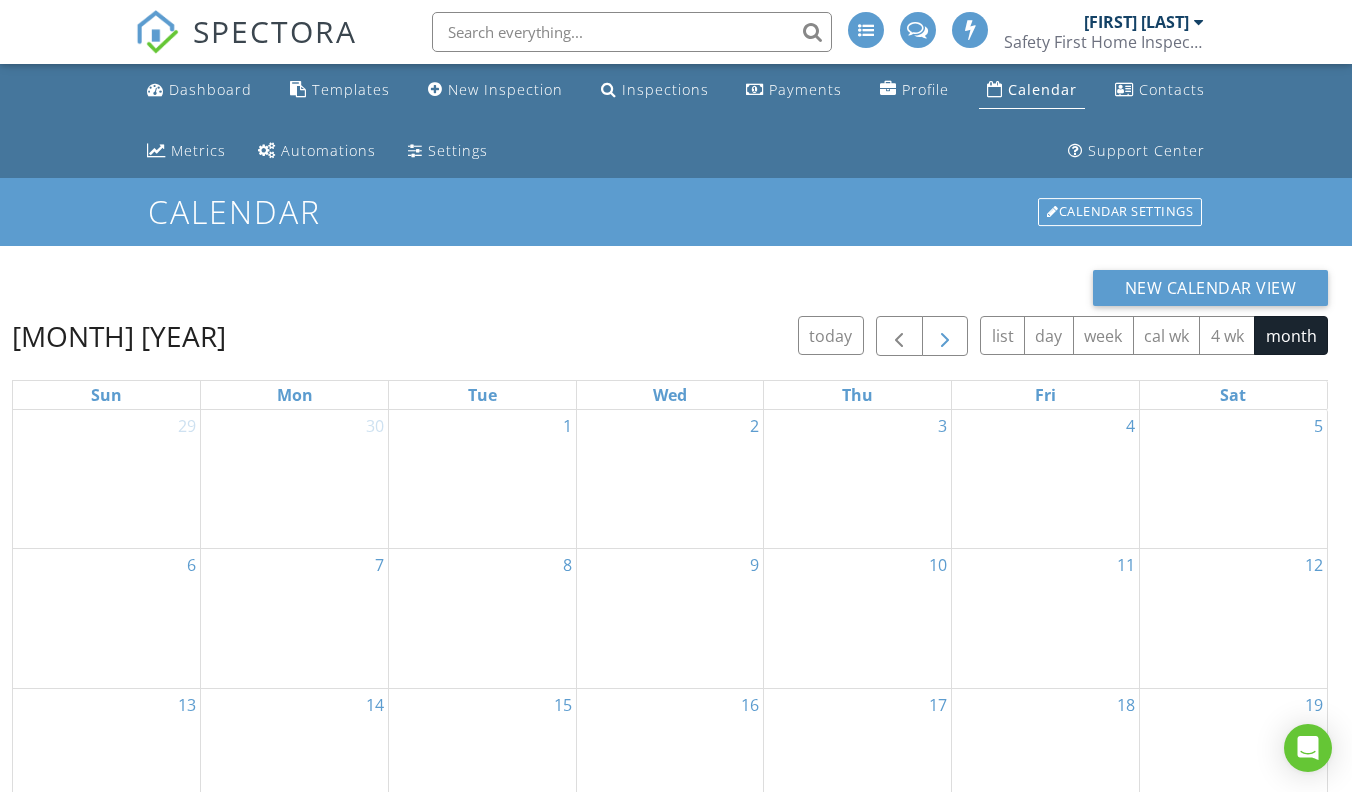 click at bounding box center (945, 337) 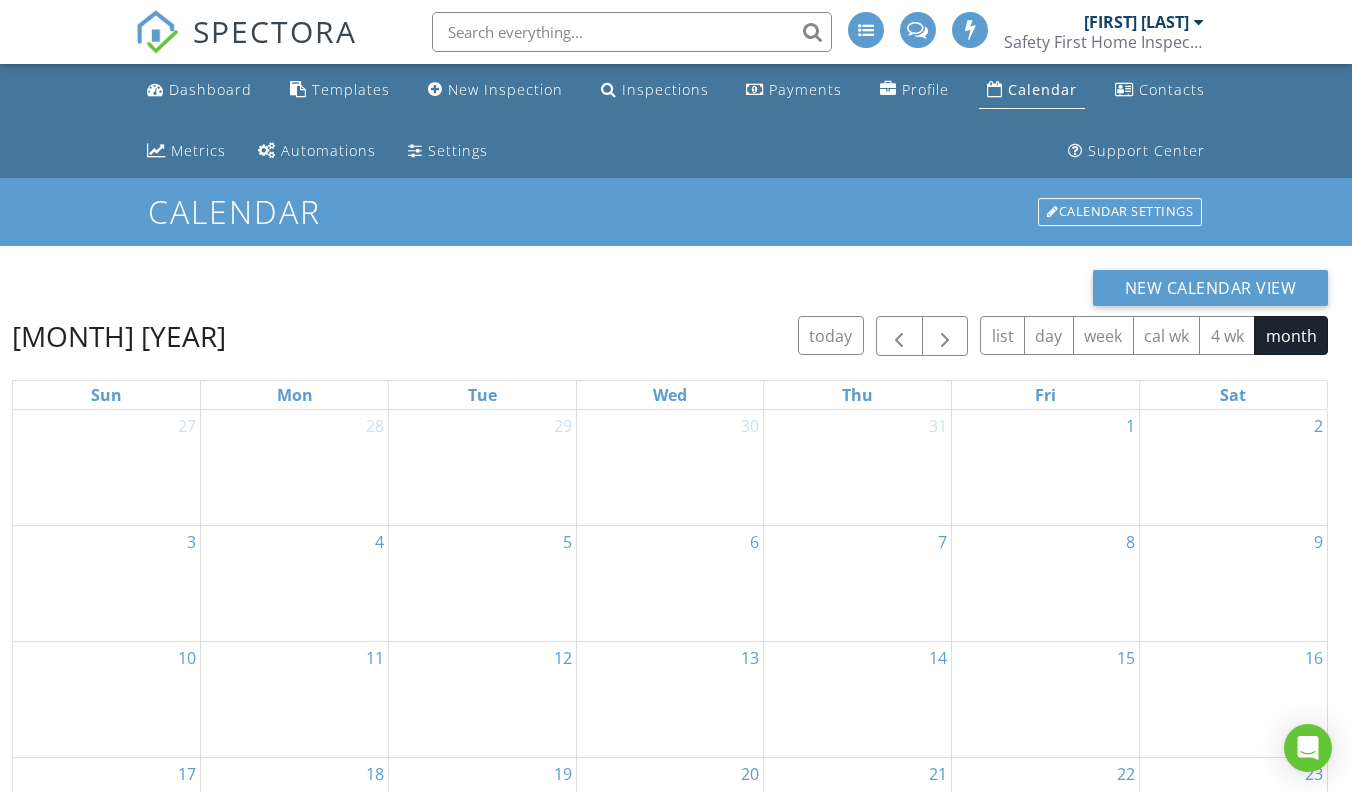 scroll, scrollTop: -1, scrollLeft: 0, axis: vertical 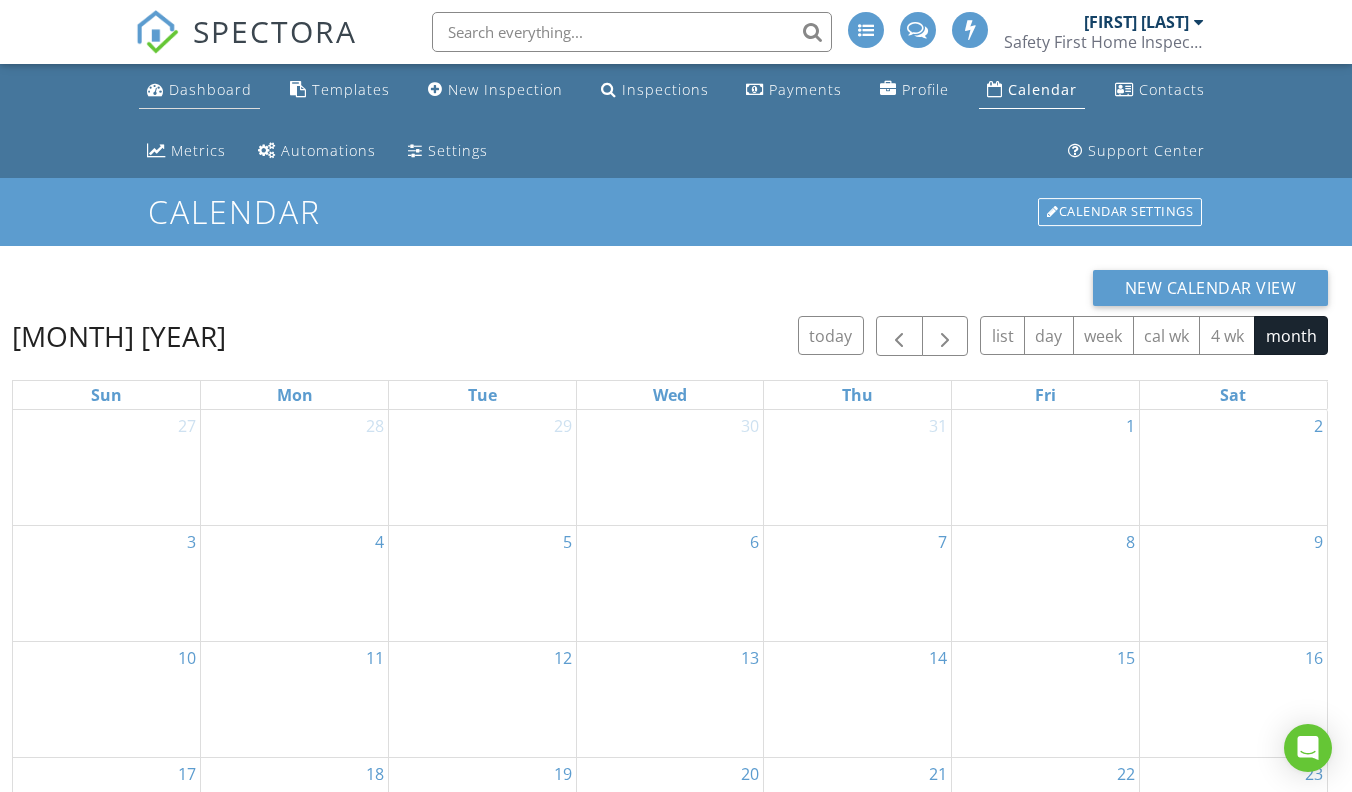 click on "Dashboard" at bounding box center (210, 89) 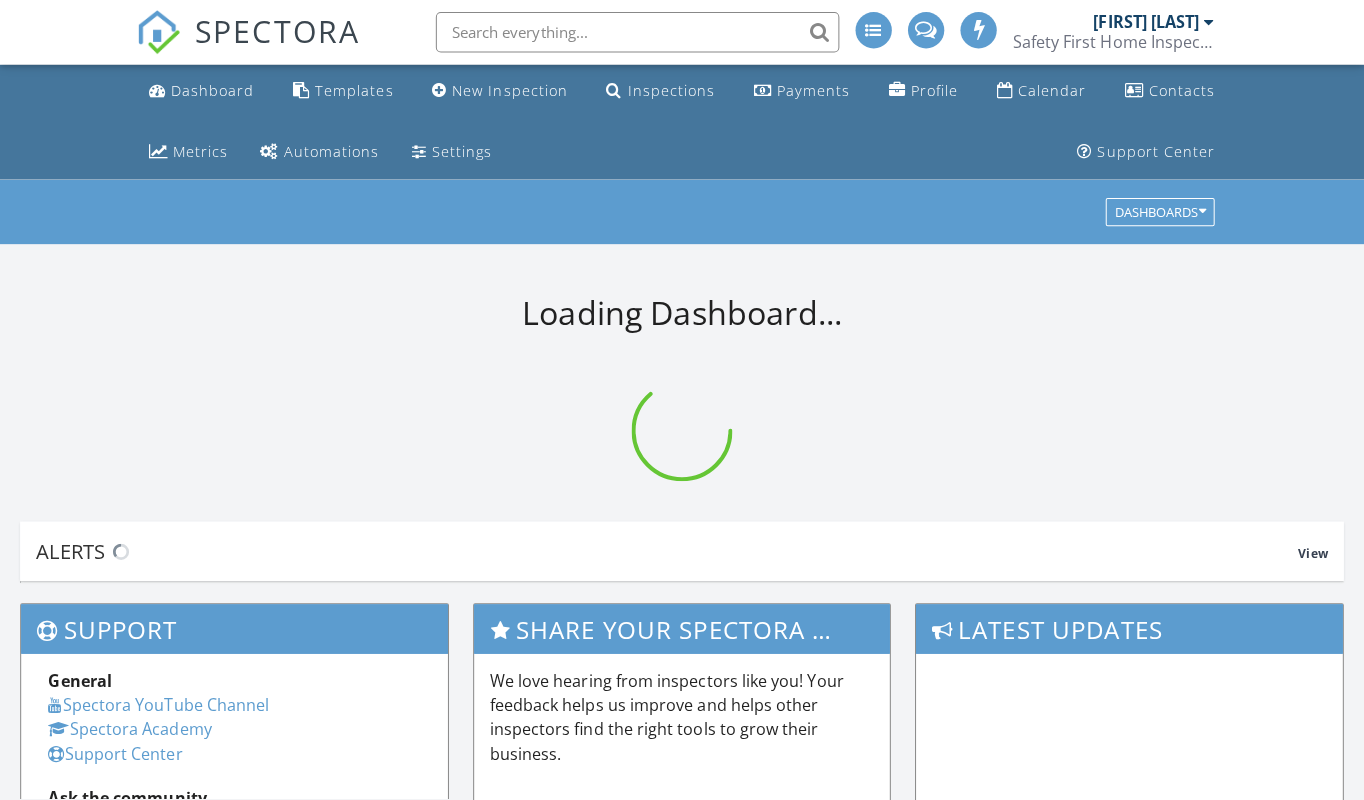 scroll, scrollTop: 0, scrollLeft: 0, axis: both 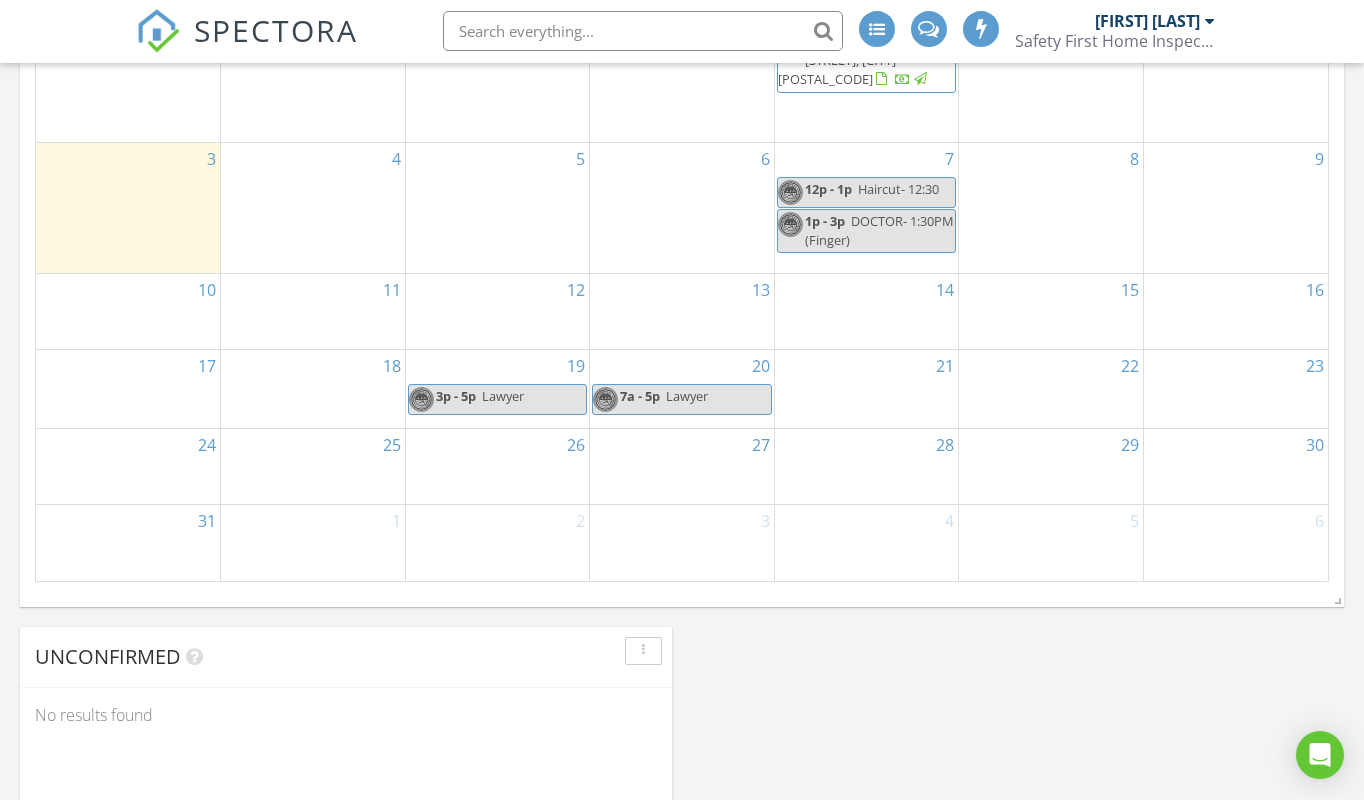 click on "26" at bounding box center (498, 467) 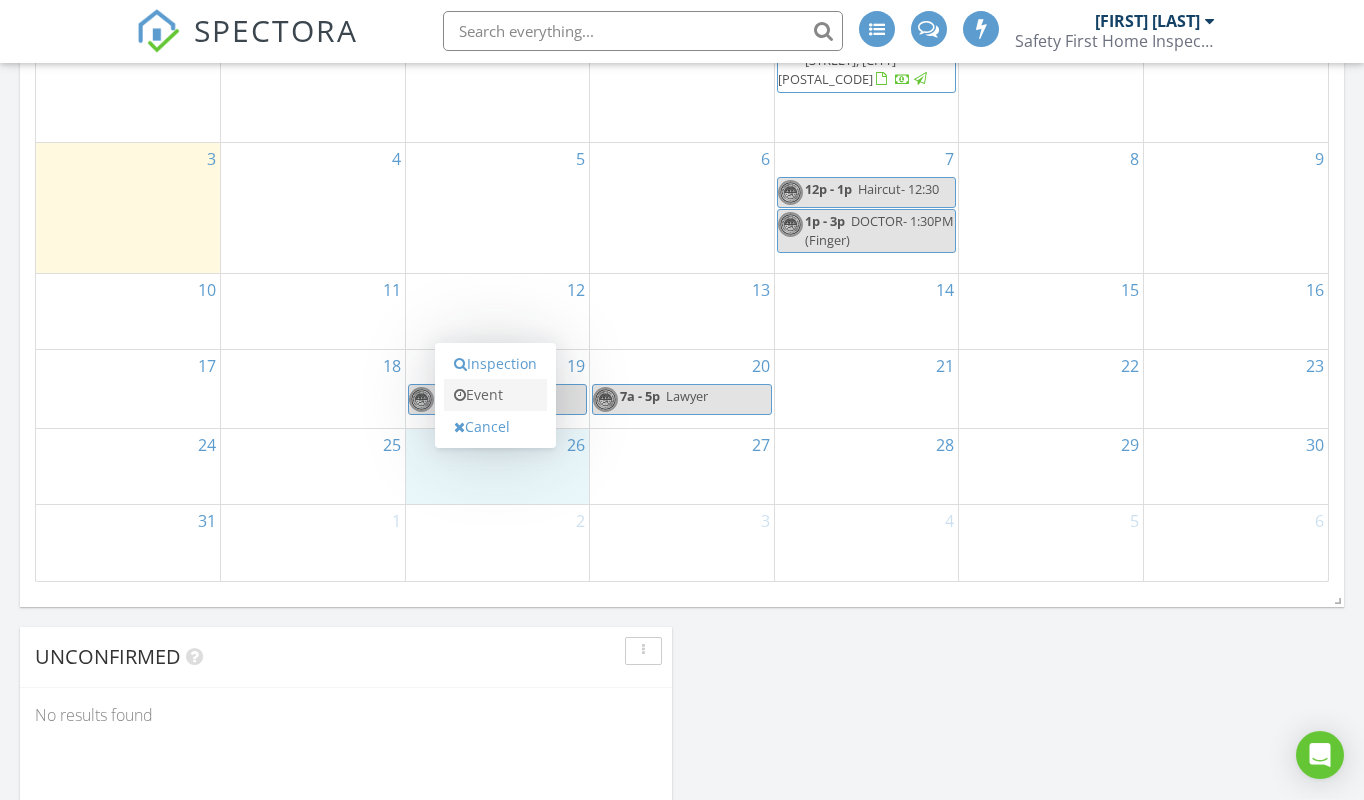 click on "Event" at bounding box center [495, 396] 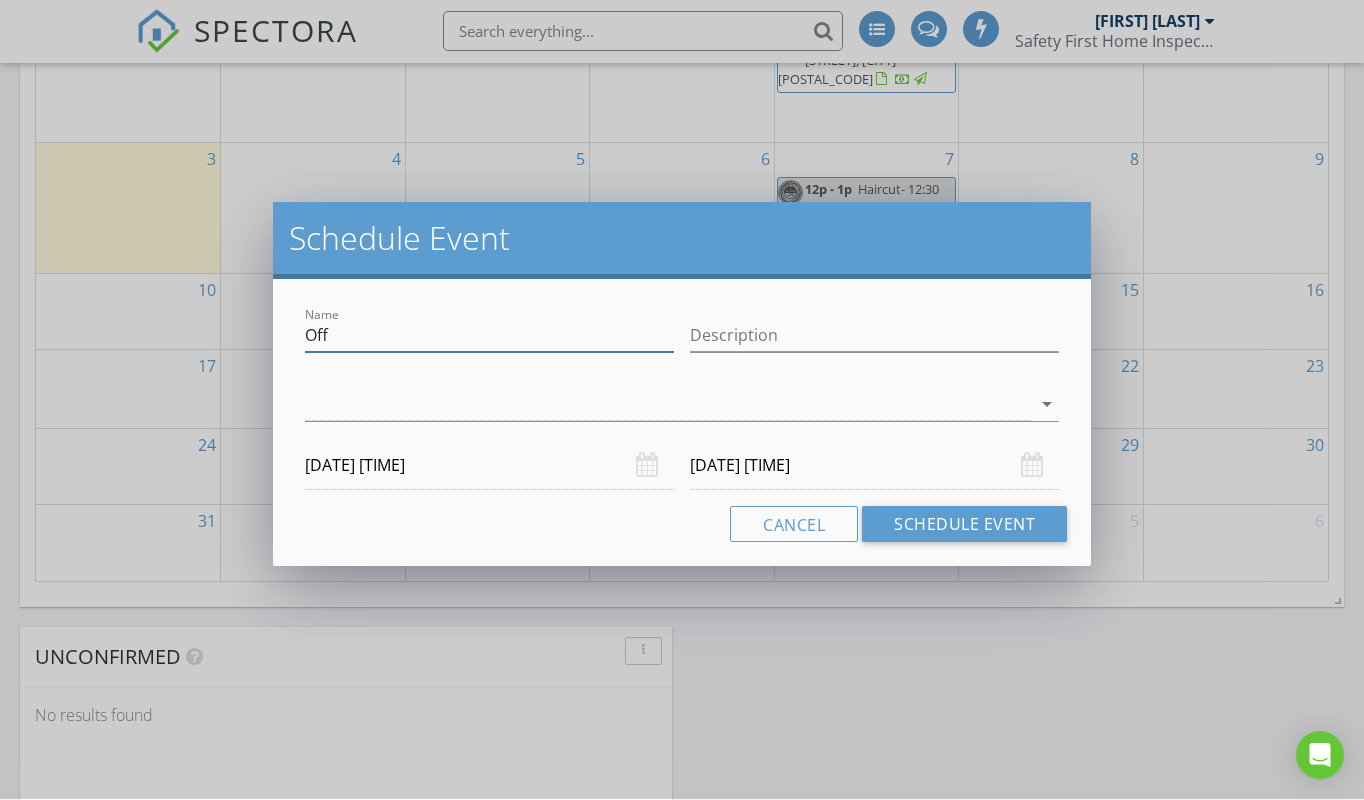 click on "Off" at bounding box center [489, 336] 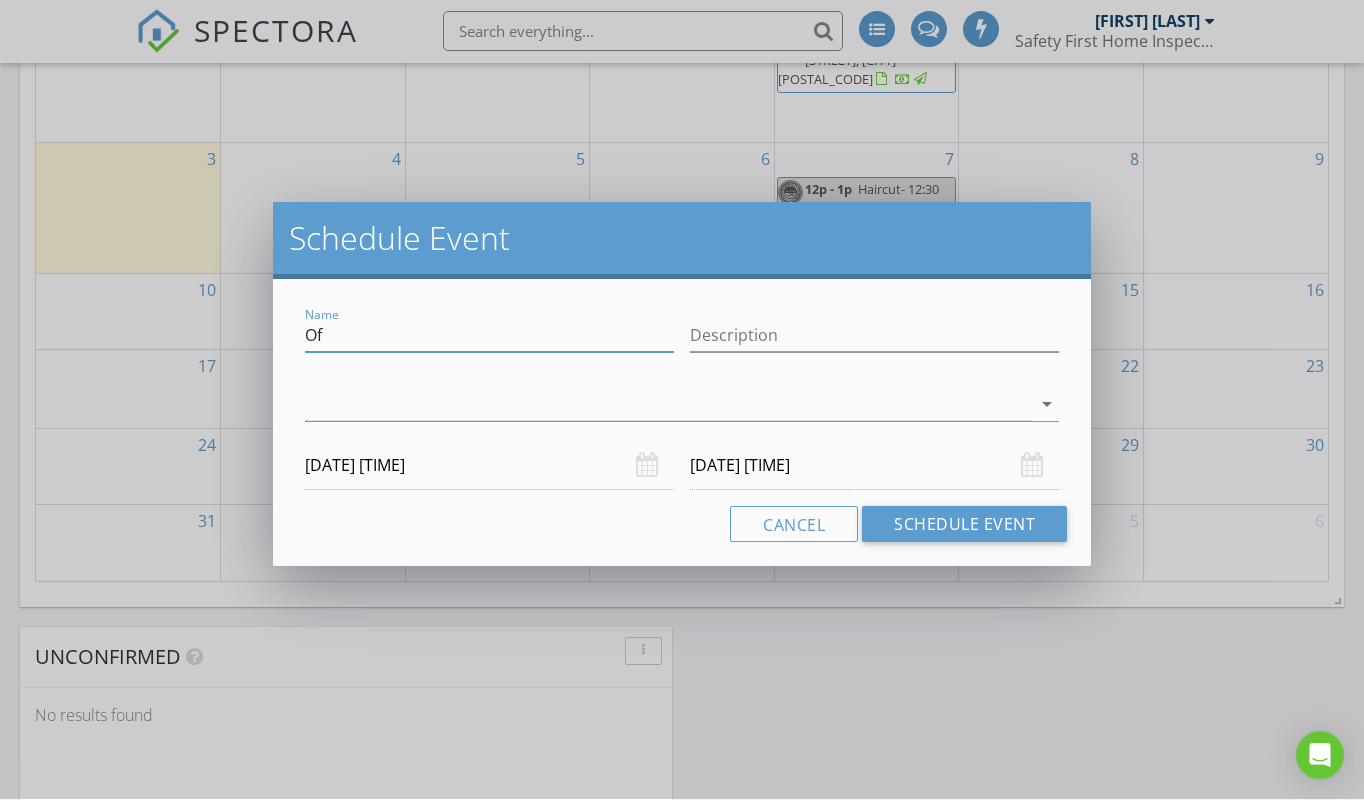 type on "O" 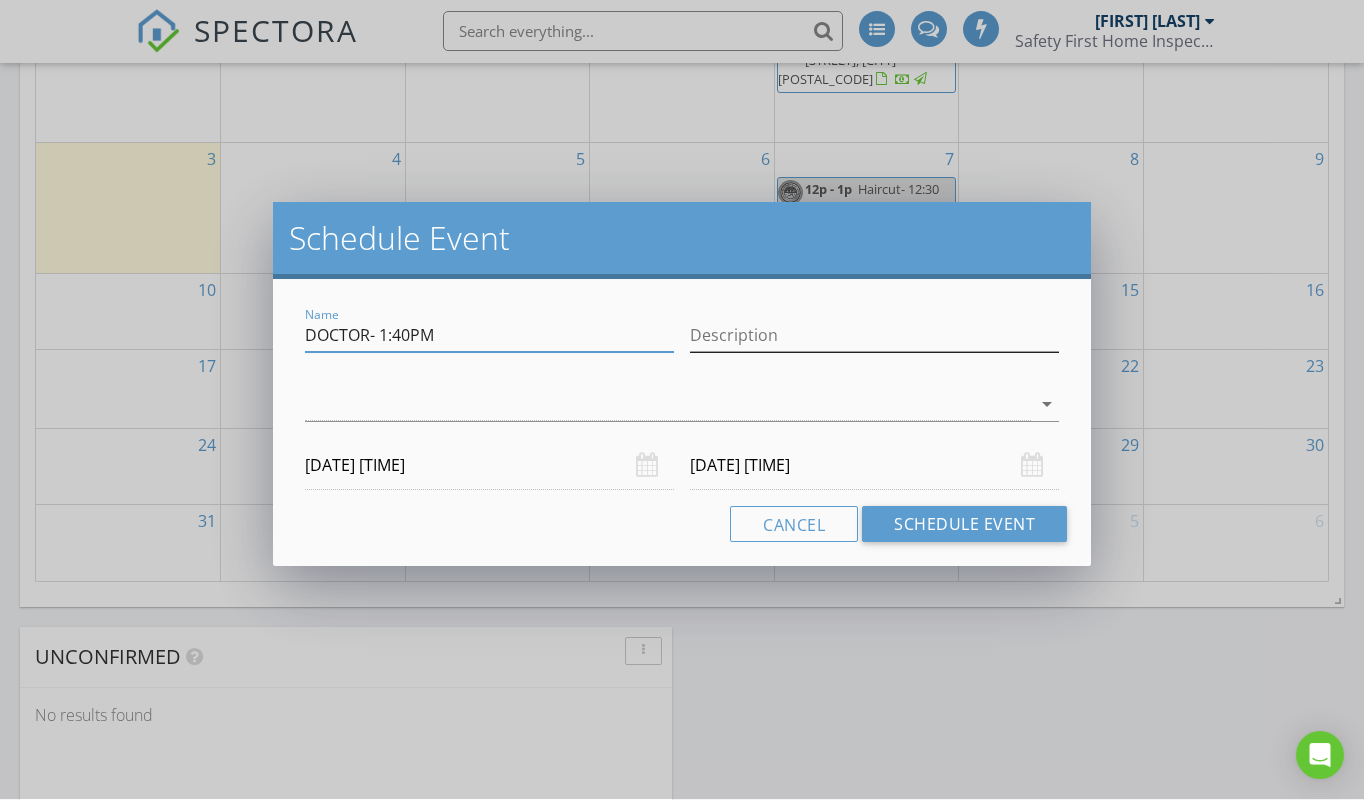 type on "DOCTOR- 1:40PM" 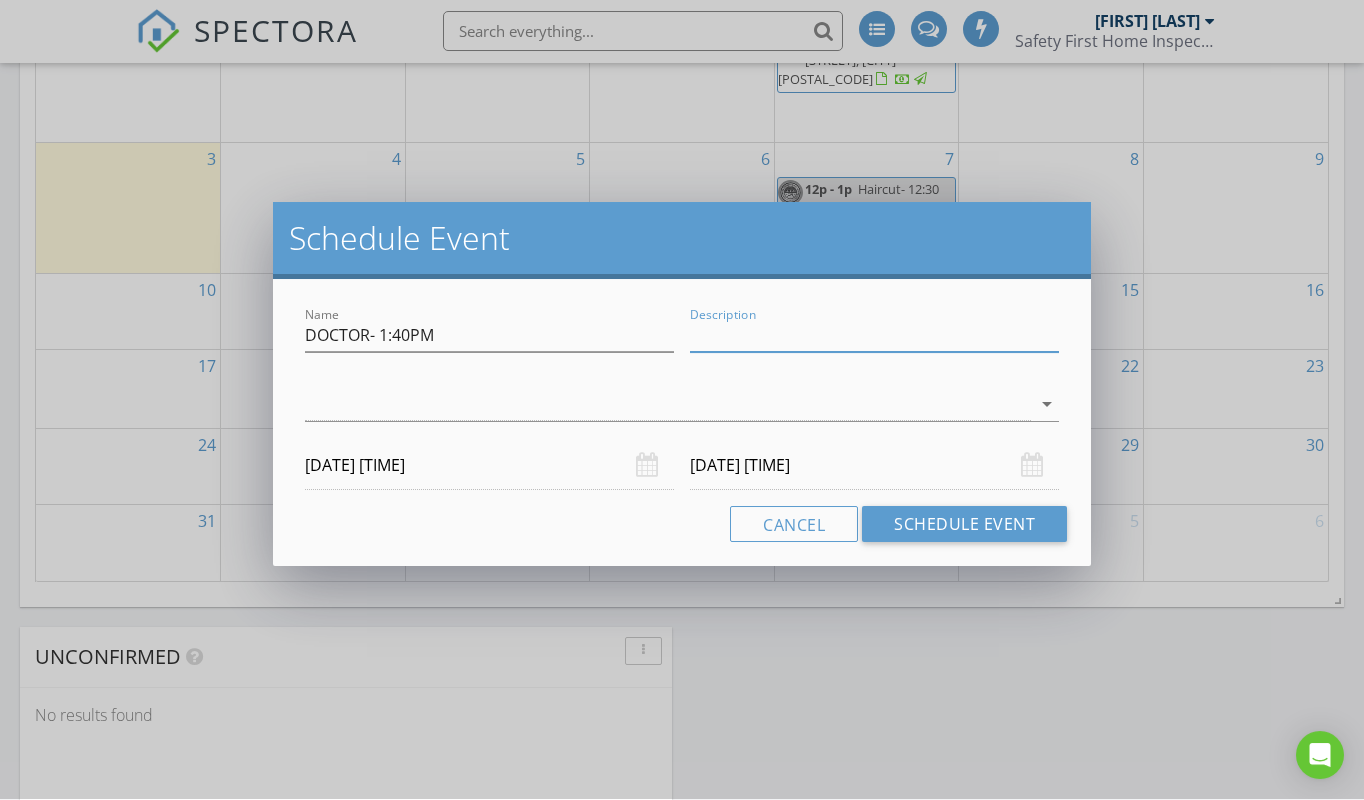 click on "Description" at bounding box center [874, 336] 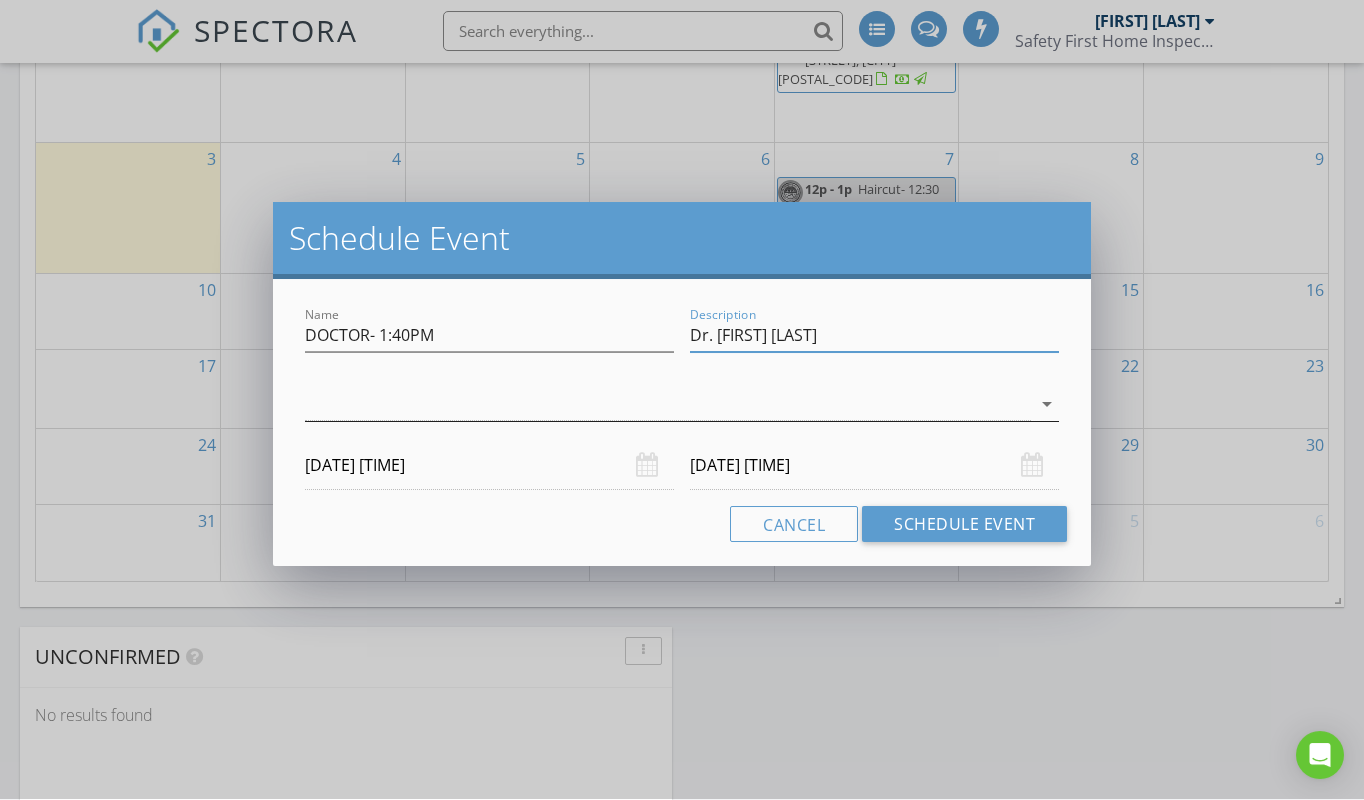 type on "Dr. [NAME] [LAST]" 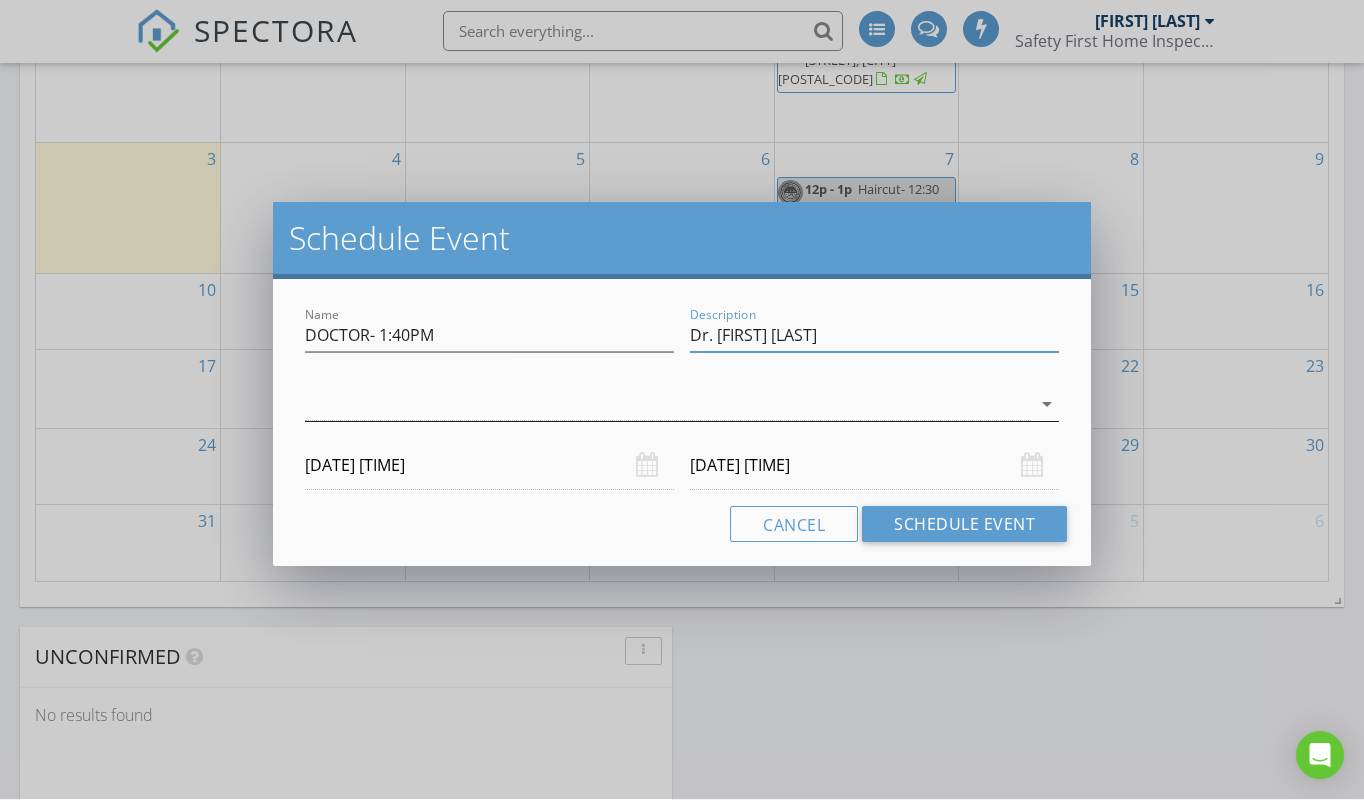 click at bounding box center (668, 405) 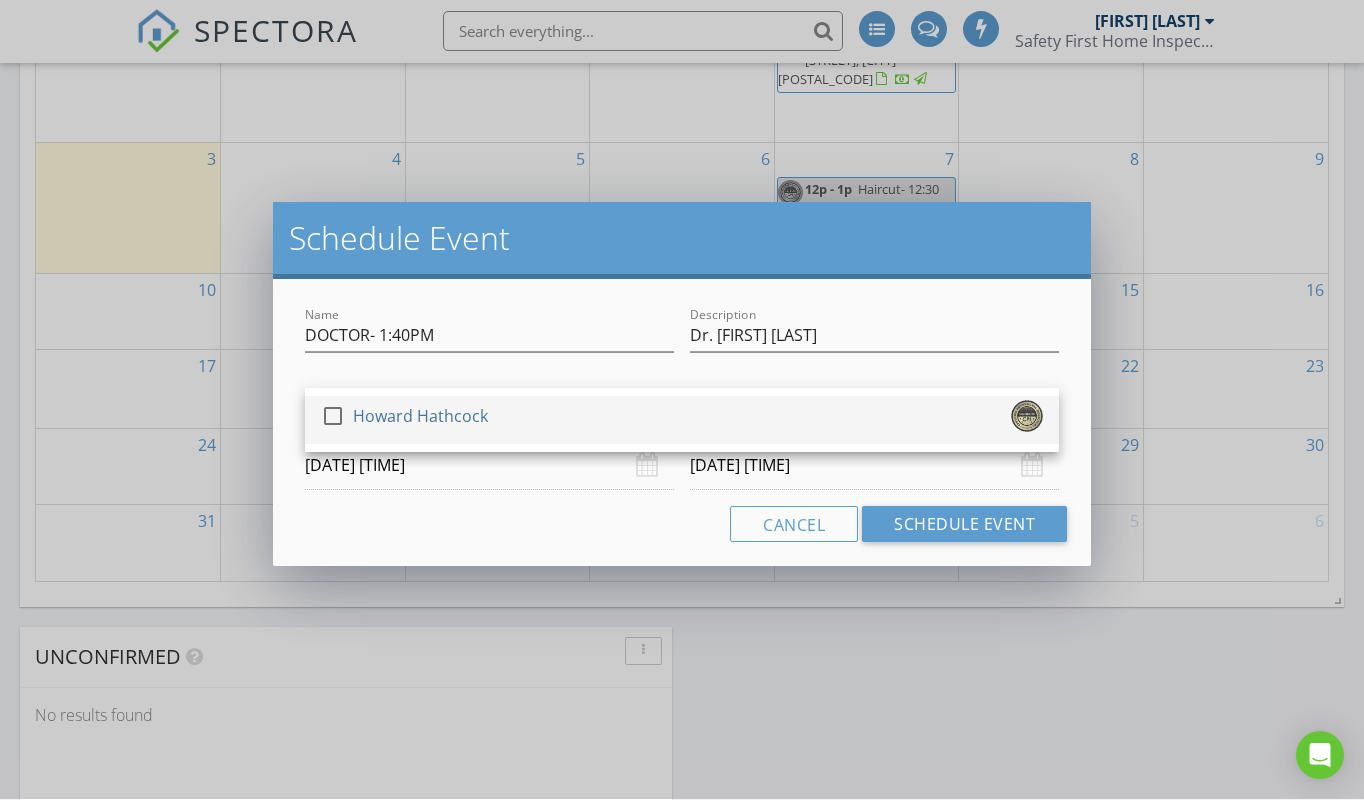 click on "check_box_outline_blank   Howard Hathcock" at bounding box center (682, 421) 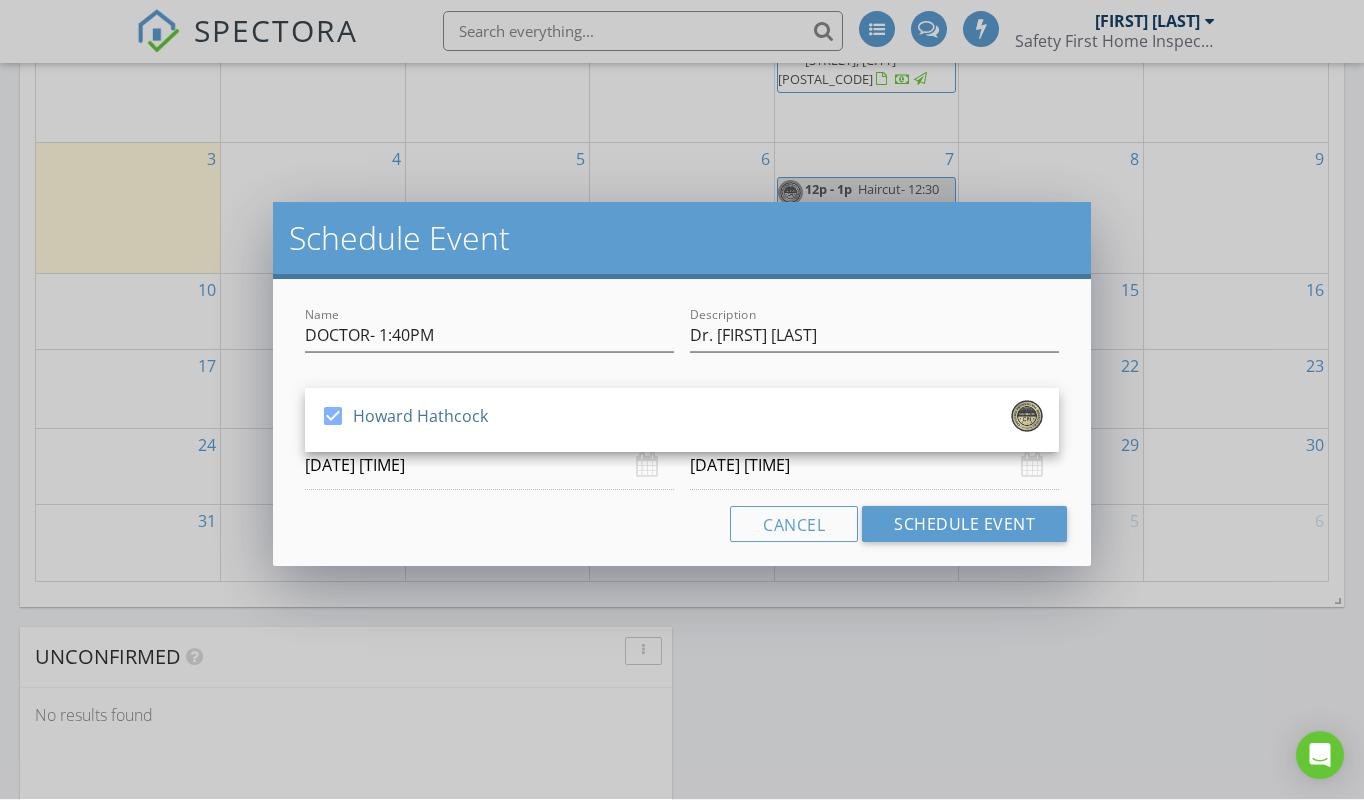 click on "08/26/2025 12:00 AM" at bounding box center (489, 466) 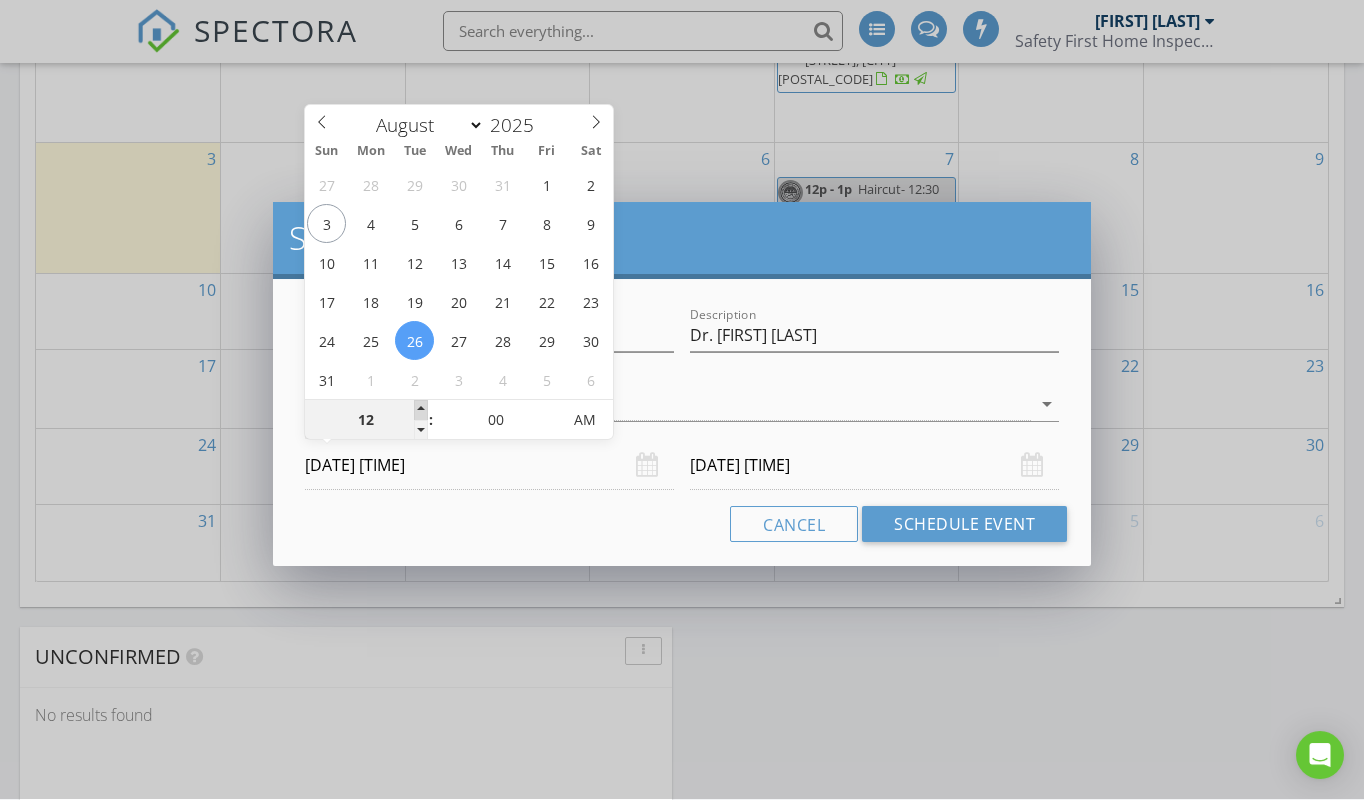 type on "01" 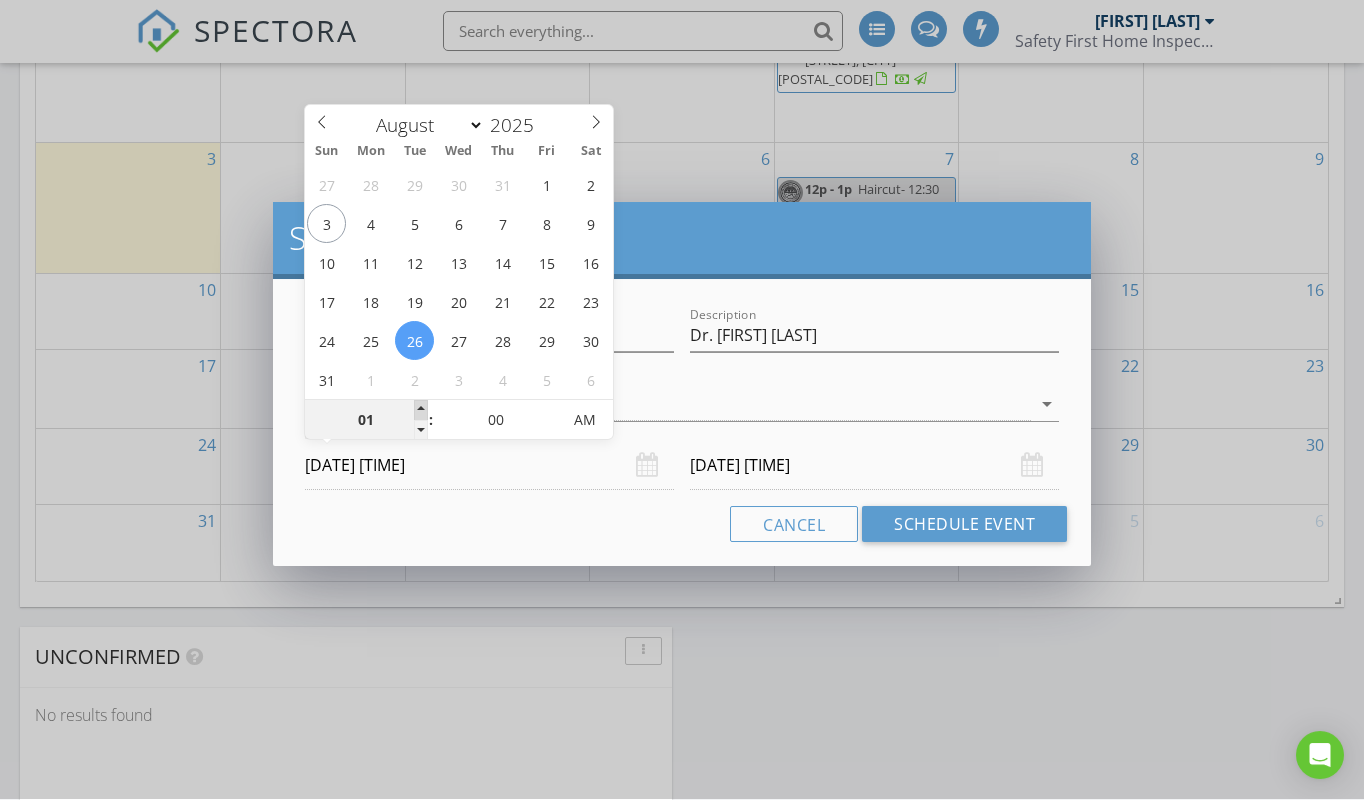 click at bounding box center [421, 411] 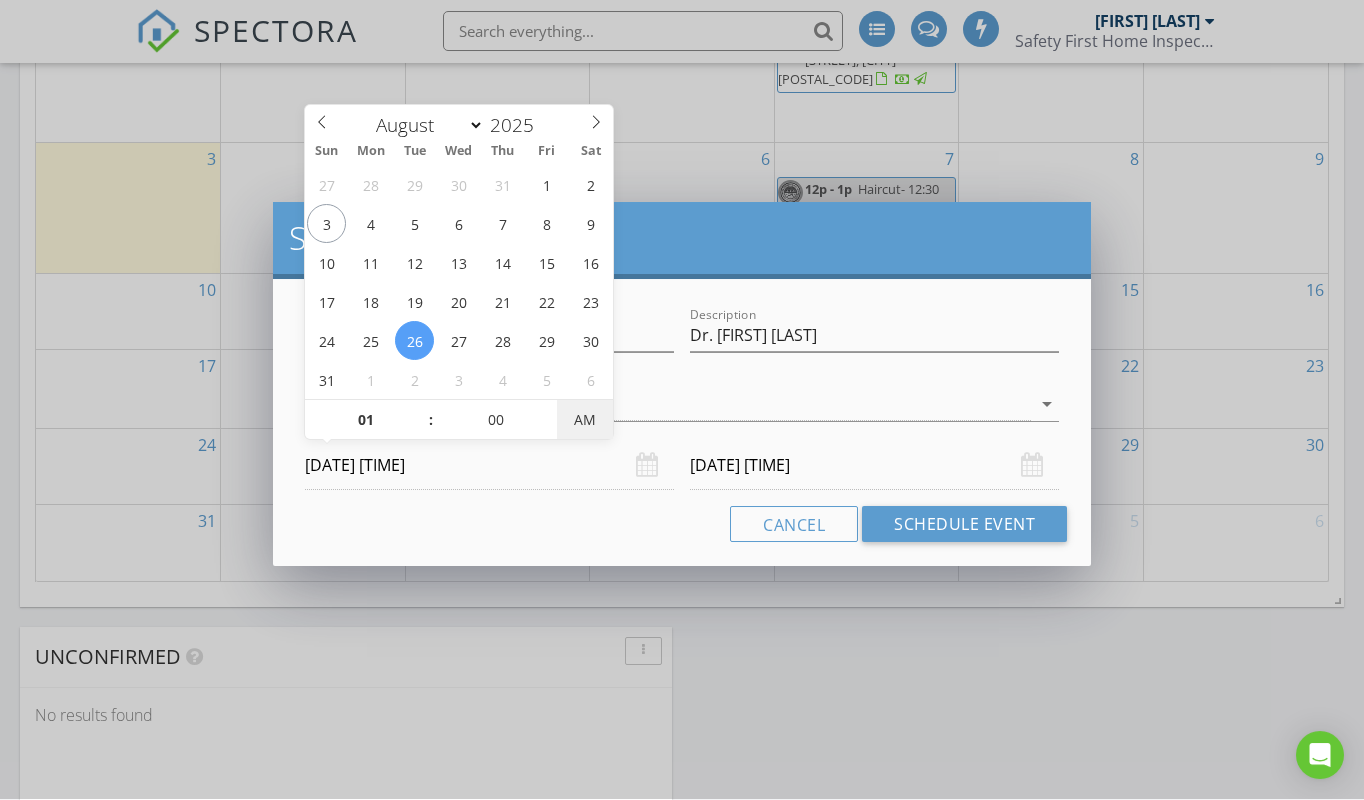 type on "08/26/2025 1:00 PM" 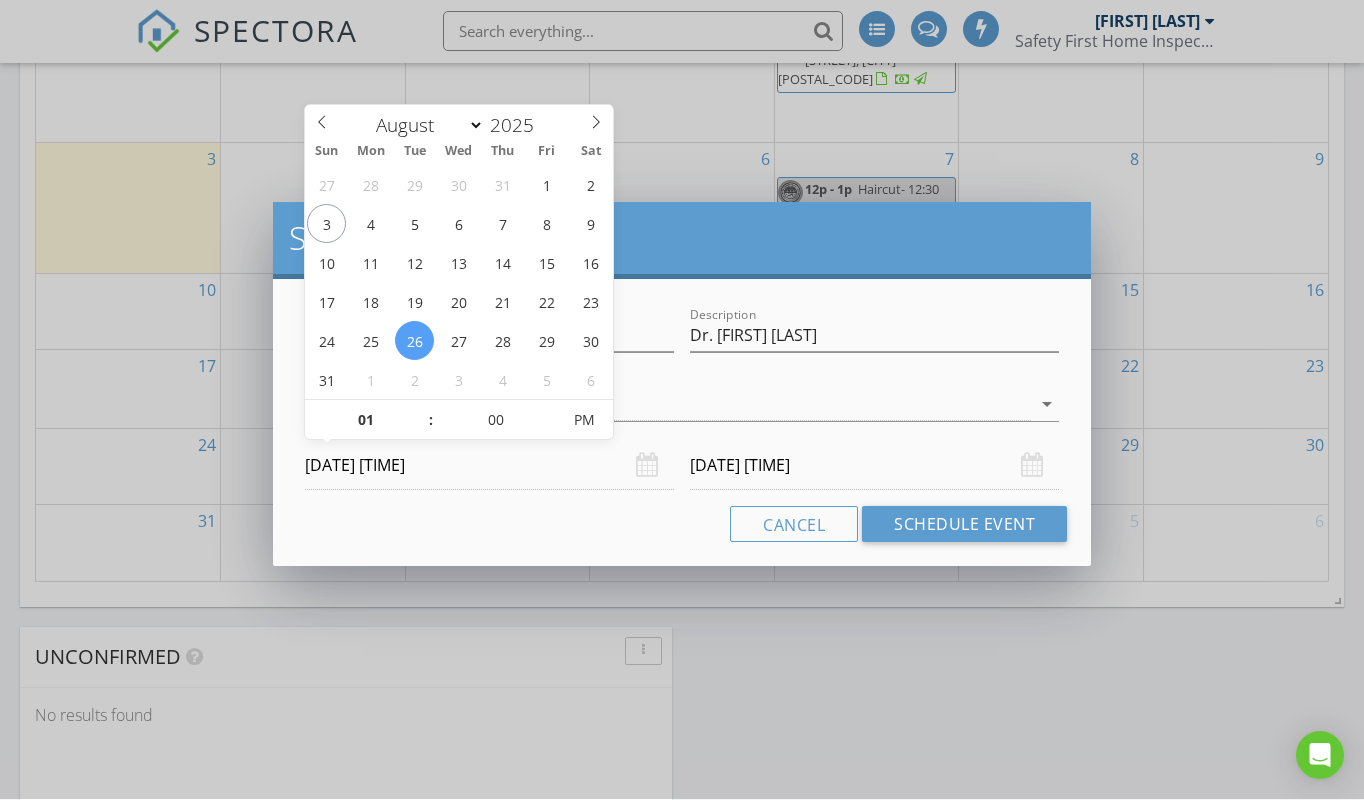 click on "08/27/2025 1:00 PM" at bounding box center [874, 466] 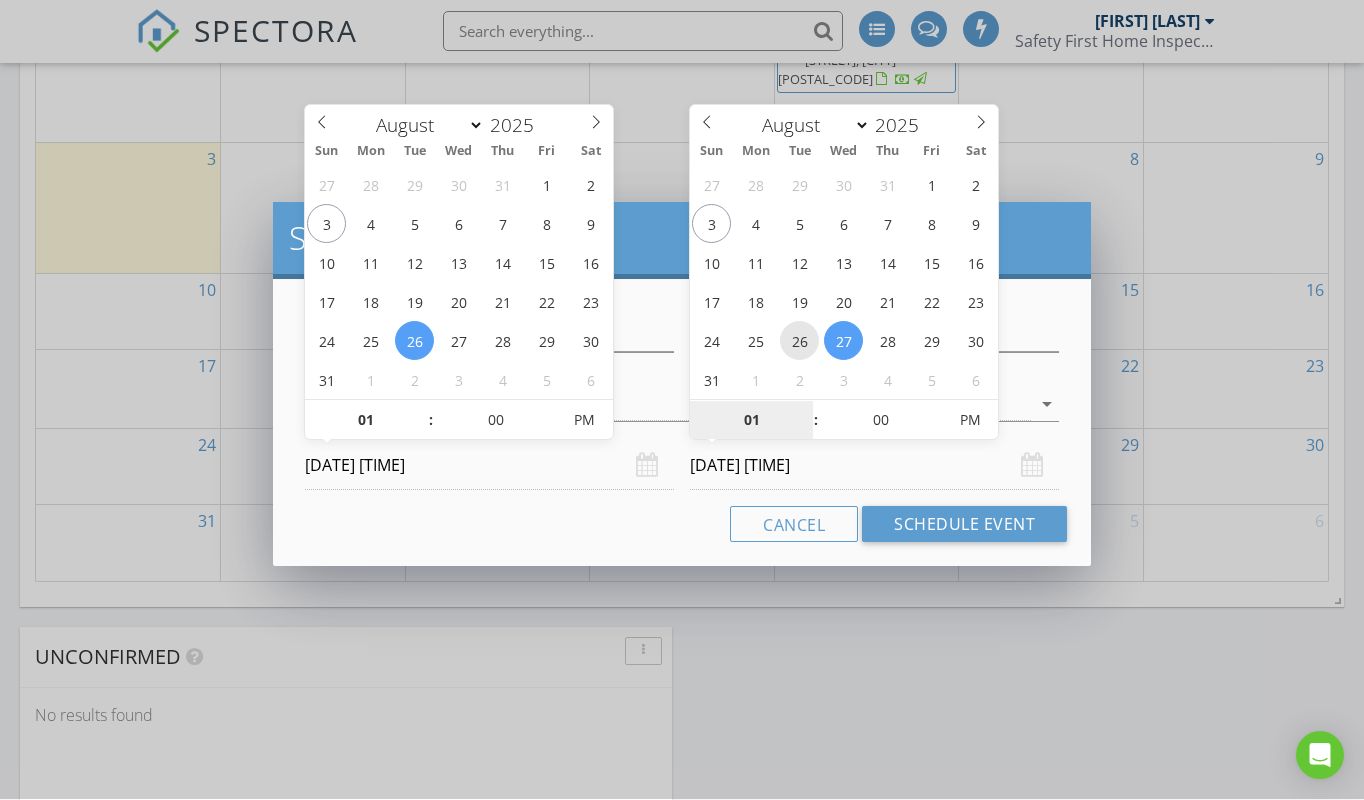 type on "08/26/2025 1:00 PM" 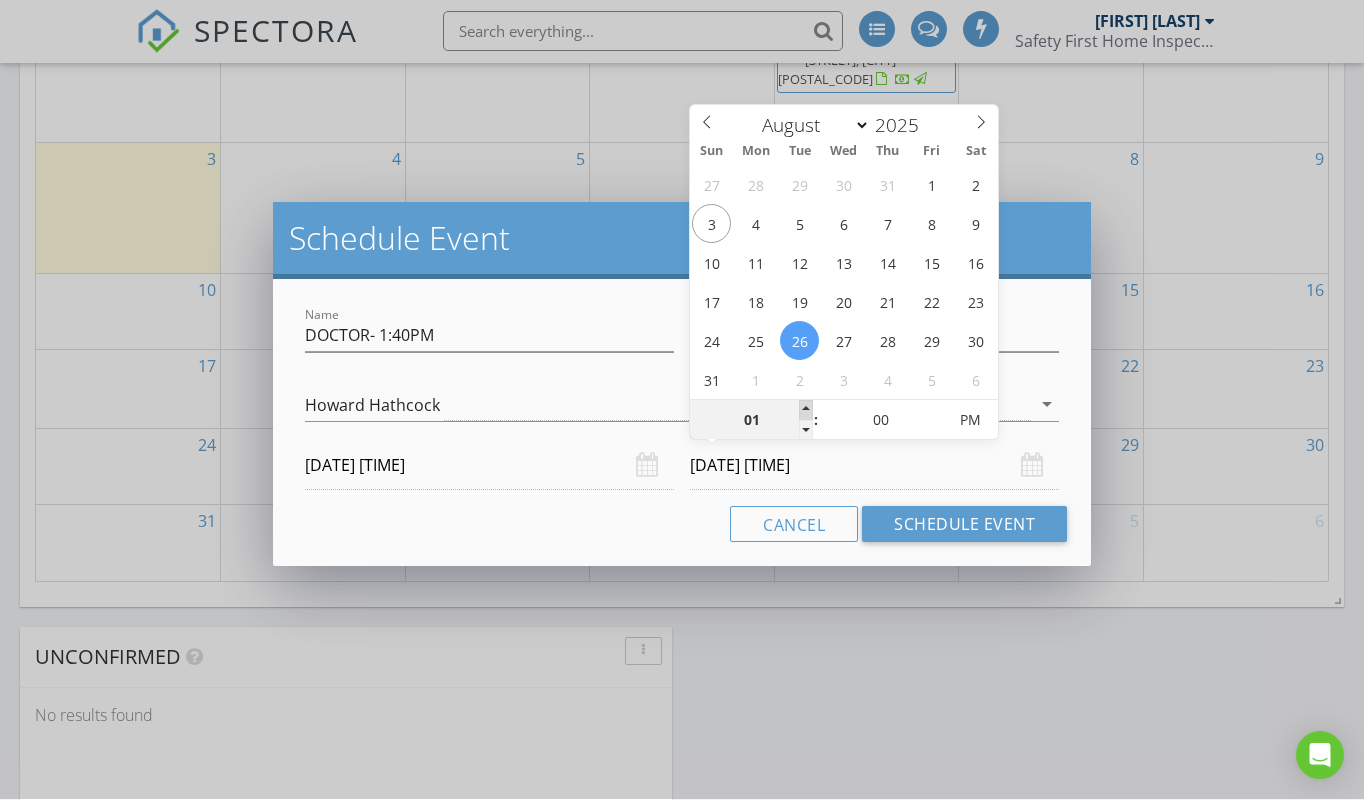 type on "02" 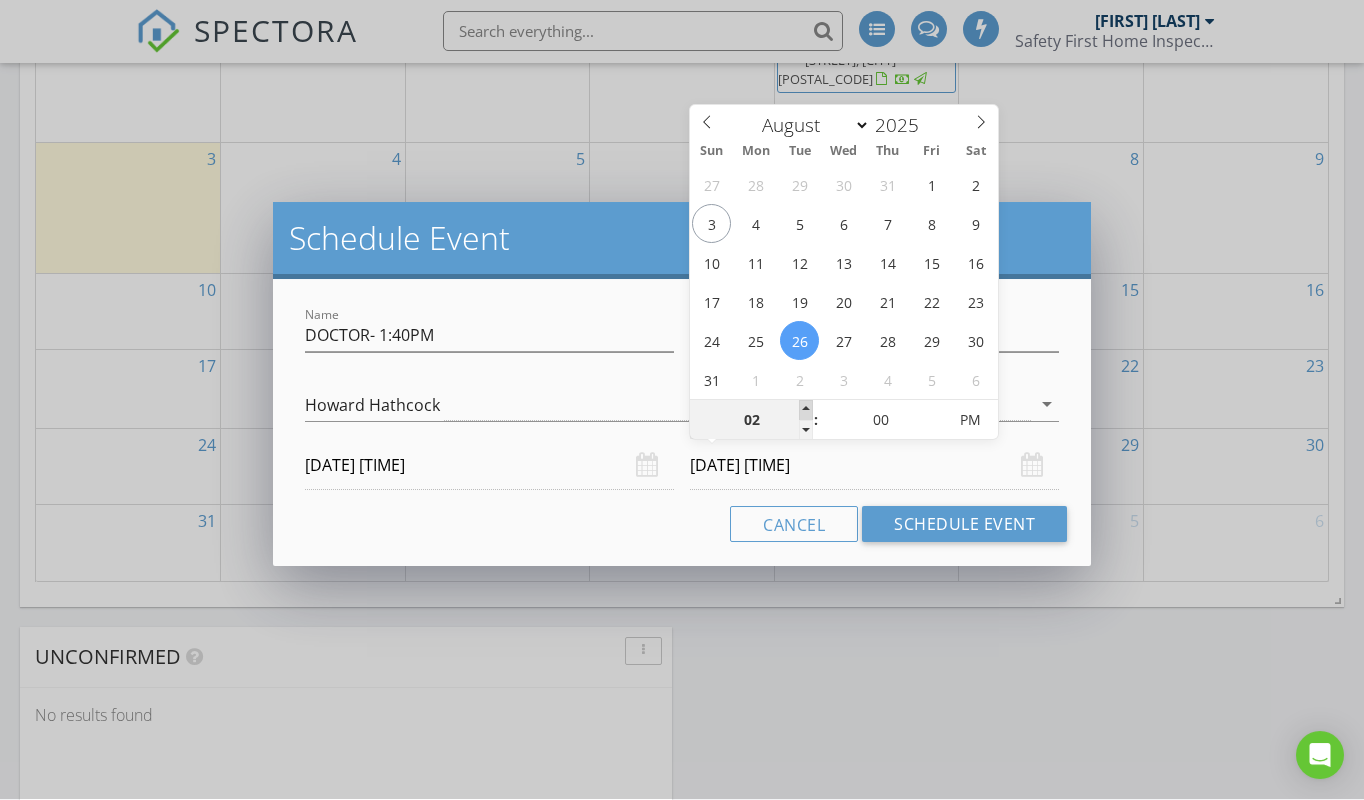 click at bounding box center (806, 411) 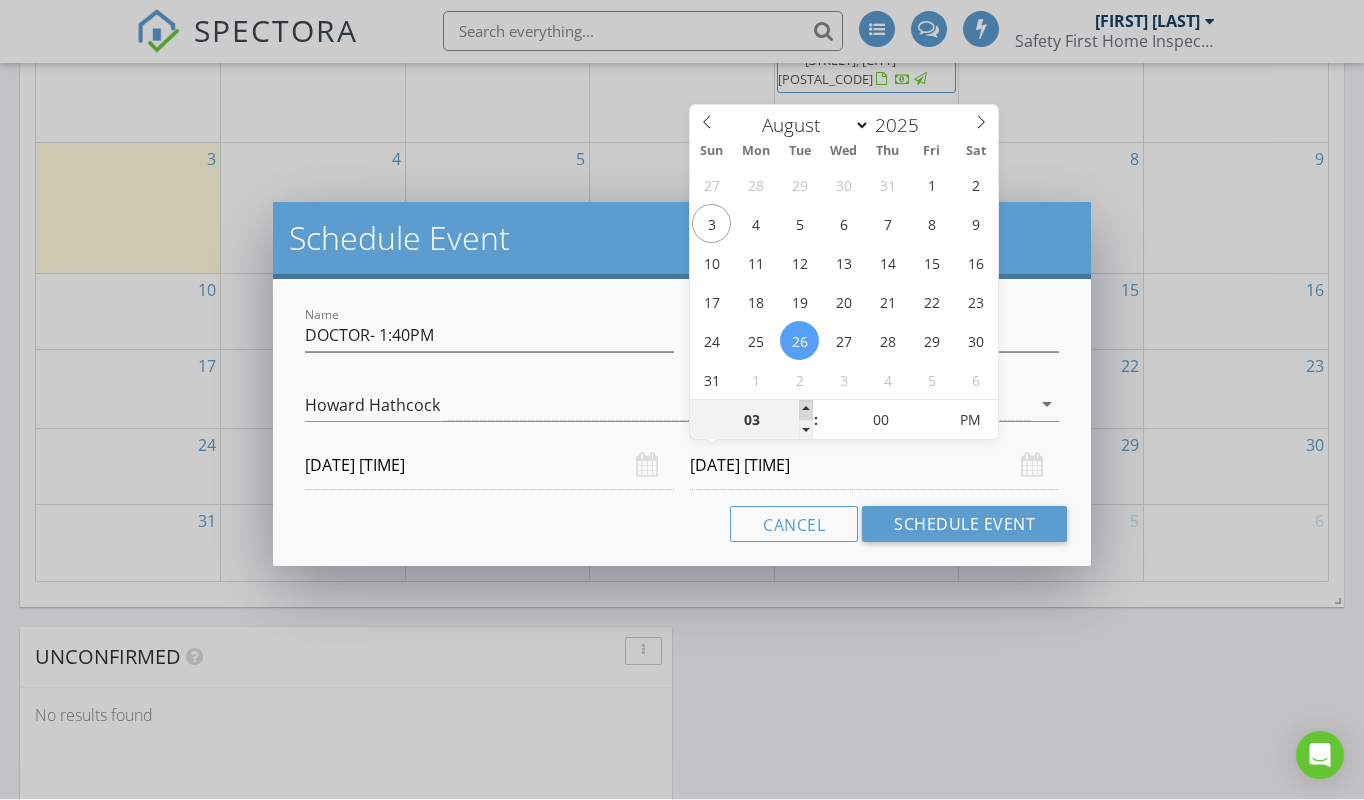click at bounding box center (806, 411) 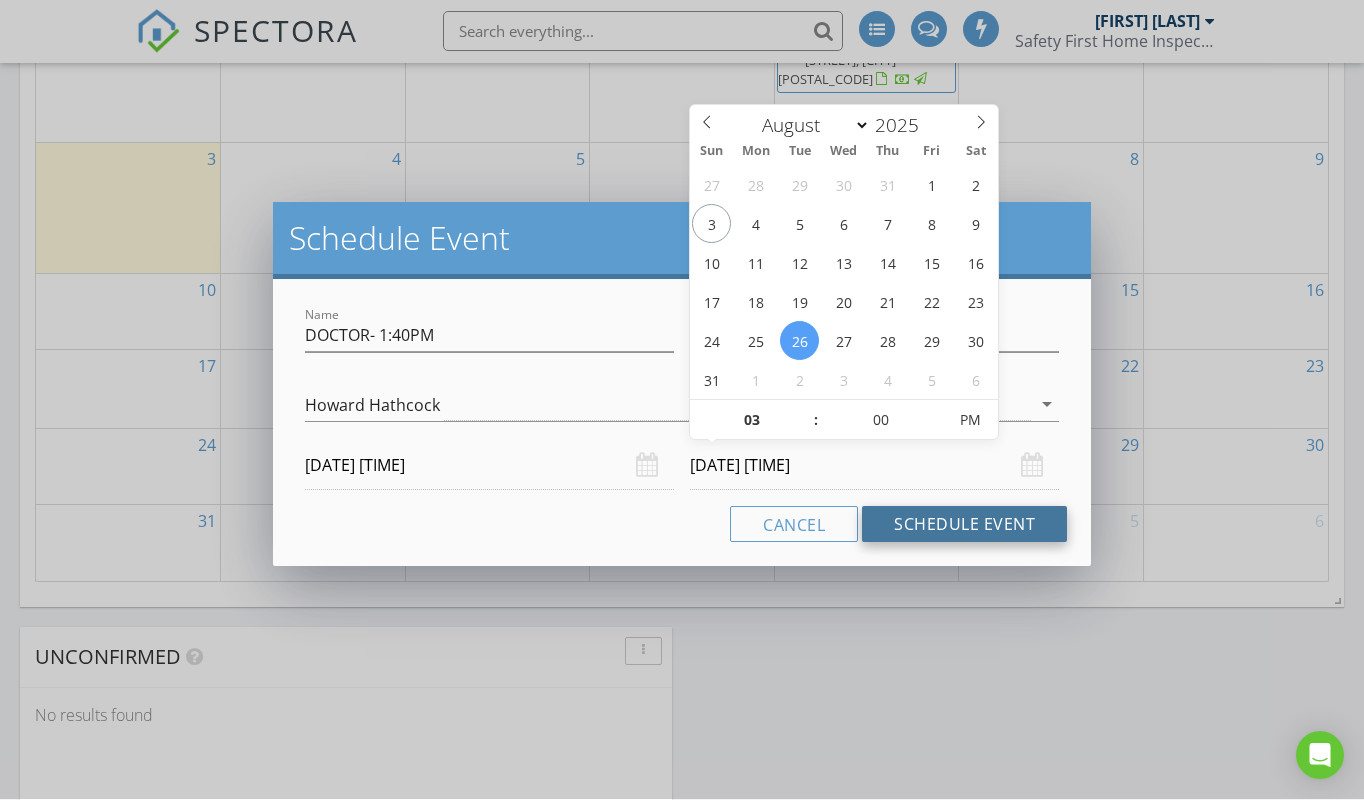 click on "Schedule Event" at bounding box center (964, 525) 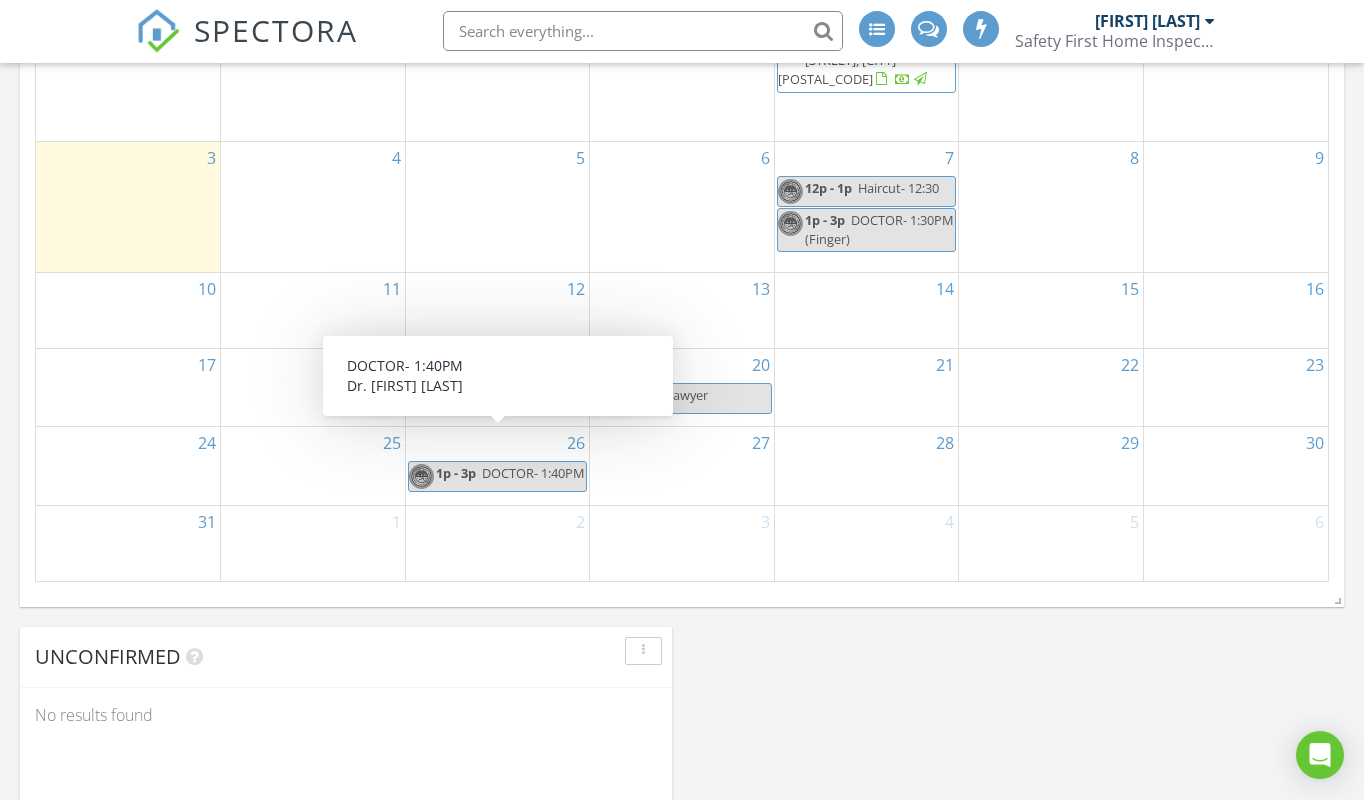 click on "1p - 3p
DOCTOR- 1:40PM" at bounding box center (497, 474) 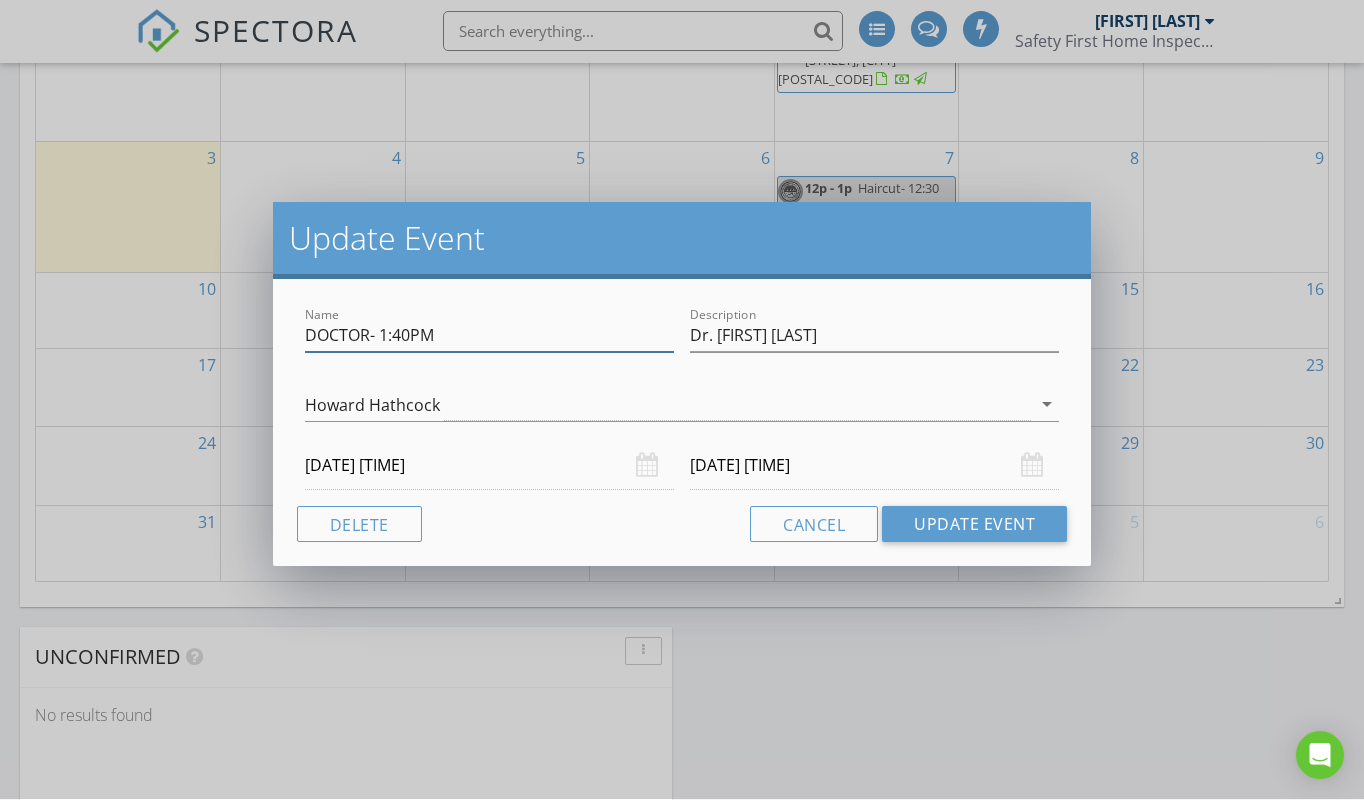 click on "DOCTOR- 1:40PM" at bounding box center [489, 336] 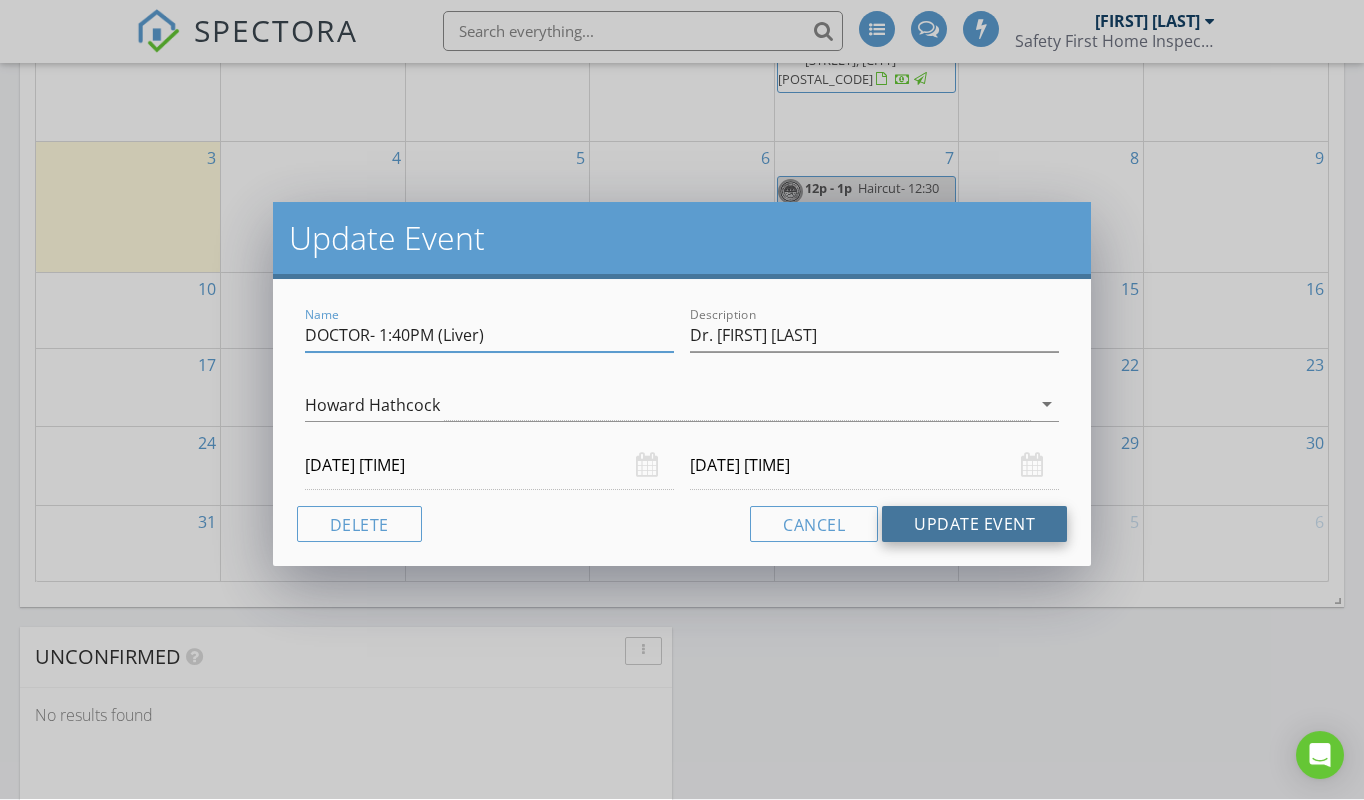 type on "DOCTOR- [TIME] ([BODY_PART])" 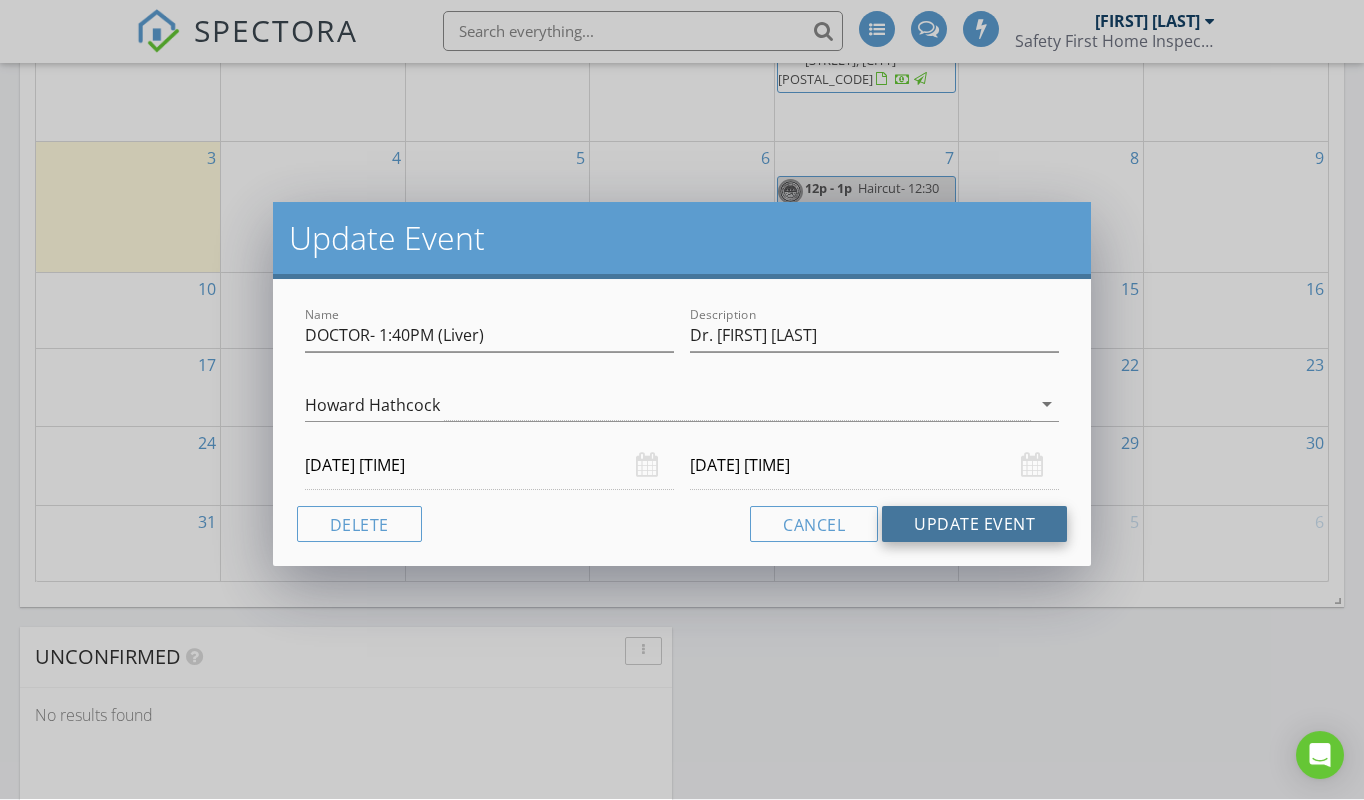 click on "Update Event" at bounding box center [974, 525] 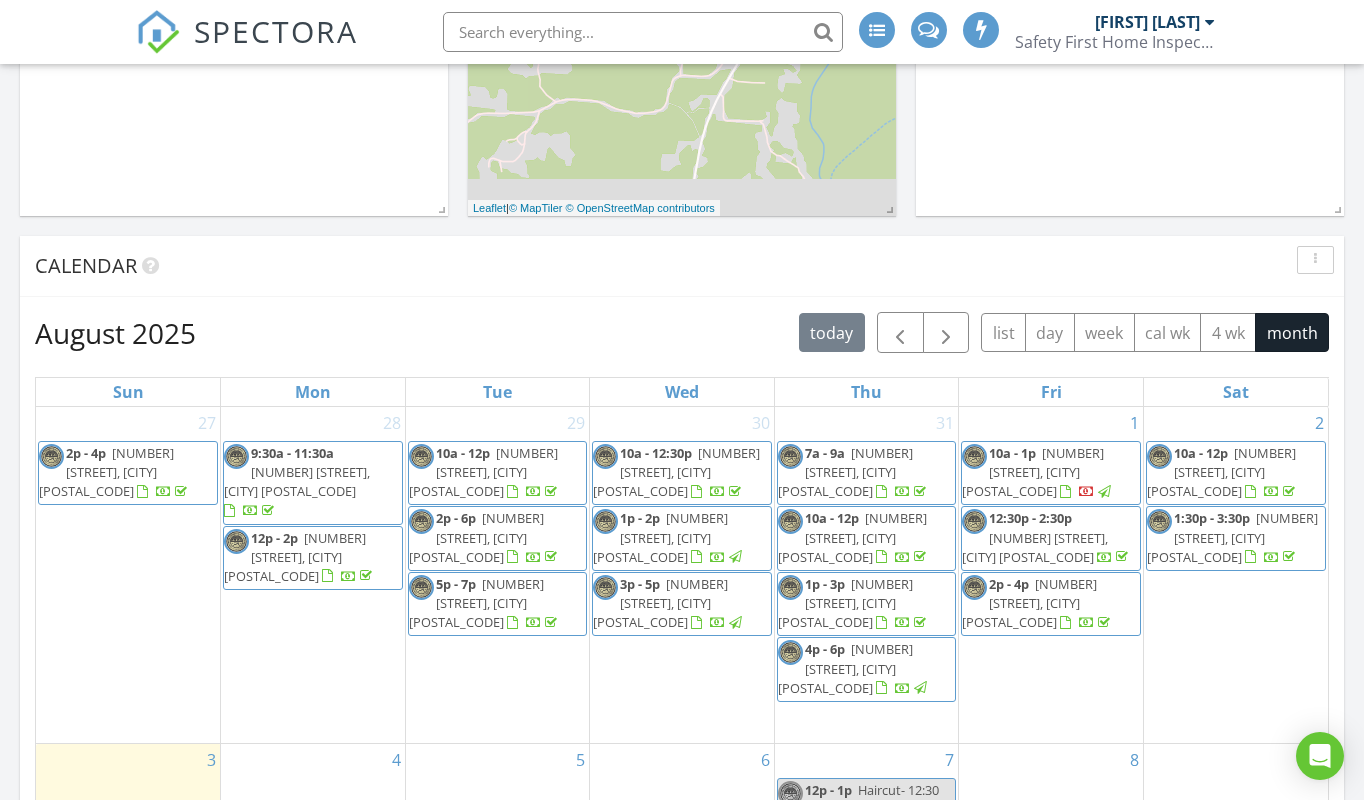 scroll, scrollTop: 697, scrollLeft: 0, axis: vertical 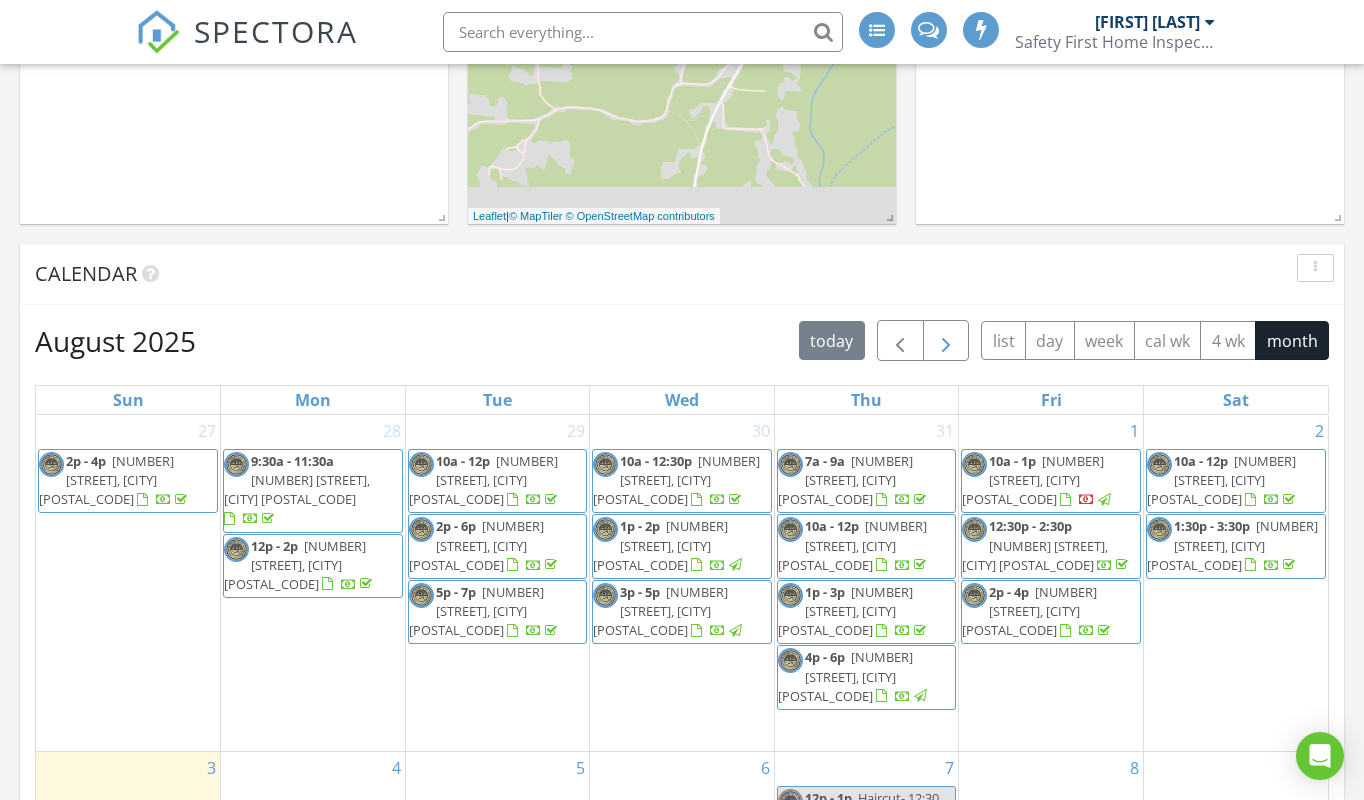 click at bounding box center (946, 341) 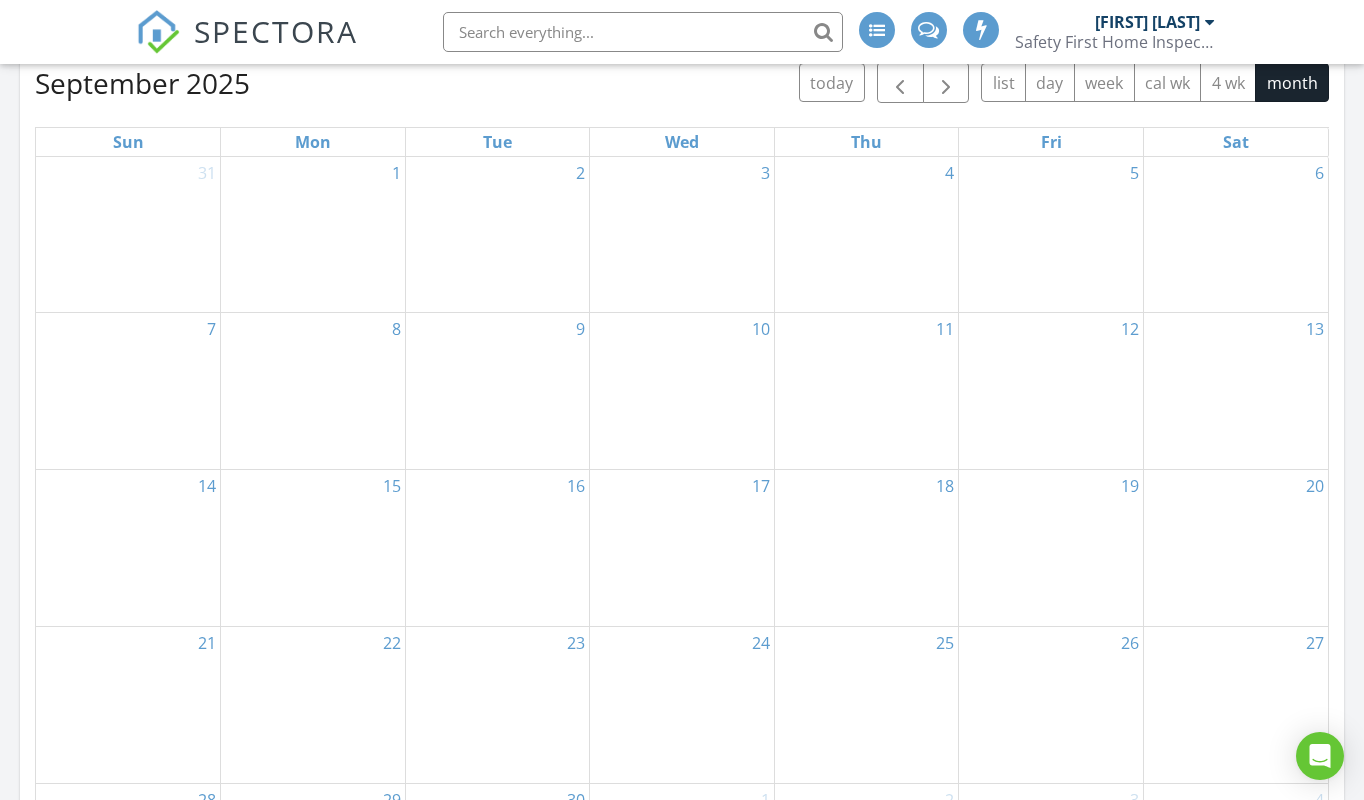 scroll, scrollTop: 863, scrollLeft: 0, axis: vertical 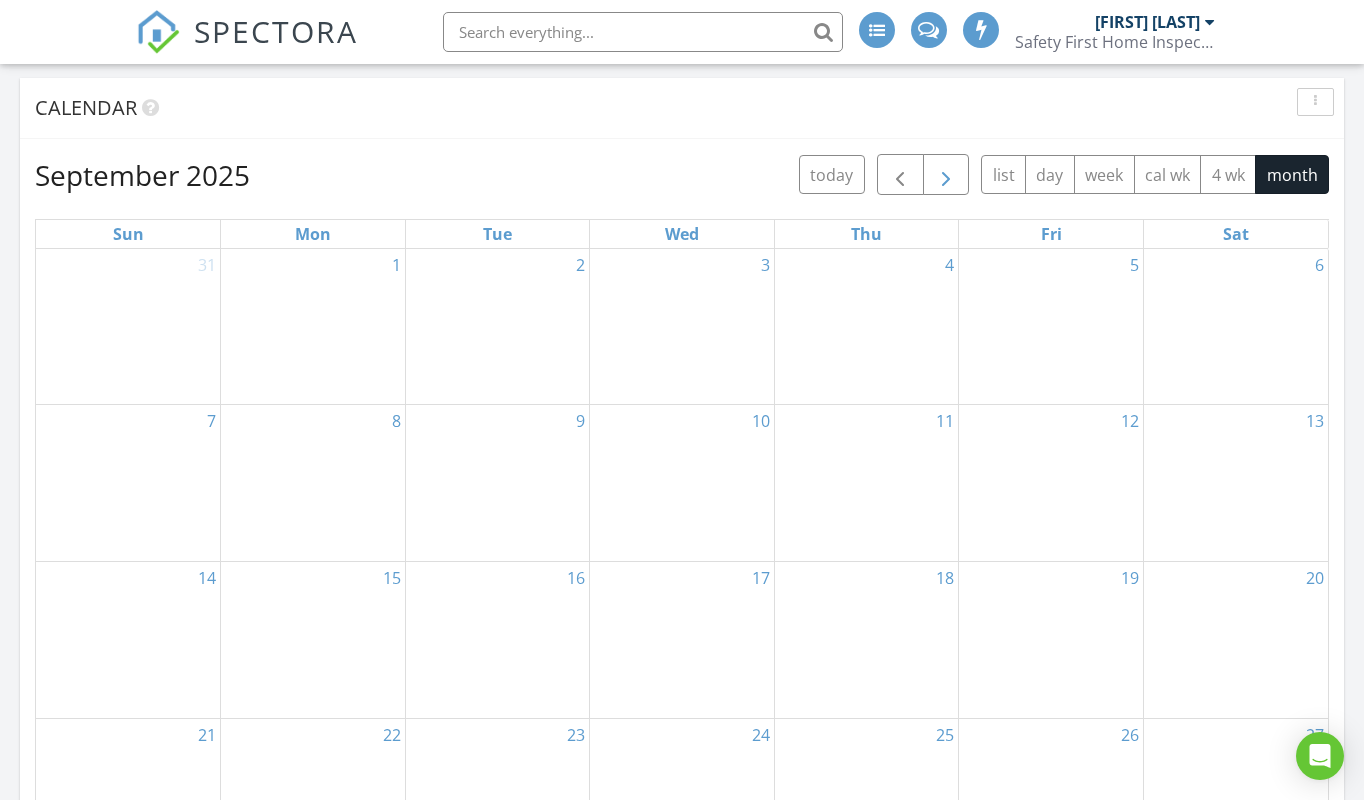 click at bounding box center (946, 175) 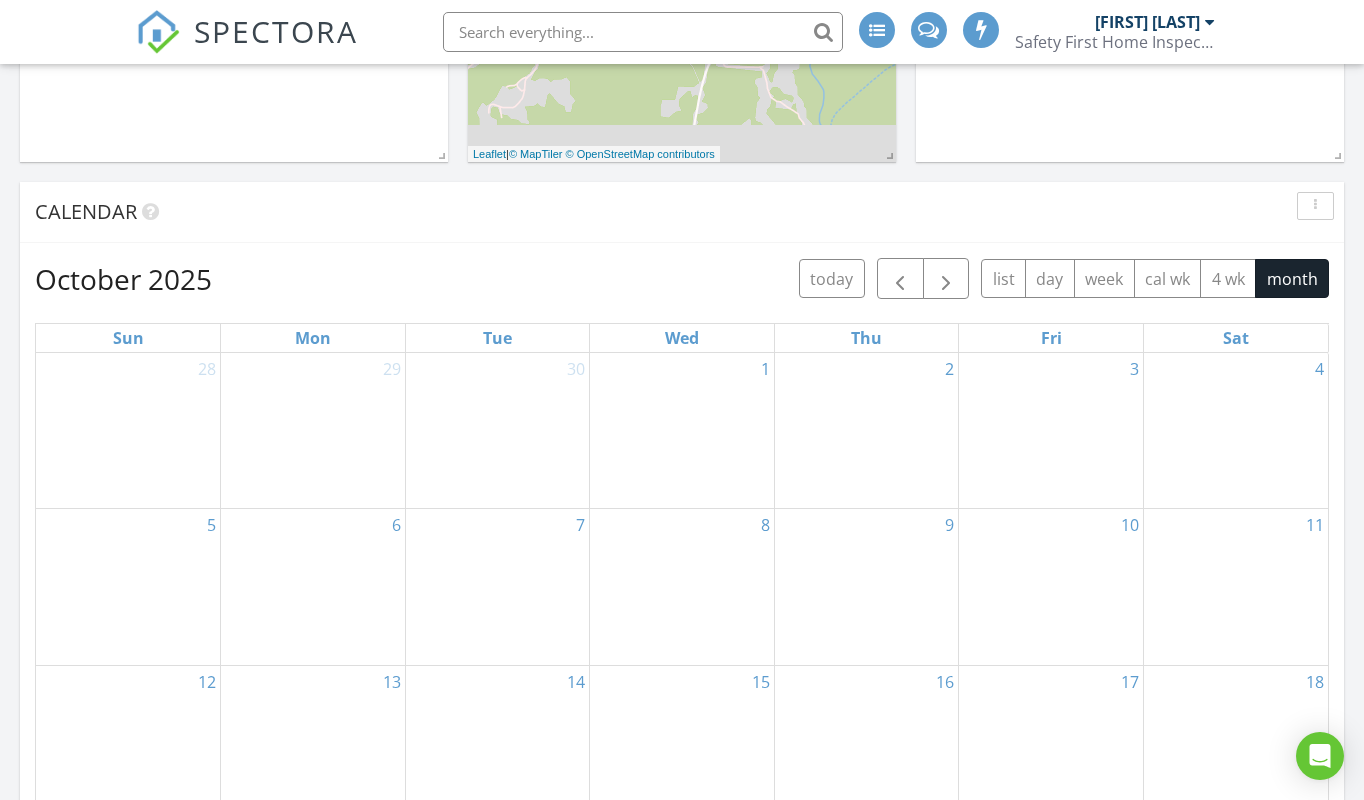 scroll, scrollTop: 747, scrollLeft: 0, axis: vertical 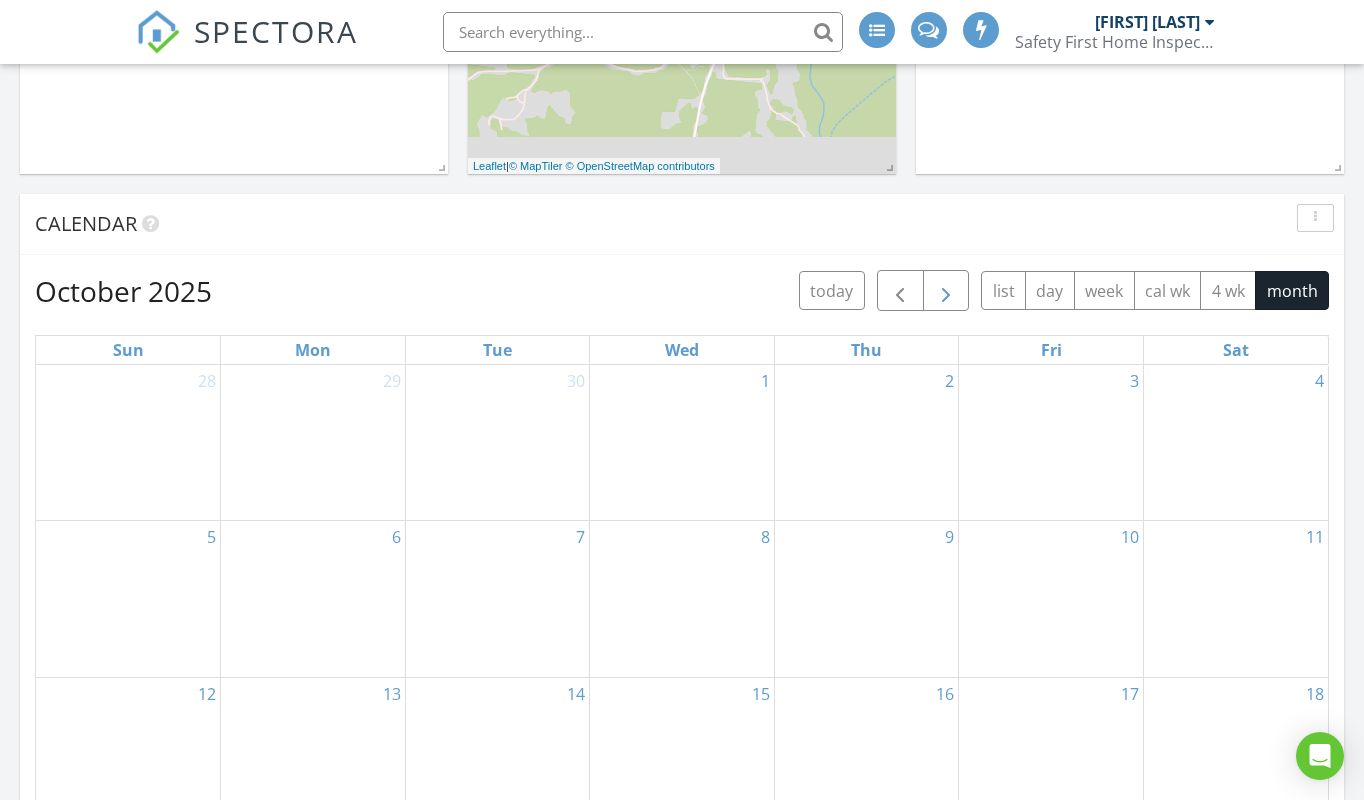 click at bounding box center (946, 291) 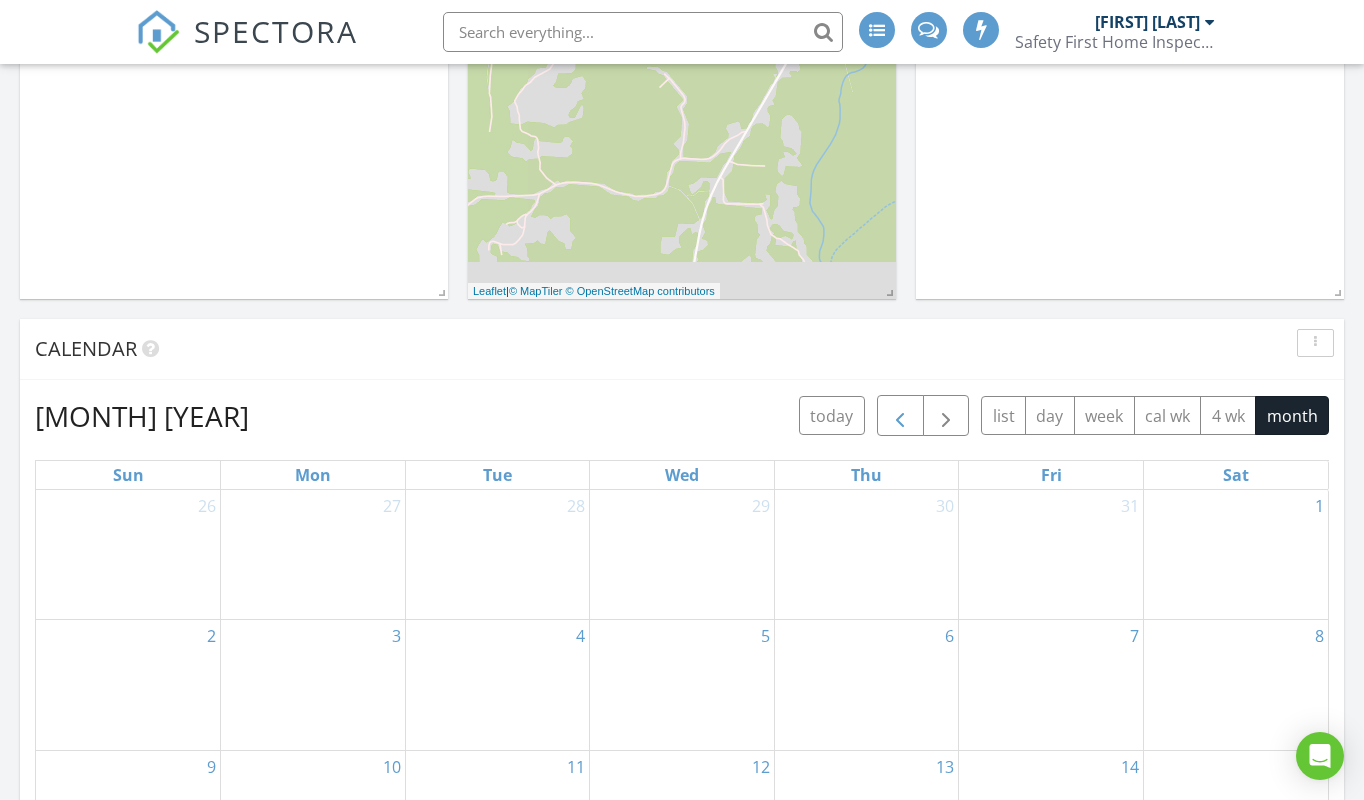 scroll, scrollTop: 575, scrollLeft: 0, axis: vertical 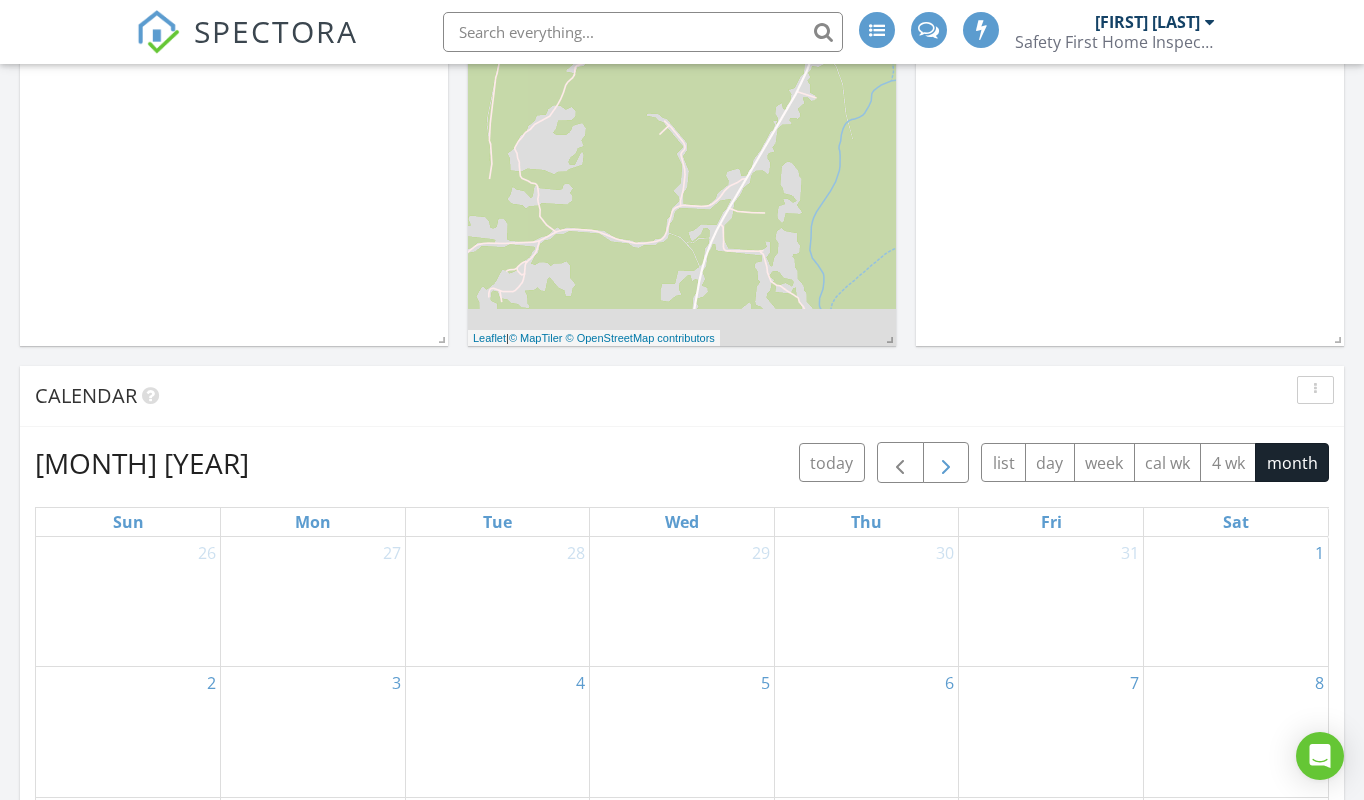 click at bounding box center [946, 463] 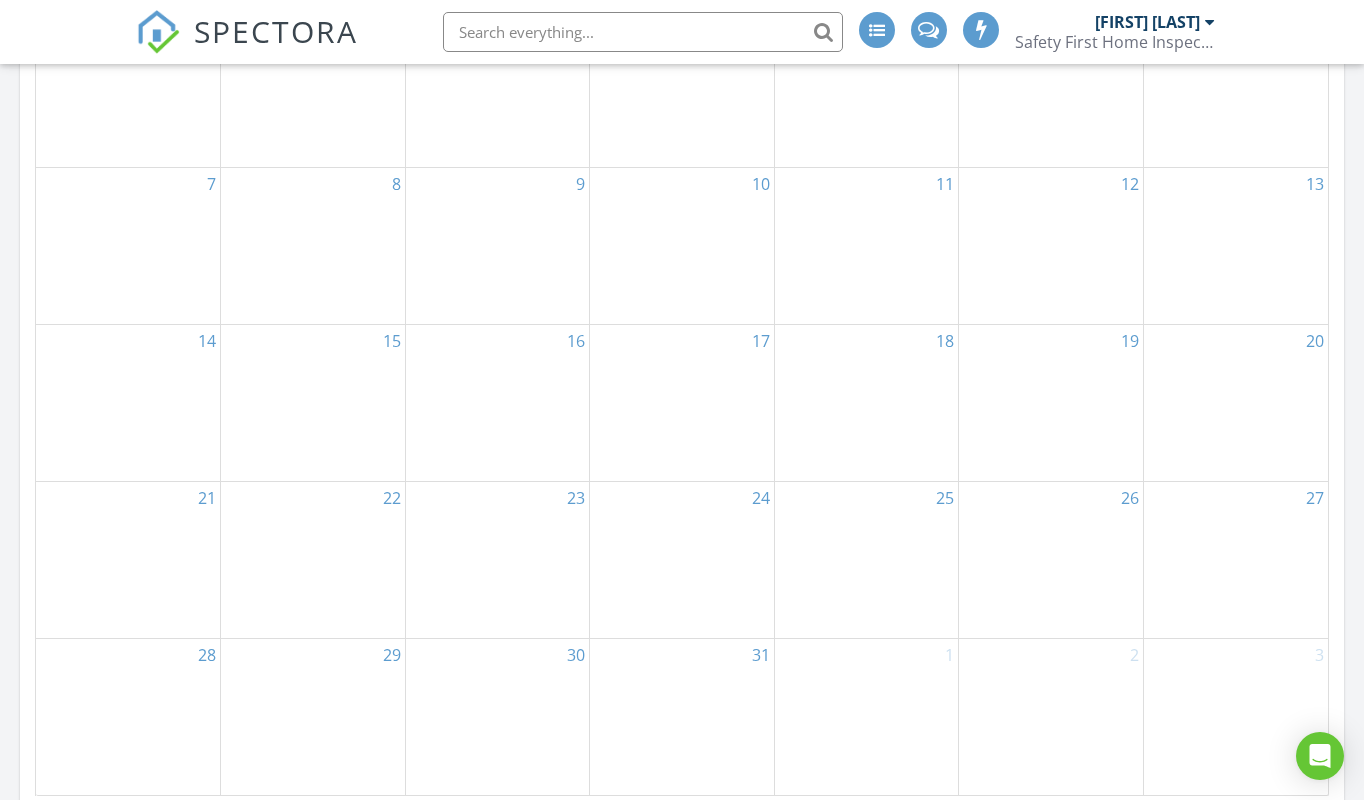 scroll, scrollTop: 894, scrollLeft: 0, axis: vertical 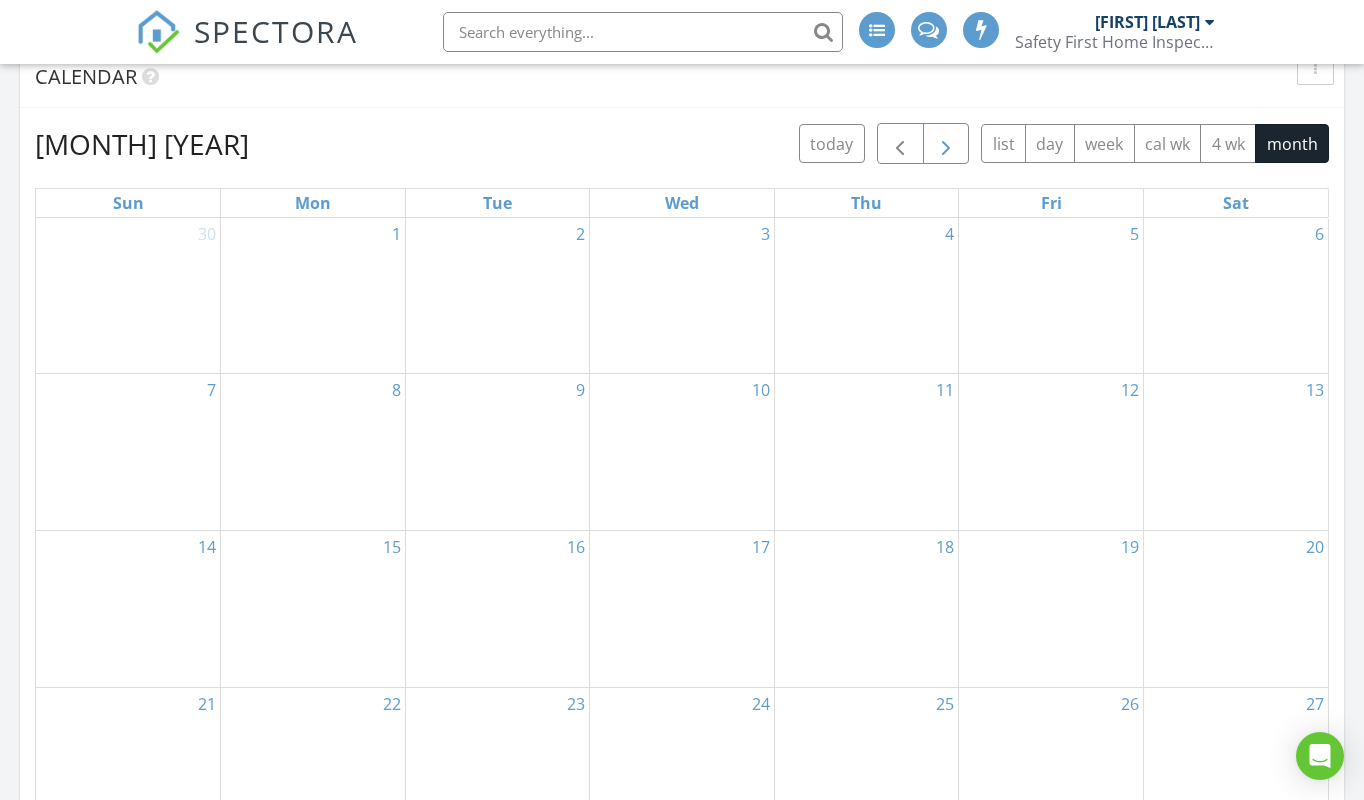 click at bounding box center (946, 144) 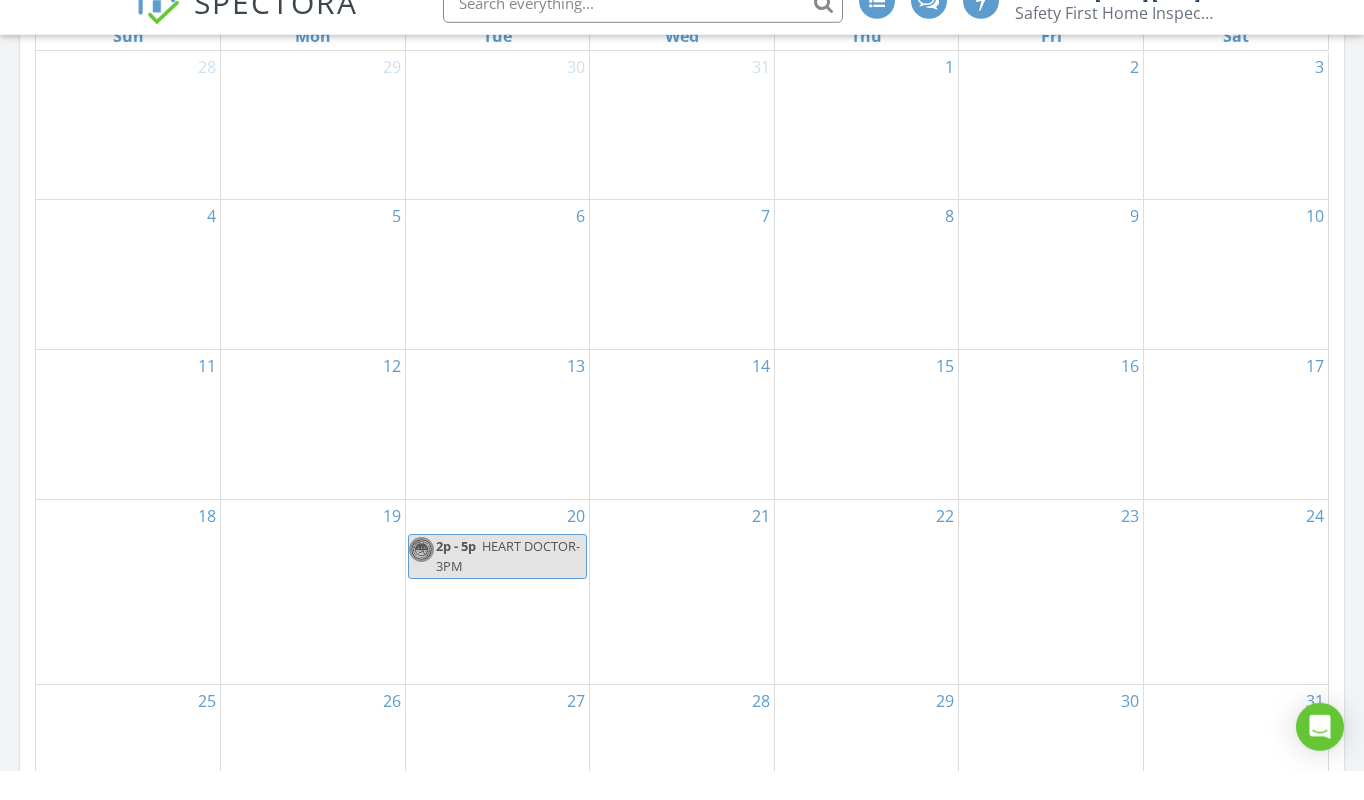 scroll, scrollTop: 1066, scrollLeft: 0, axis: vertical 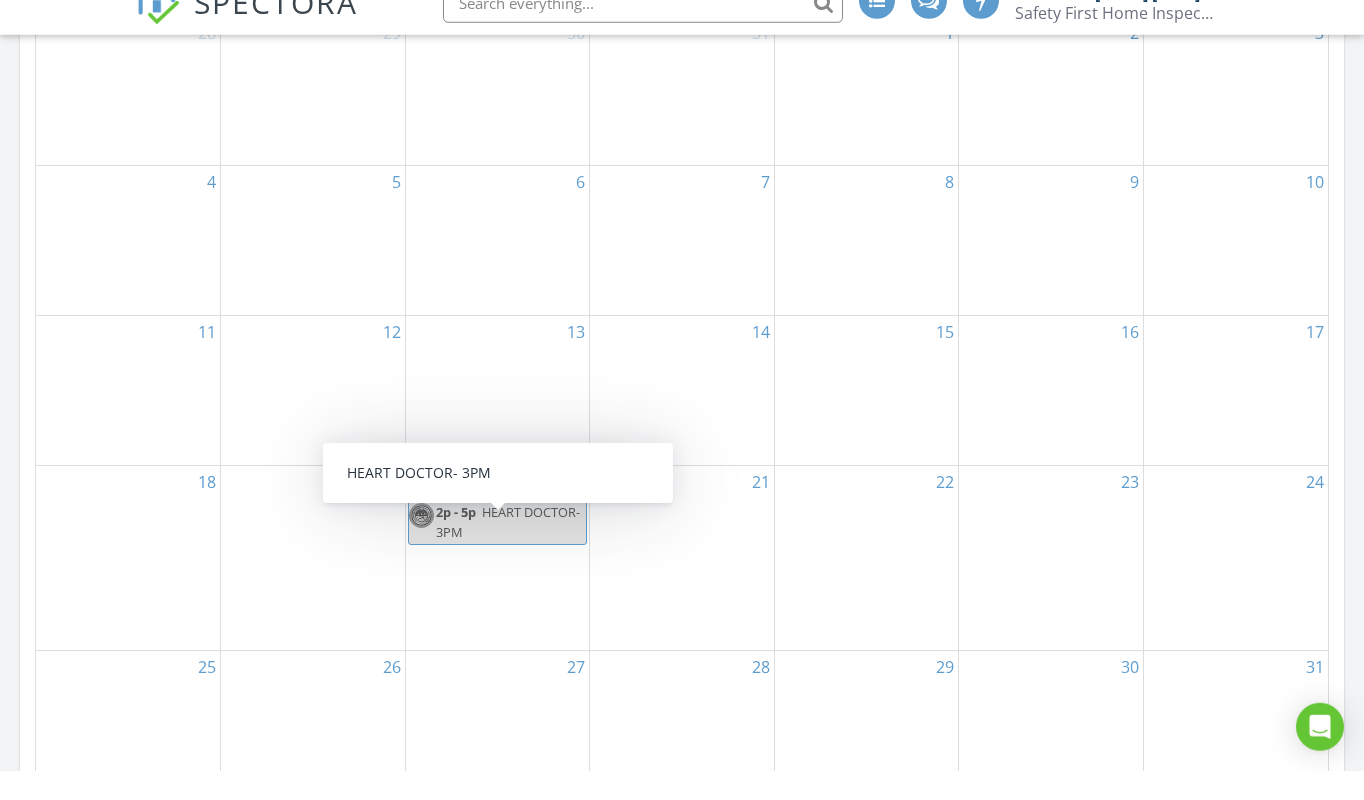 click on "2p - 5p
HEART DOCTOR- 3PM" at bounding box center (498, 551) 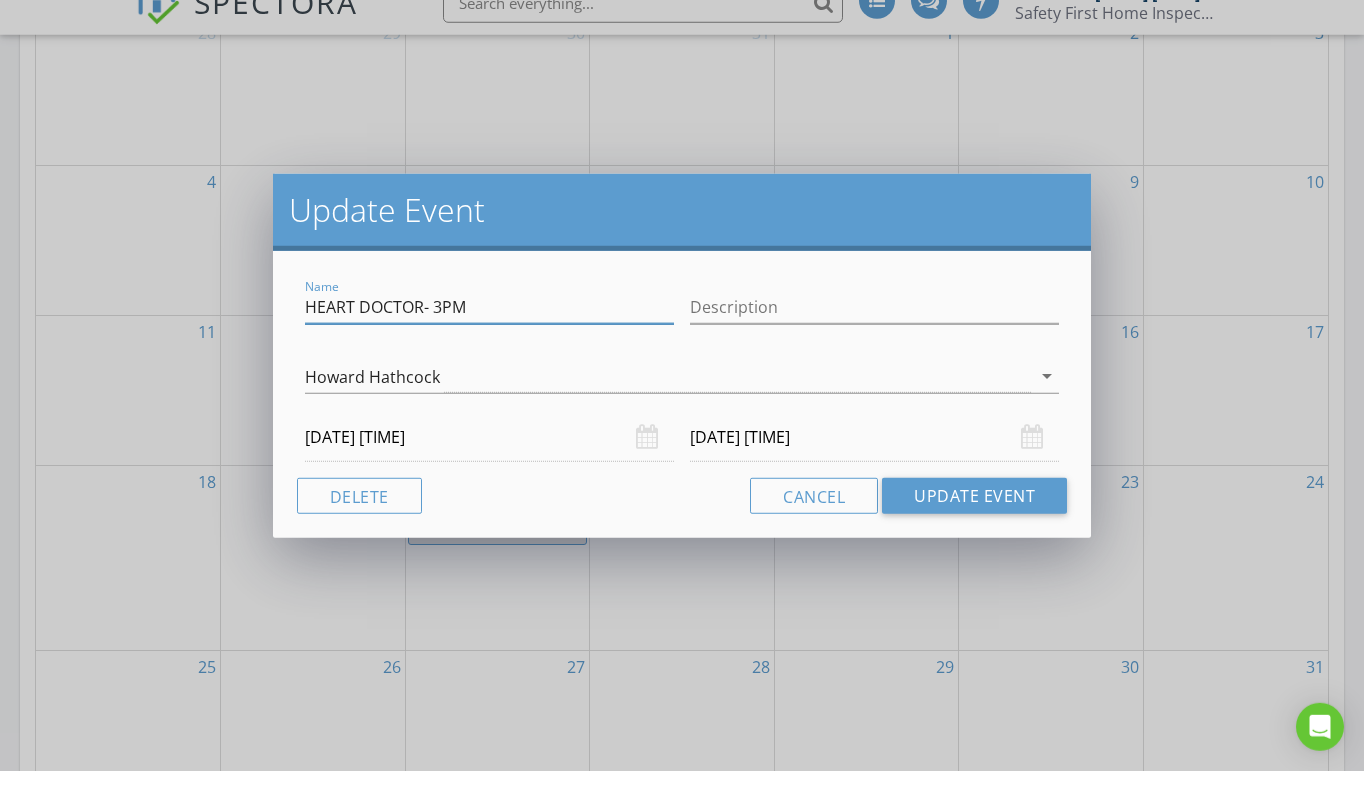 click on "HEART DOCTOR- 3PM" at bounding box center [489, 336] 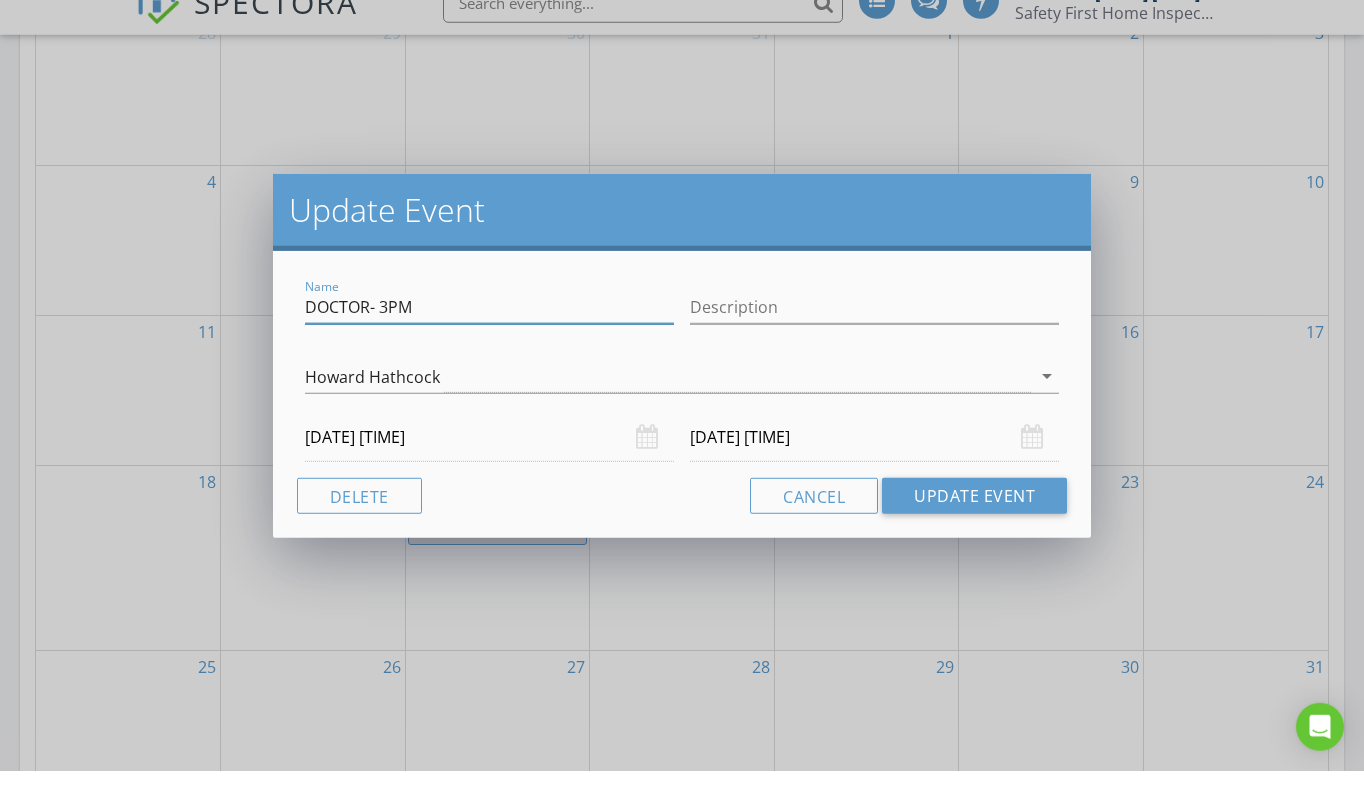 click on "DOCTOR- 3PM" at bounding box center [489, 336] 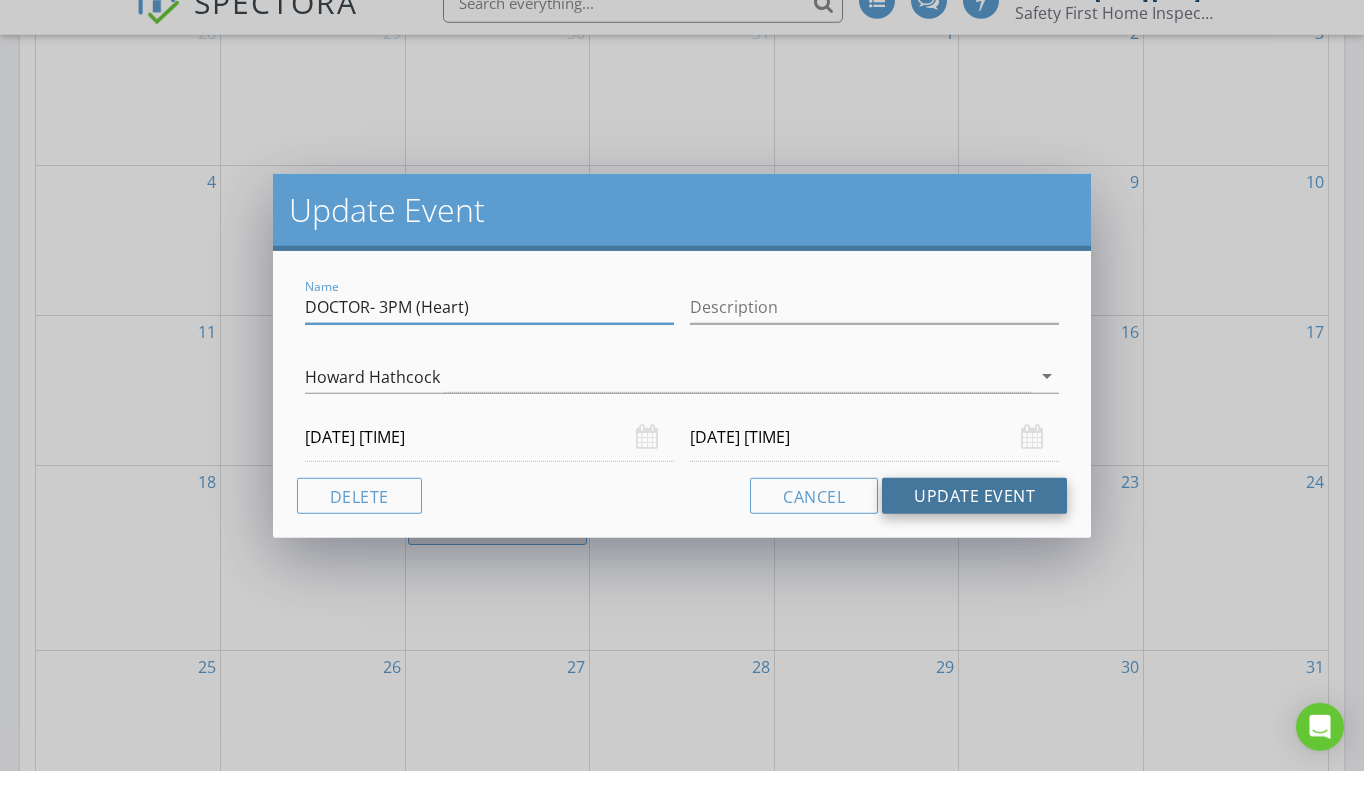 type on "DOCTOR- 3PM (Heart)" 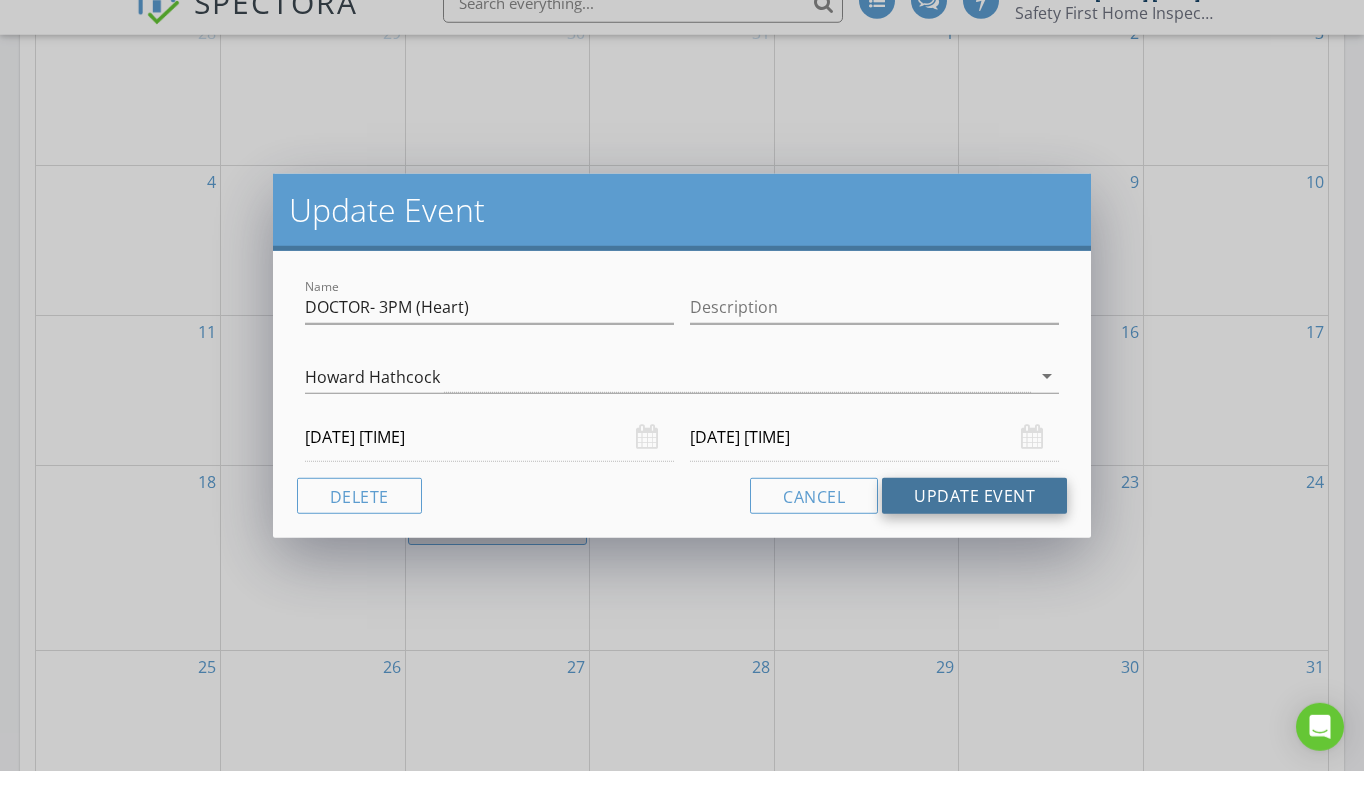 click on "Update Event" at bounding box center (974, 525) 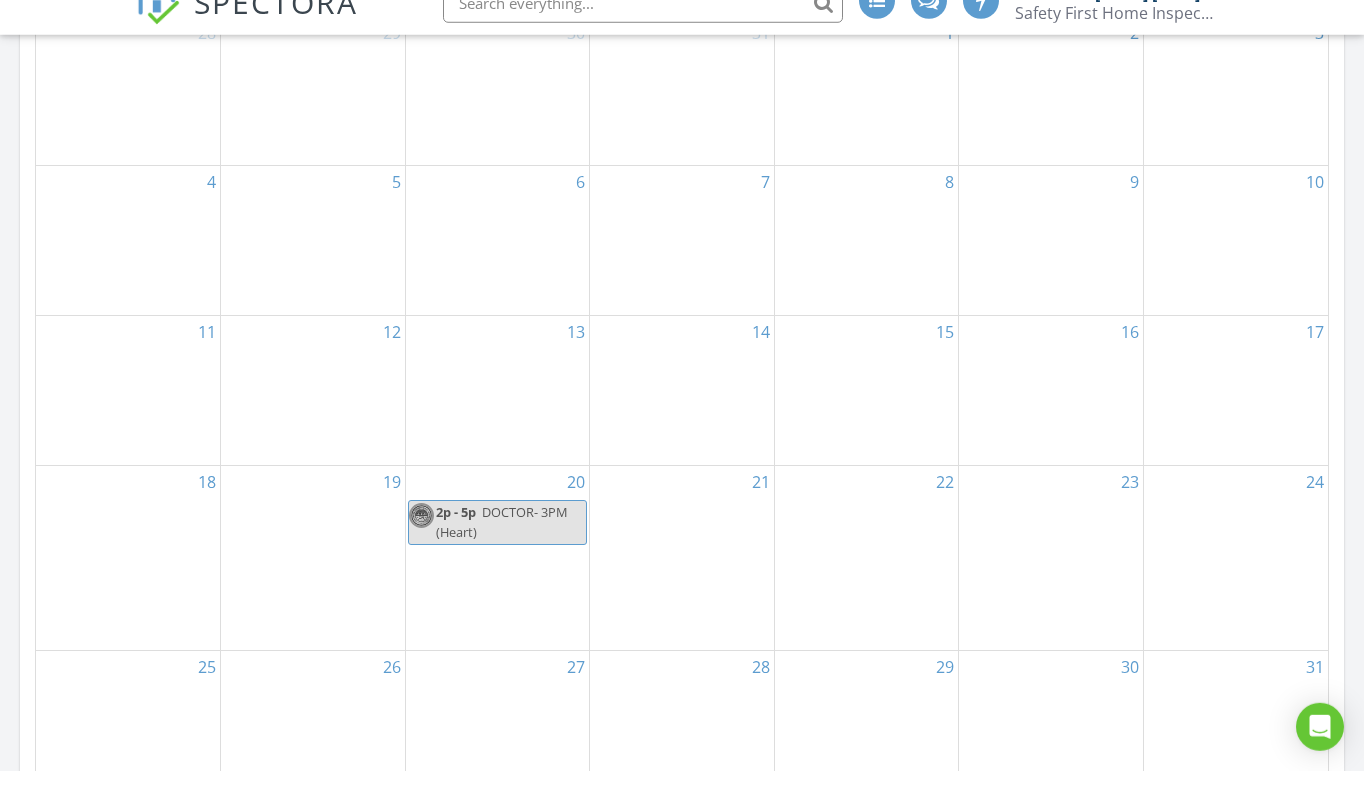 click on "DOCTOR- 3PM (Heart)" at bounding box center (502, 550) 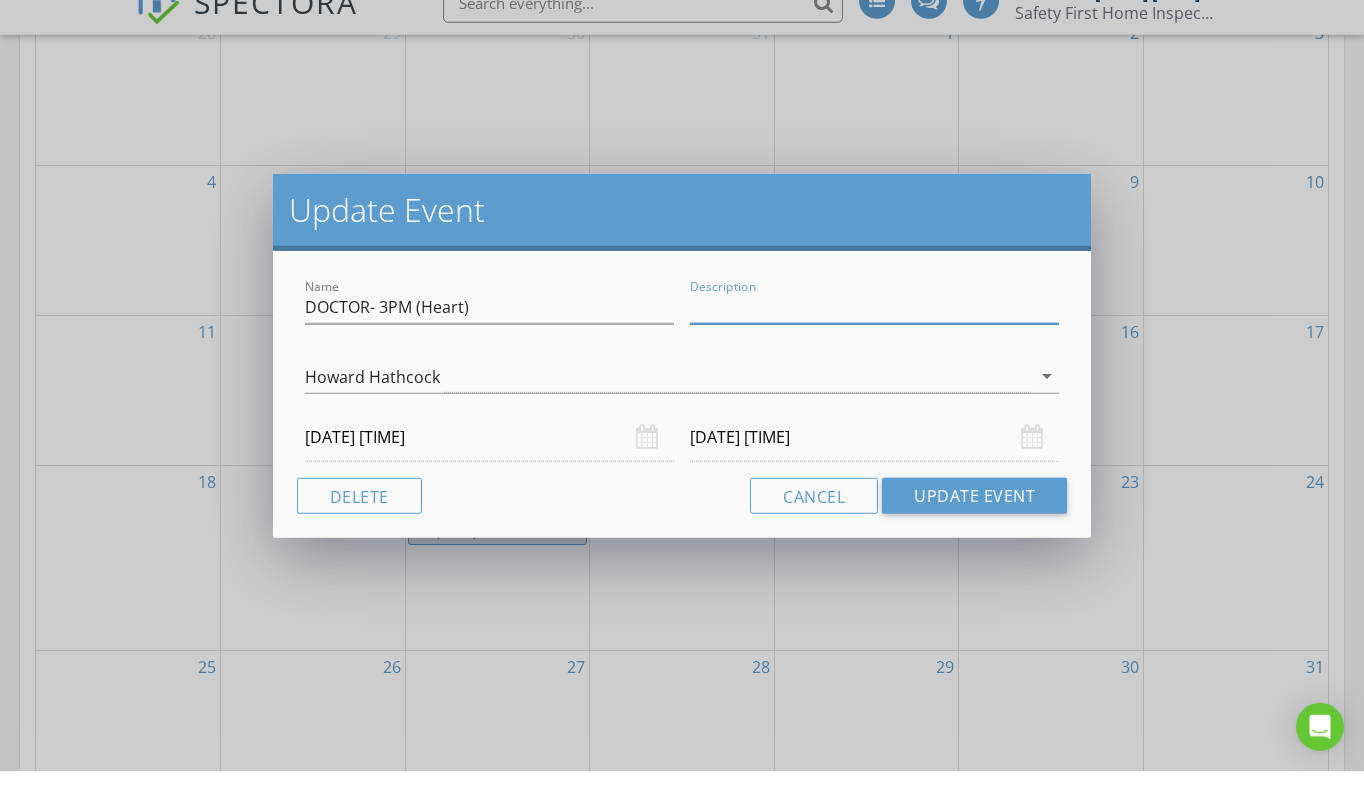 click on "Description" at bounding box center (874, 336) 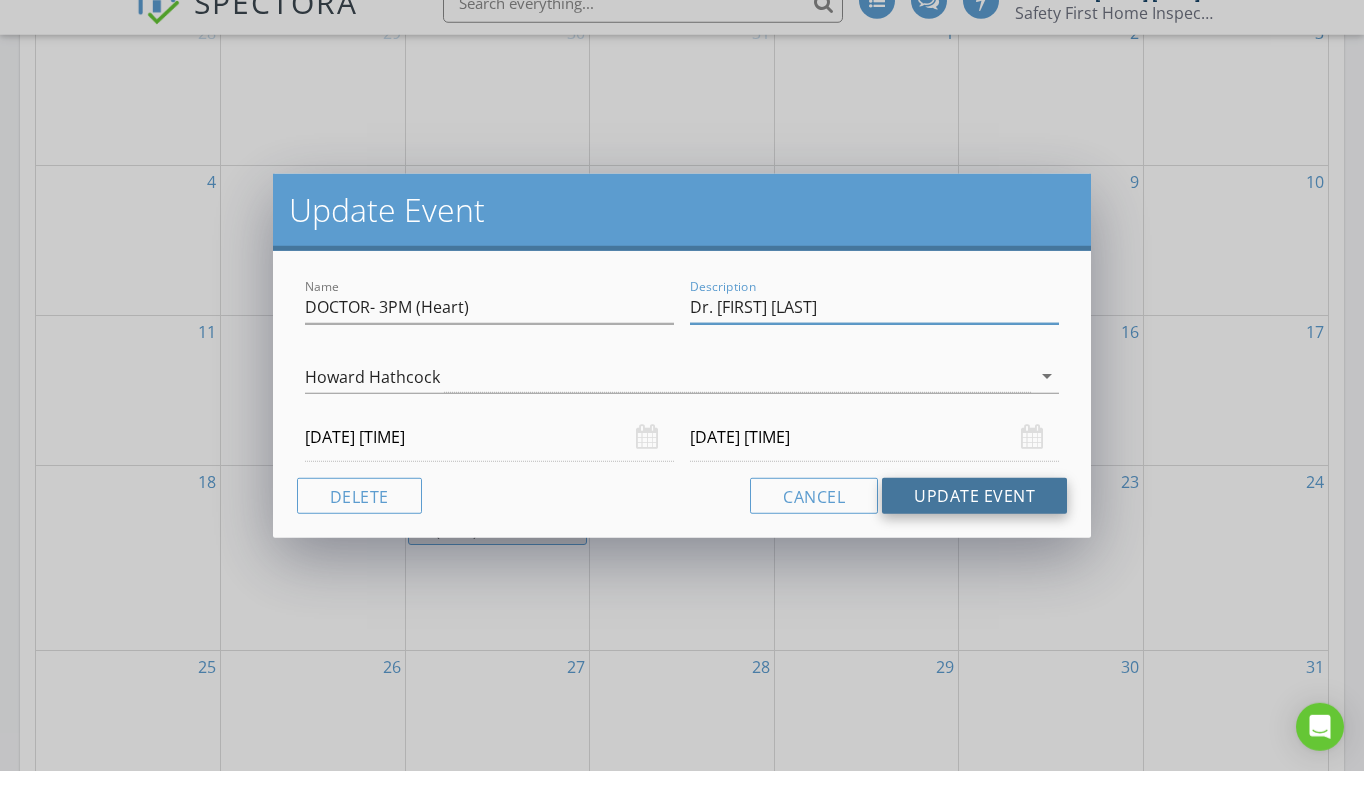 type on "Dr. Glenn Harris" 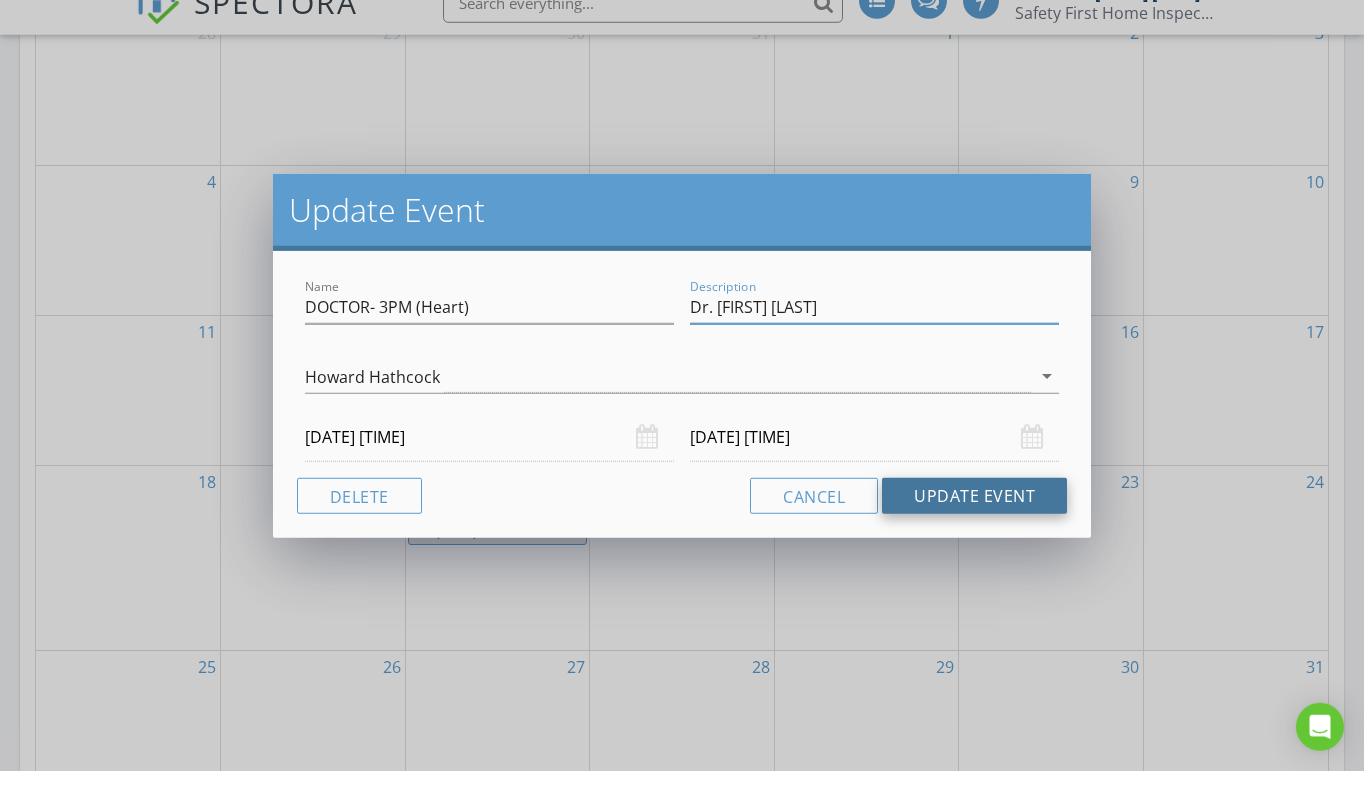 click on "Update Event" at bounding box center [974, 525] 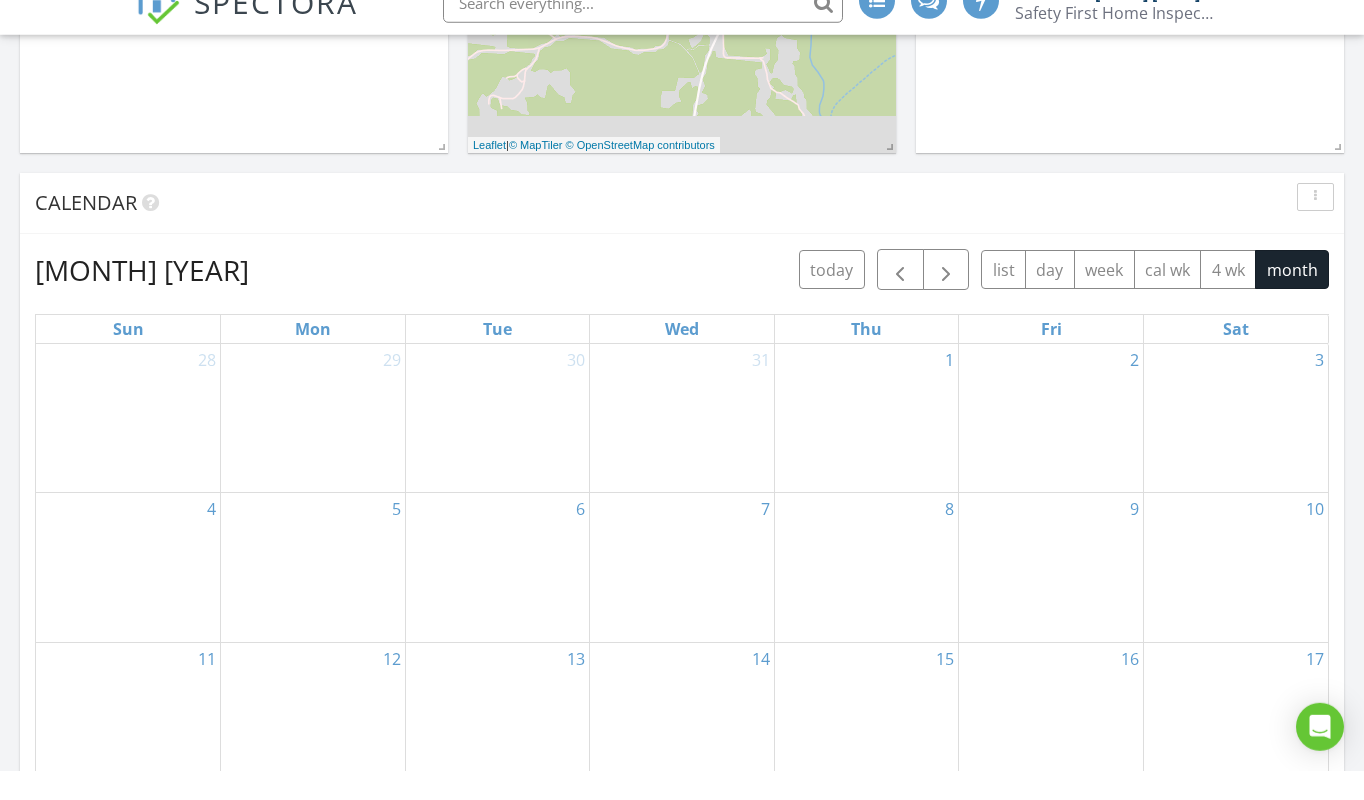 scroll, scrollTop: 739, scrollLeft: 0, axis: vertical 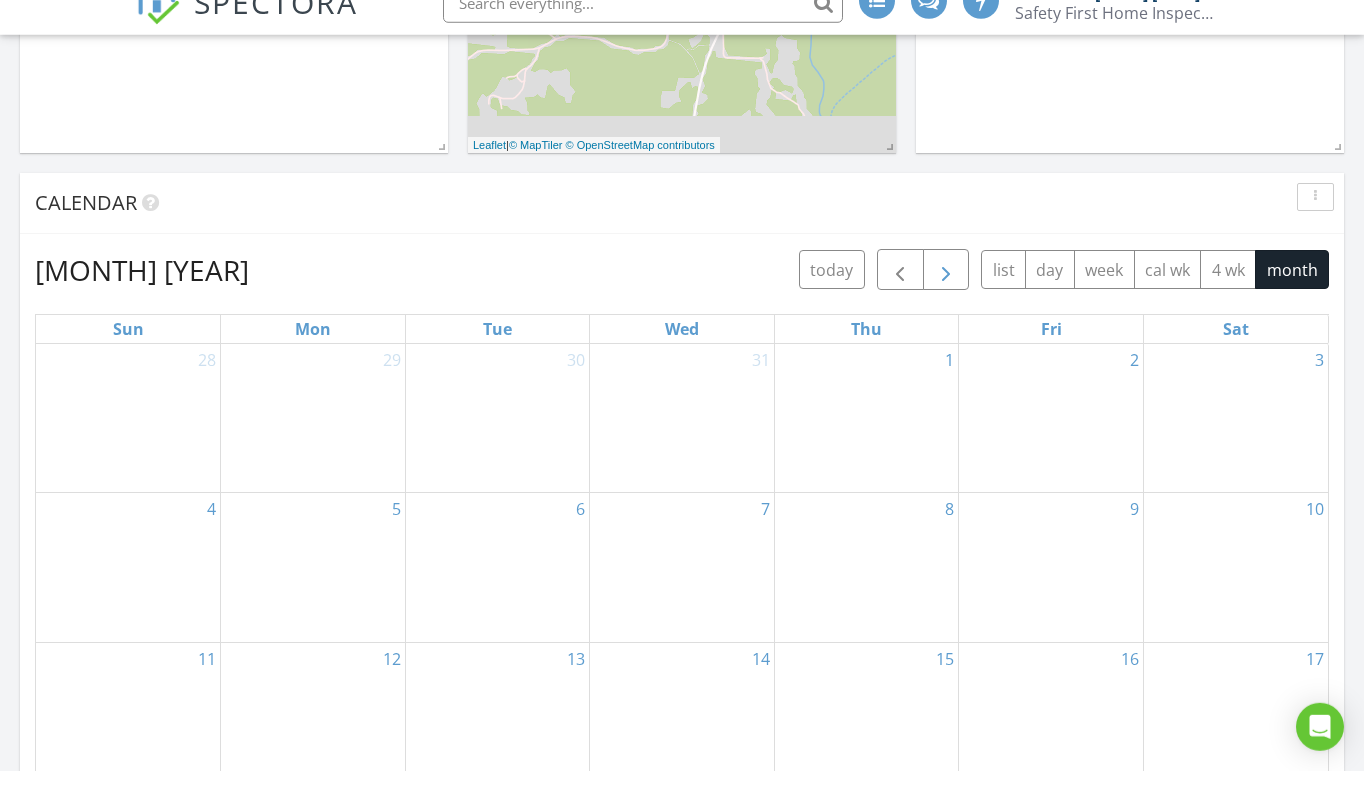 click at bounding box center (946, 299) 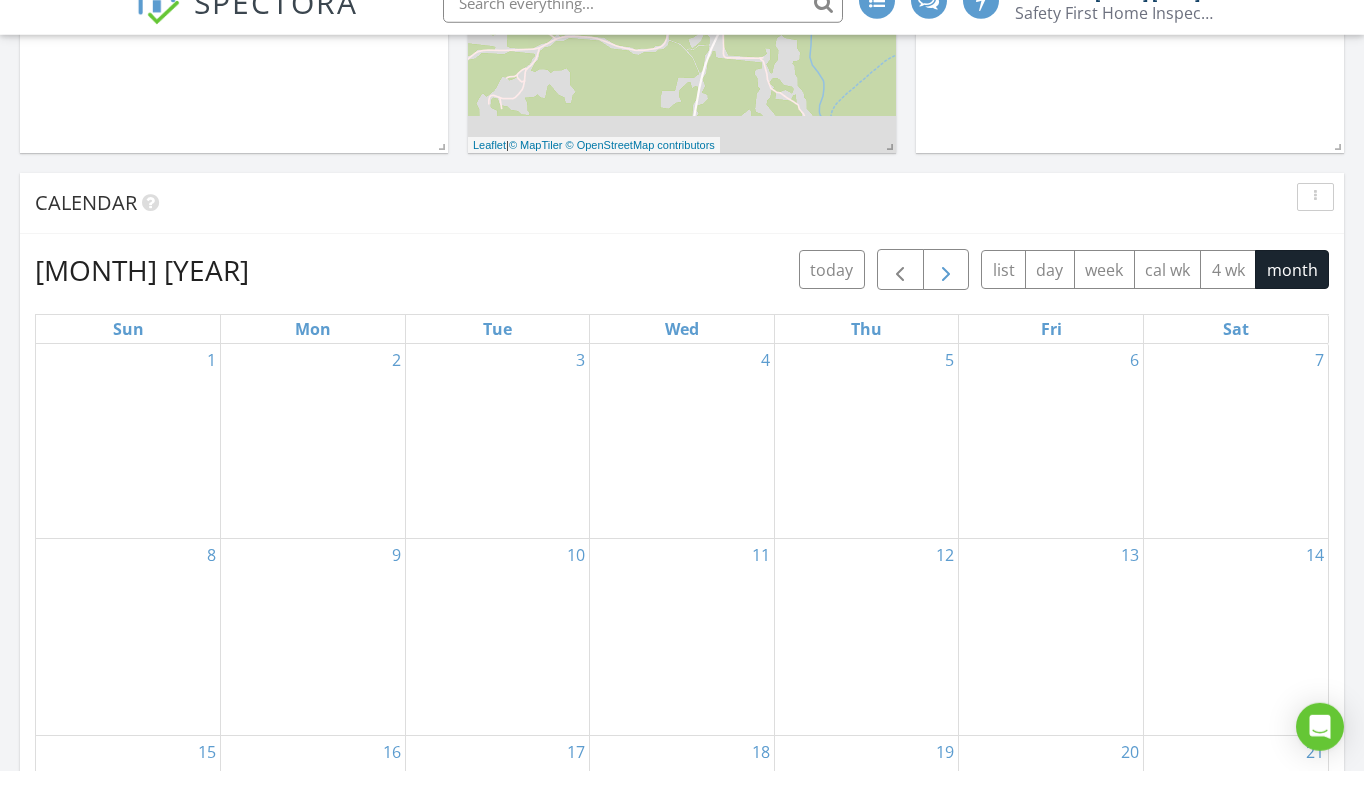 click at bounding box center (946, 299) 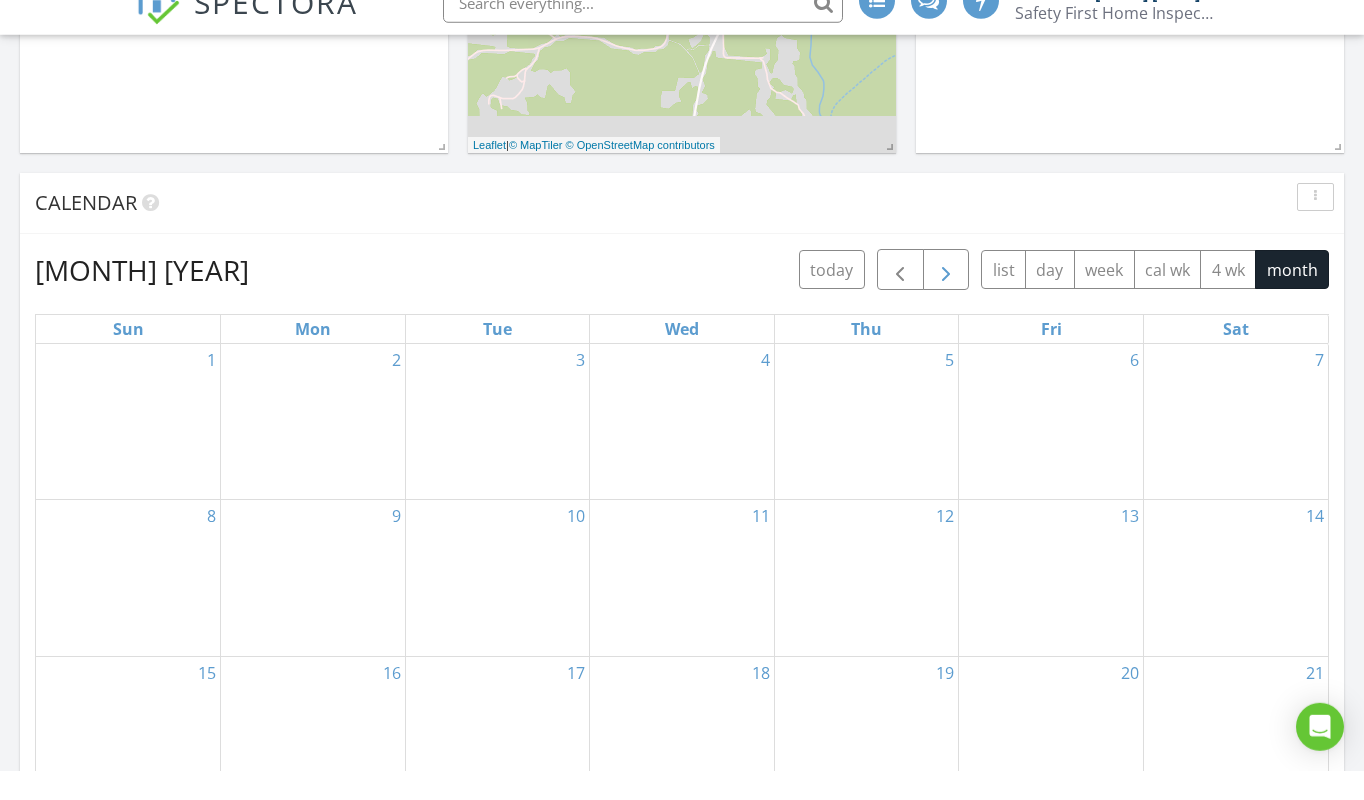 click at bounding box center (946, 299) 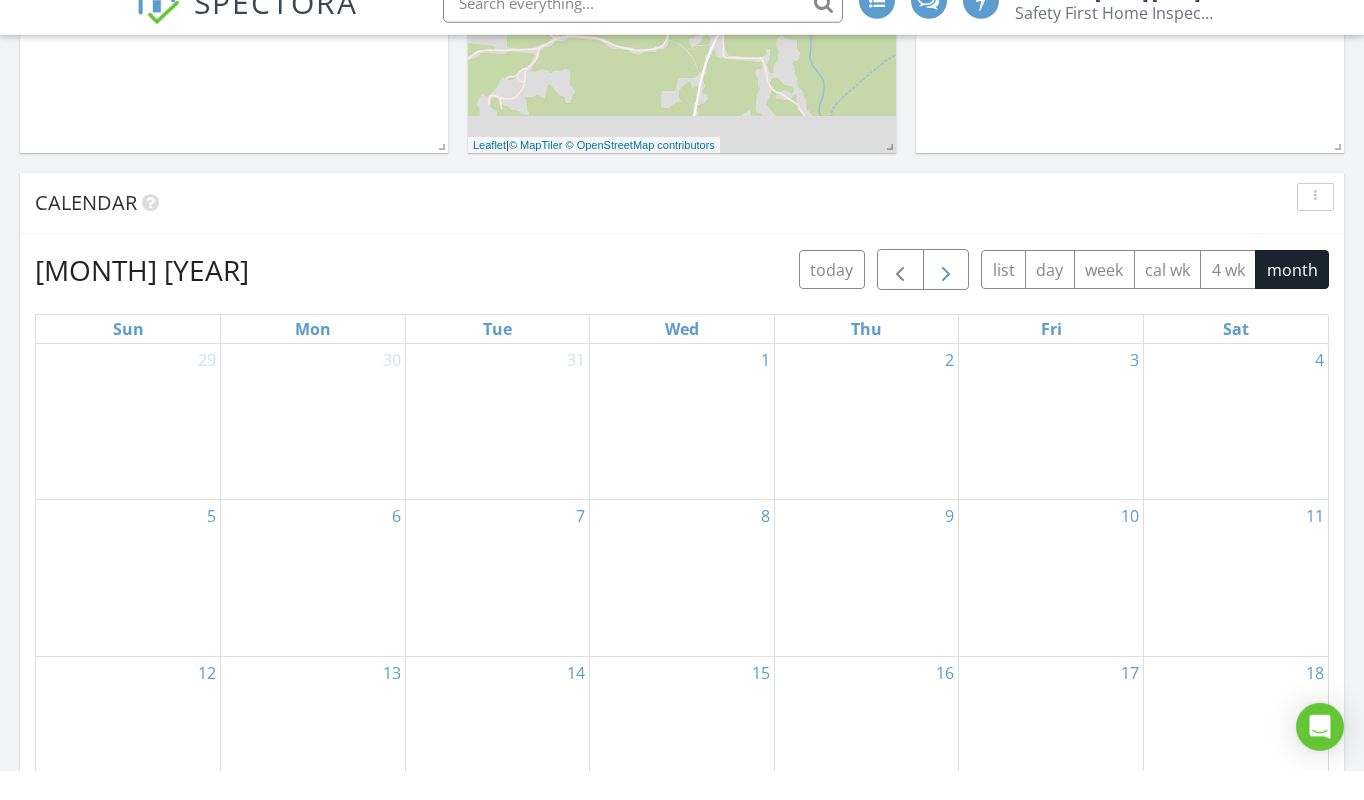 click at bounding box center (946, 299) 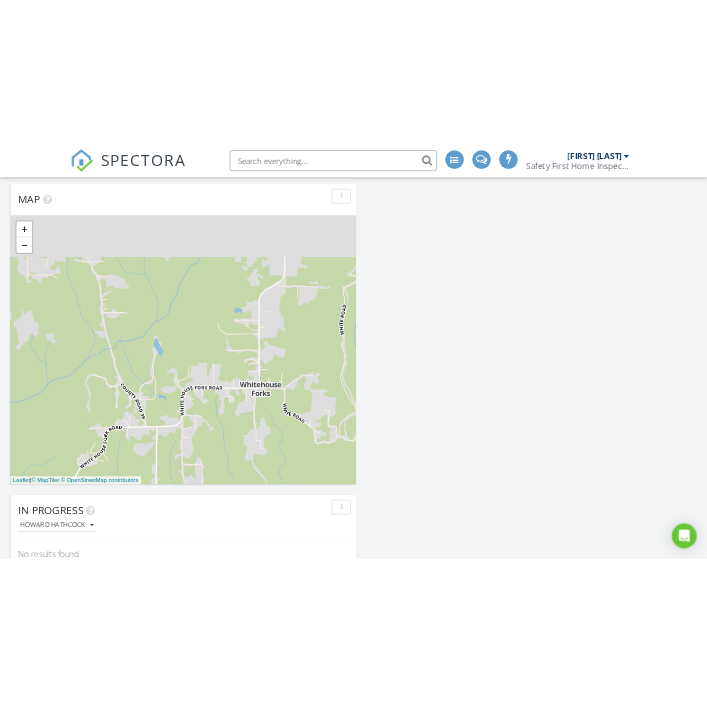scroll, scrollTop: 864, scrollLeft: 0, axis: vertical 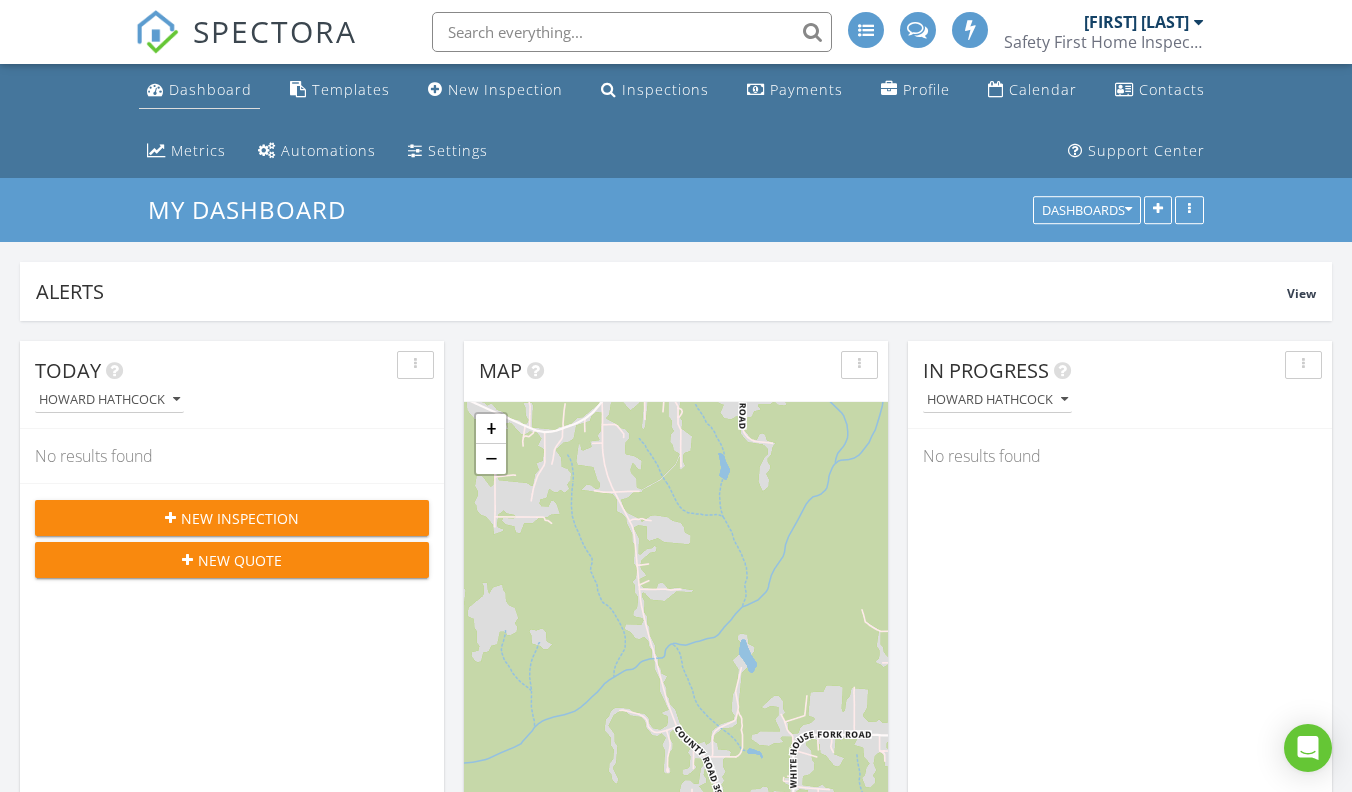 click on "Dashboard" at bounding box center [210, 89] 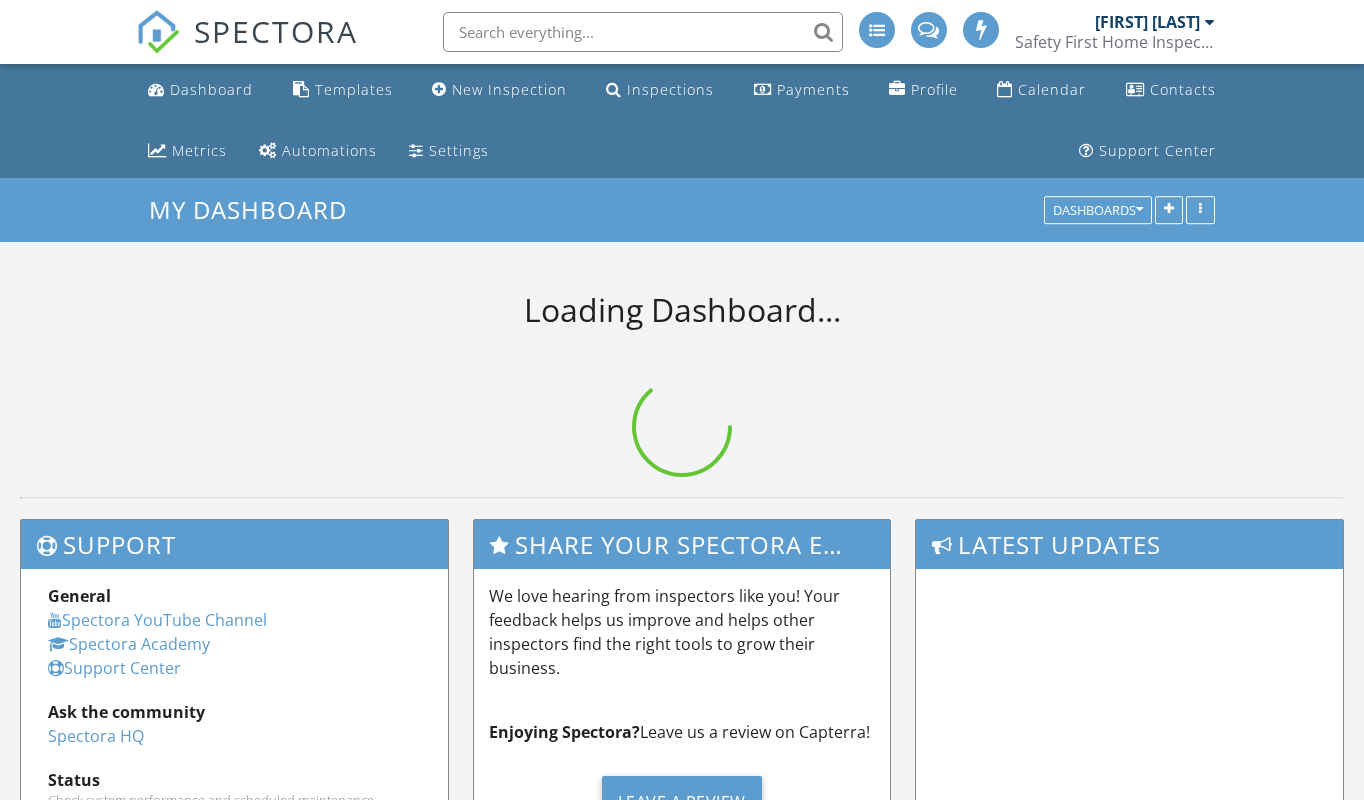 scroll, scrollTop: 0, scrollLeft: 0, axis: both 